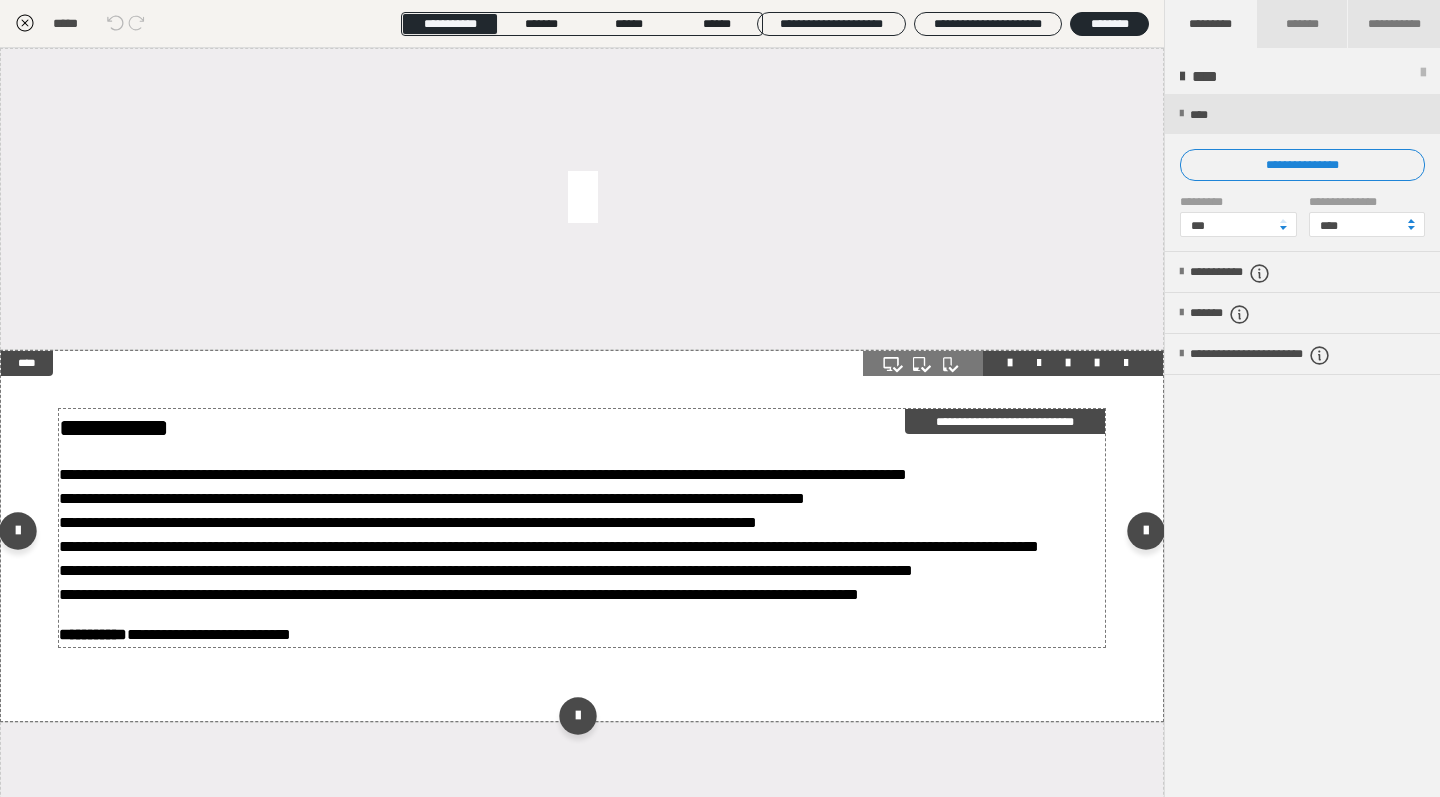 scroll, scrollTop: 182, scrollLeft: 0, axis: vertical 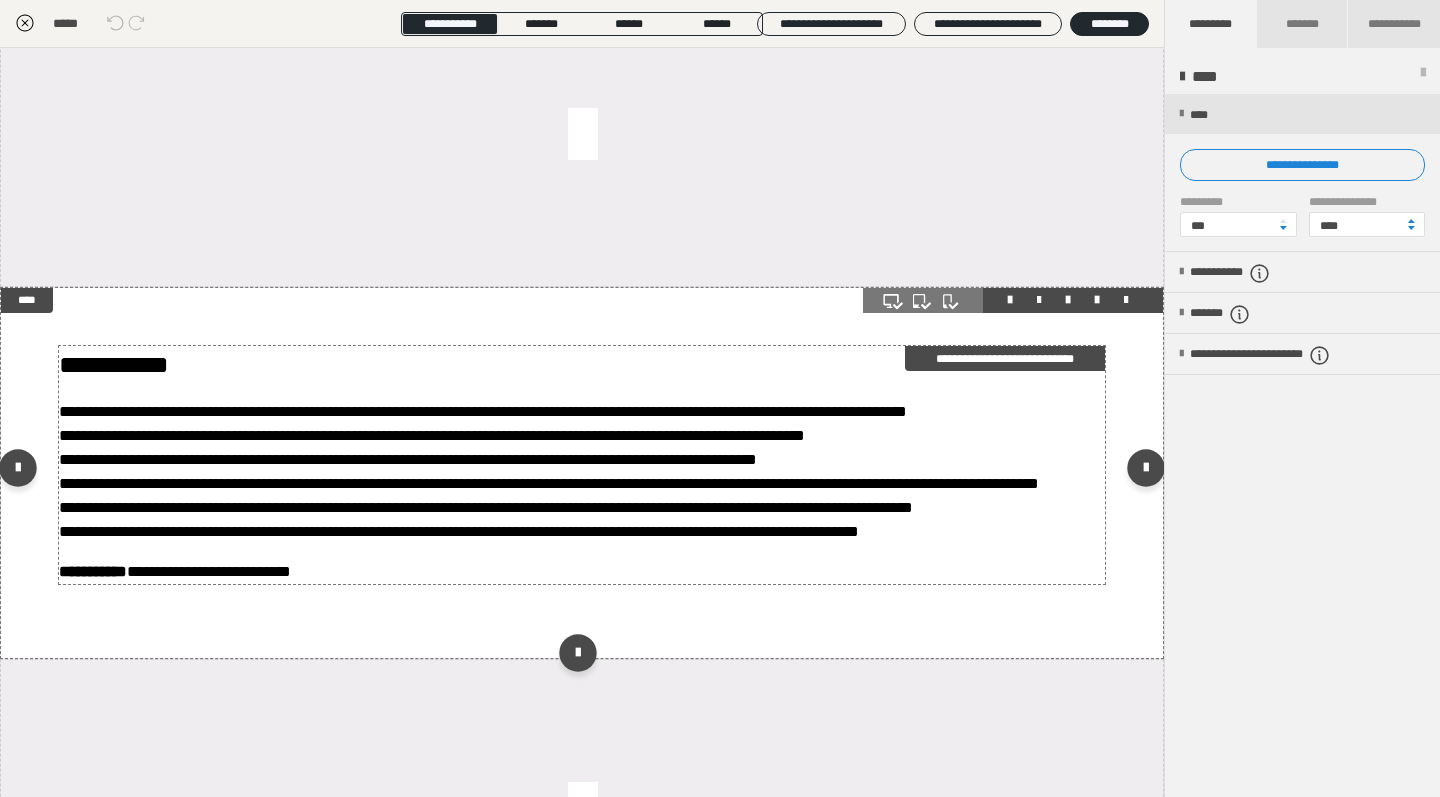 click on "**********" at bounding box center [582, 472] 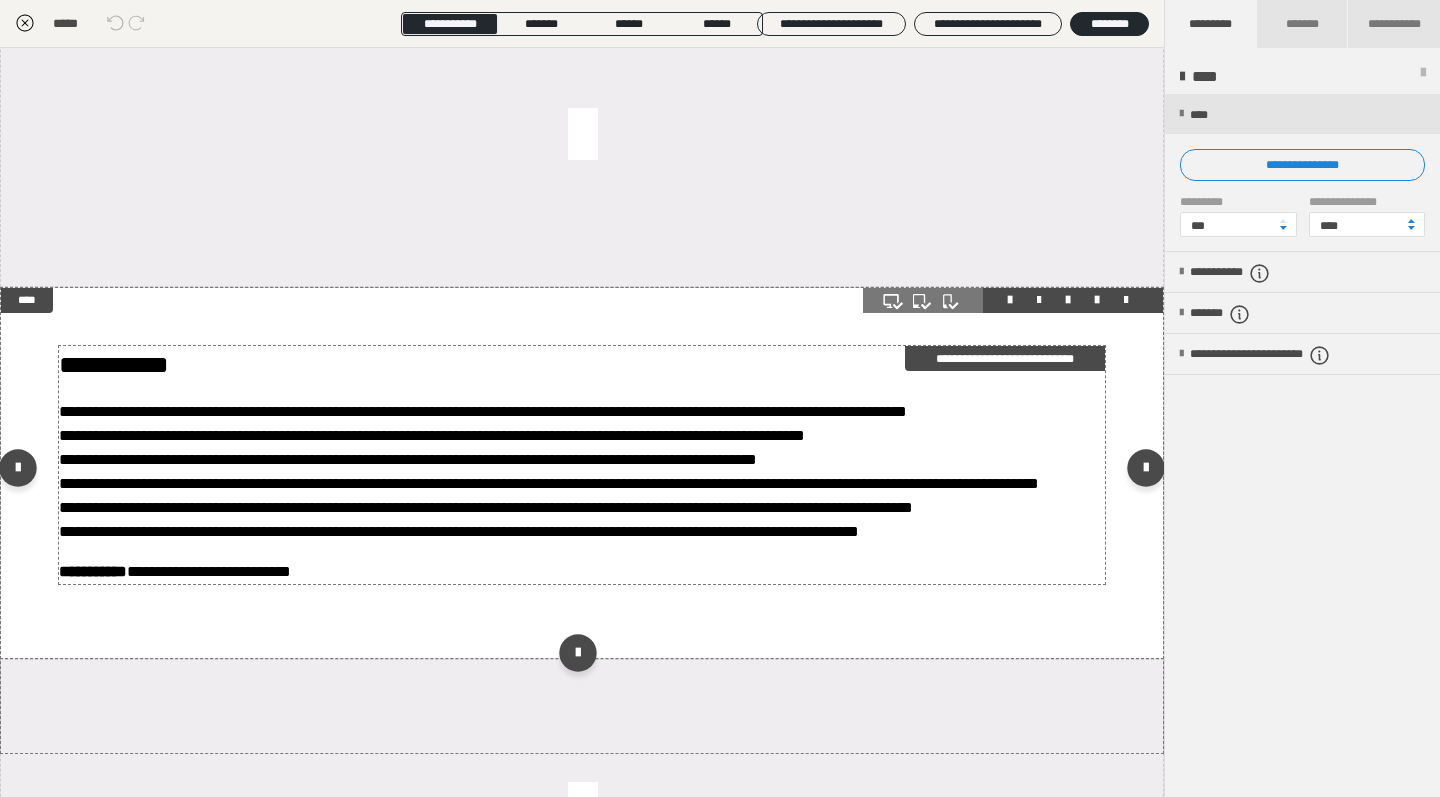 click on "**********" at bounding box center (582, 465) 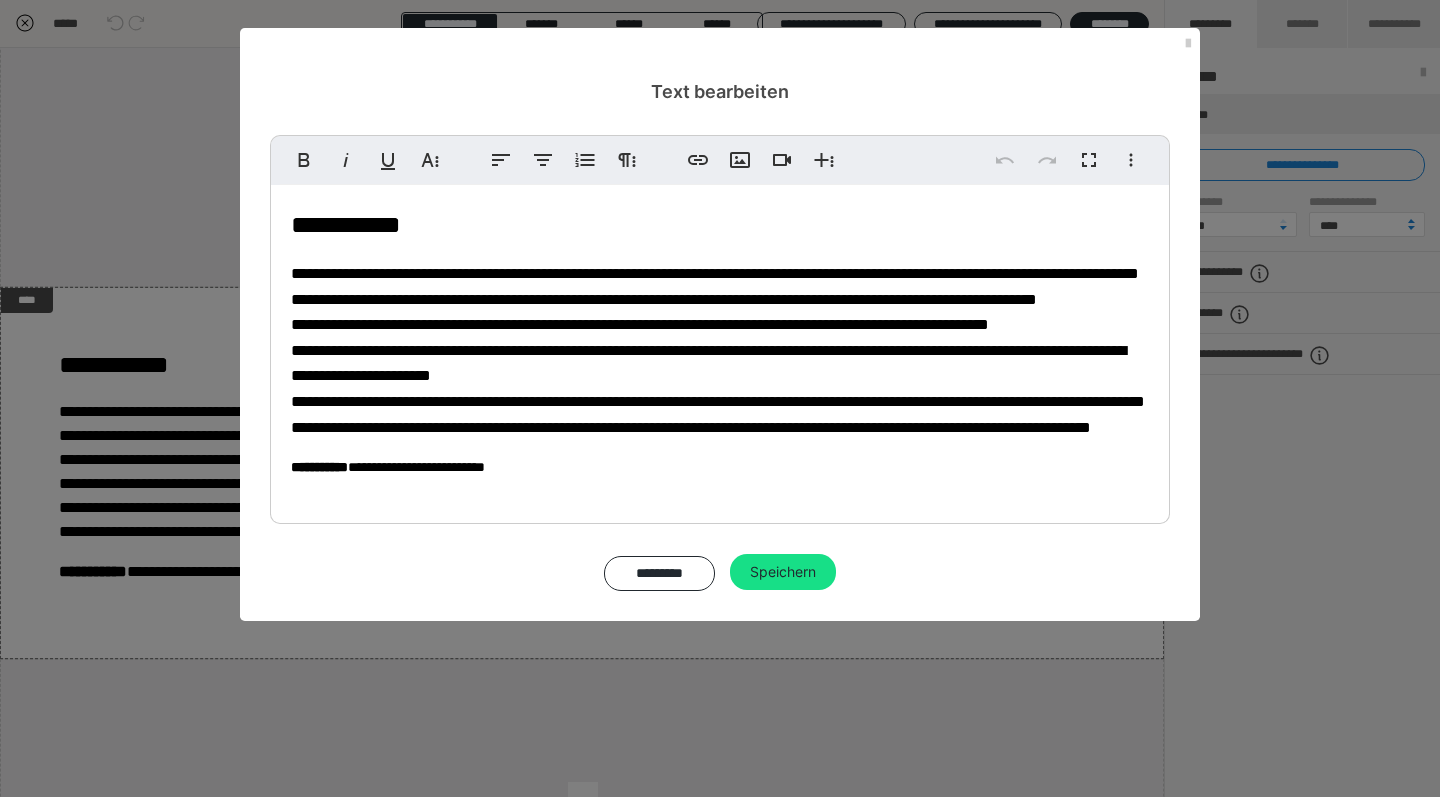 click on "**********" at bounding box center [720, 225] 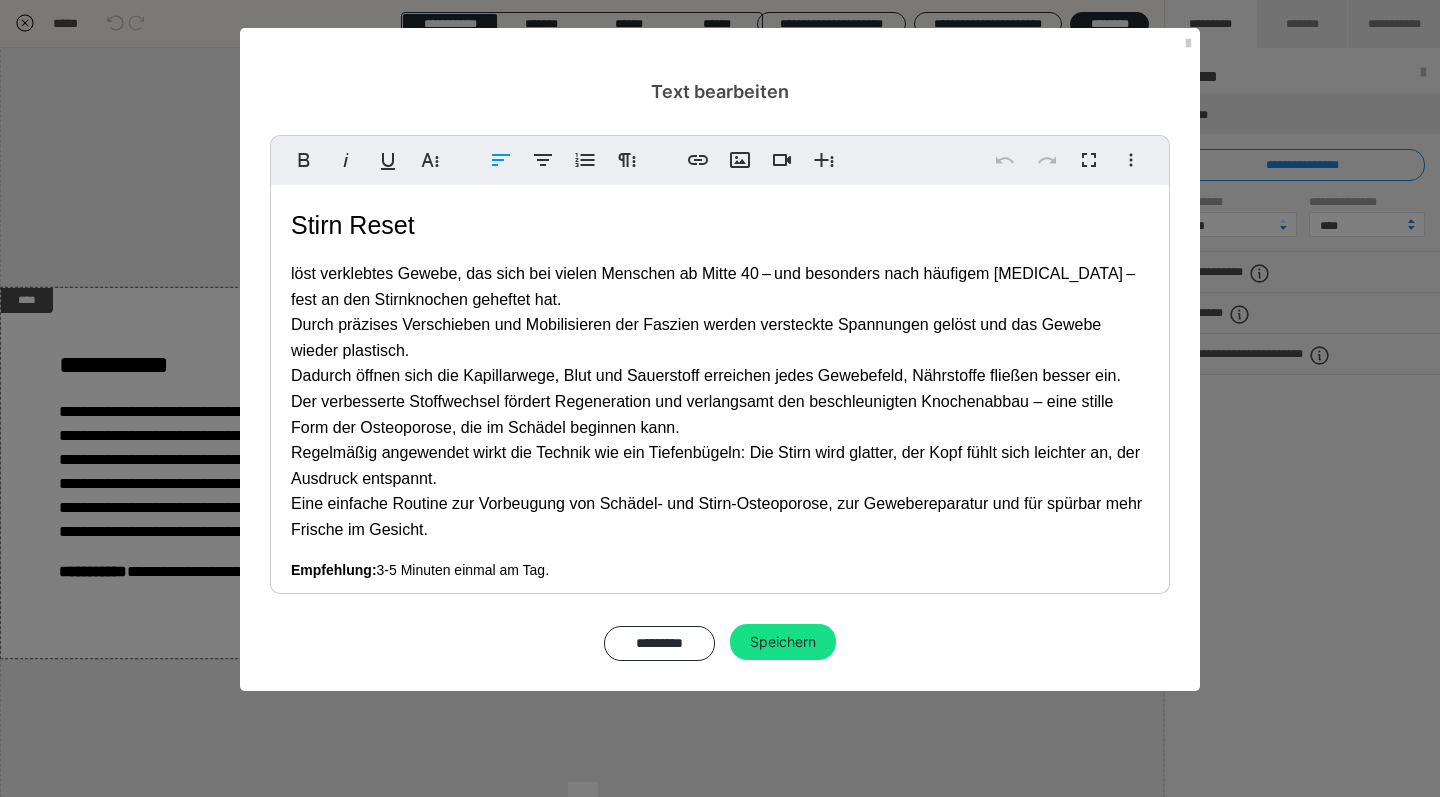 type 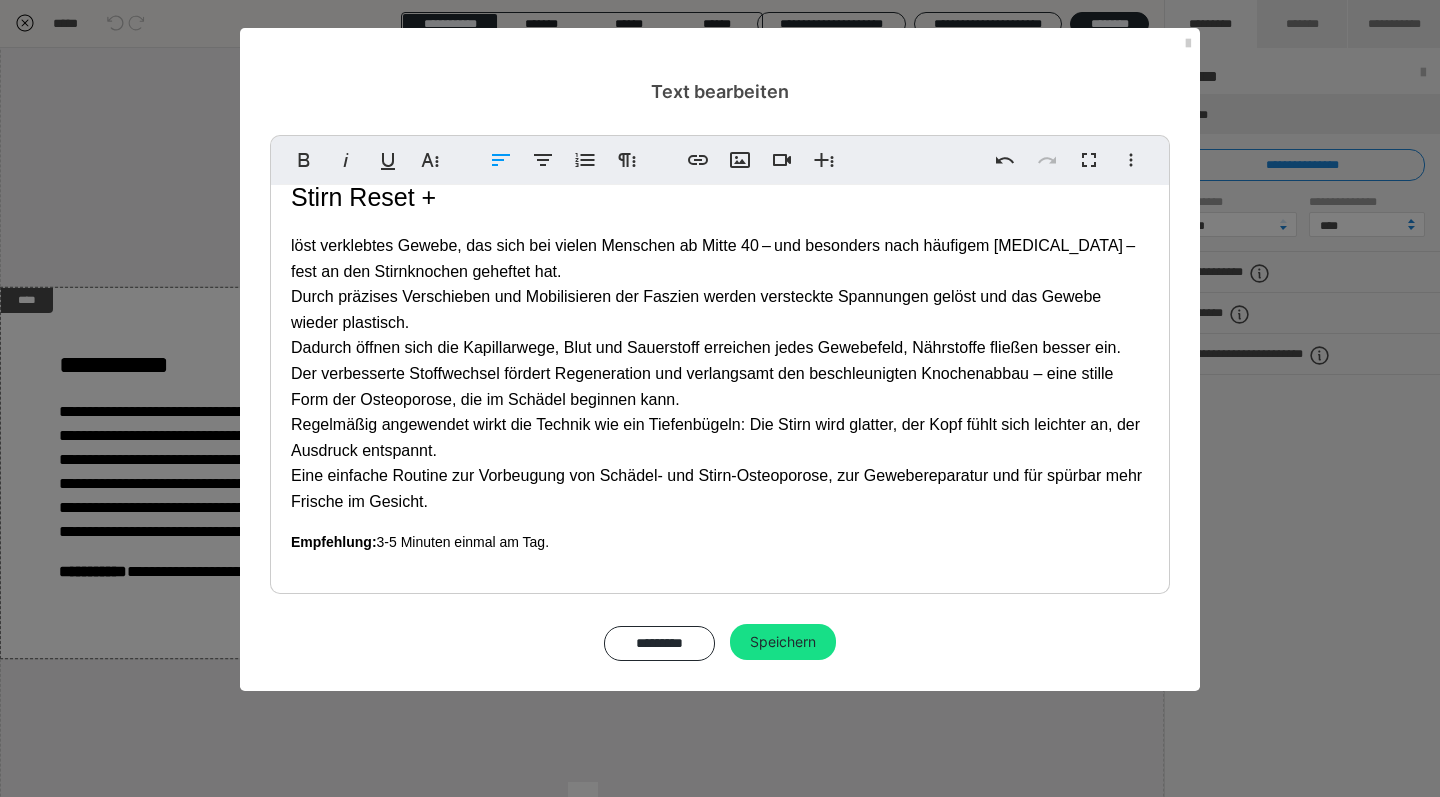 scroll, scrollTop: 26, scrollLeft: 0, axis: vertical 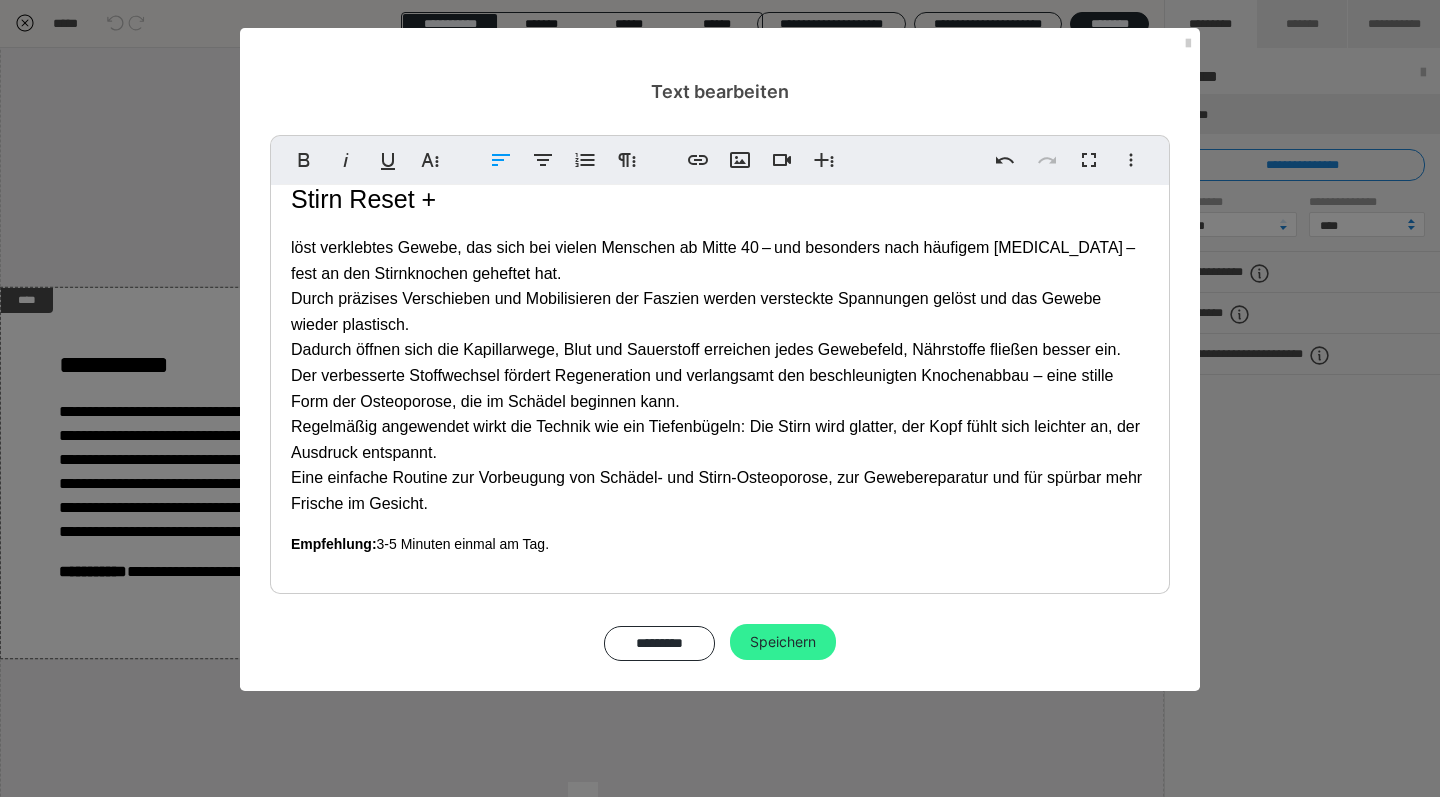click on "Speichern" at bounding box center [783, 642] 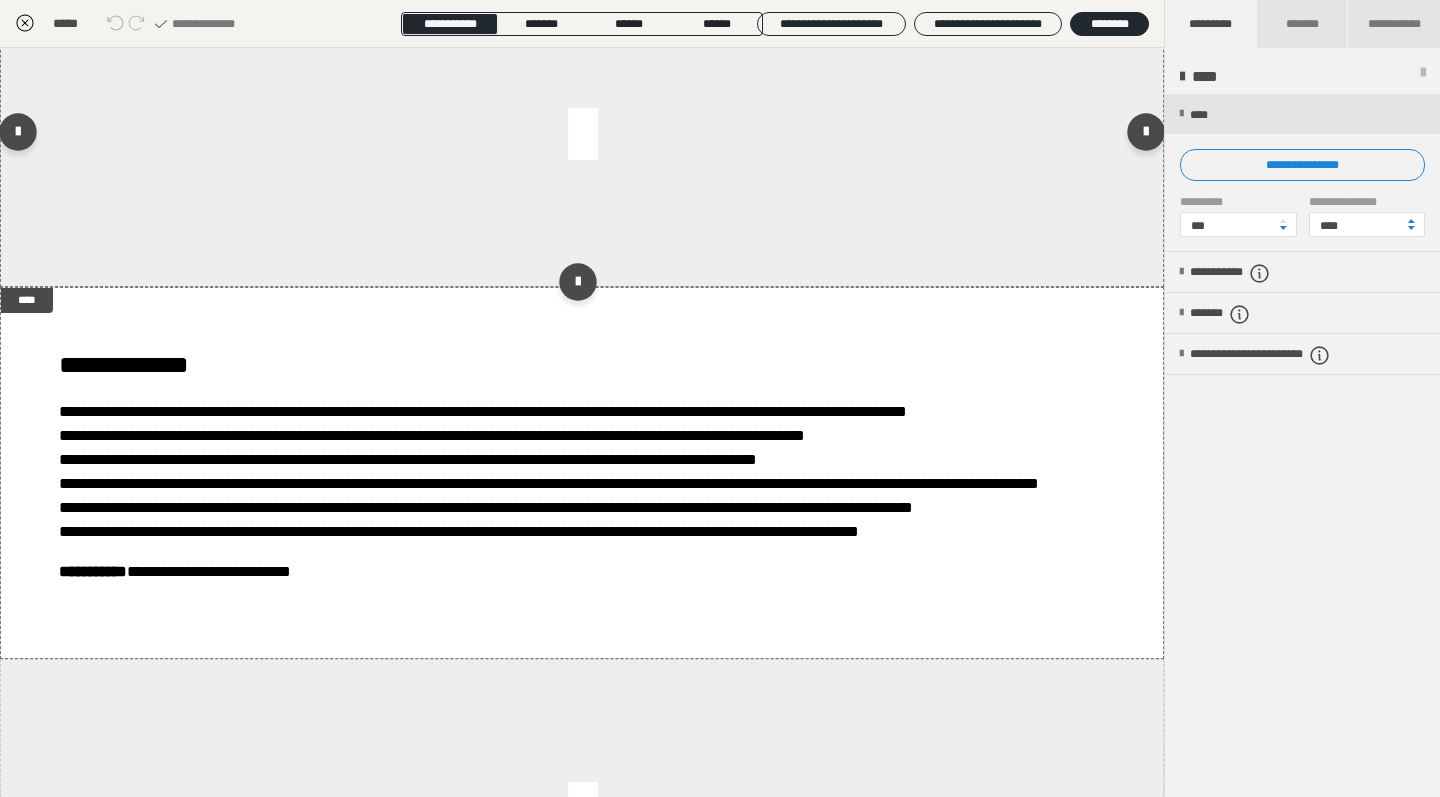 click at bounding box center (582, 136) 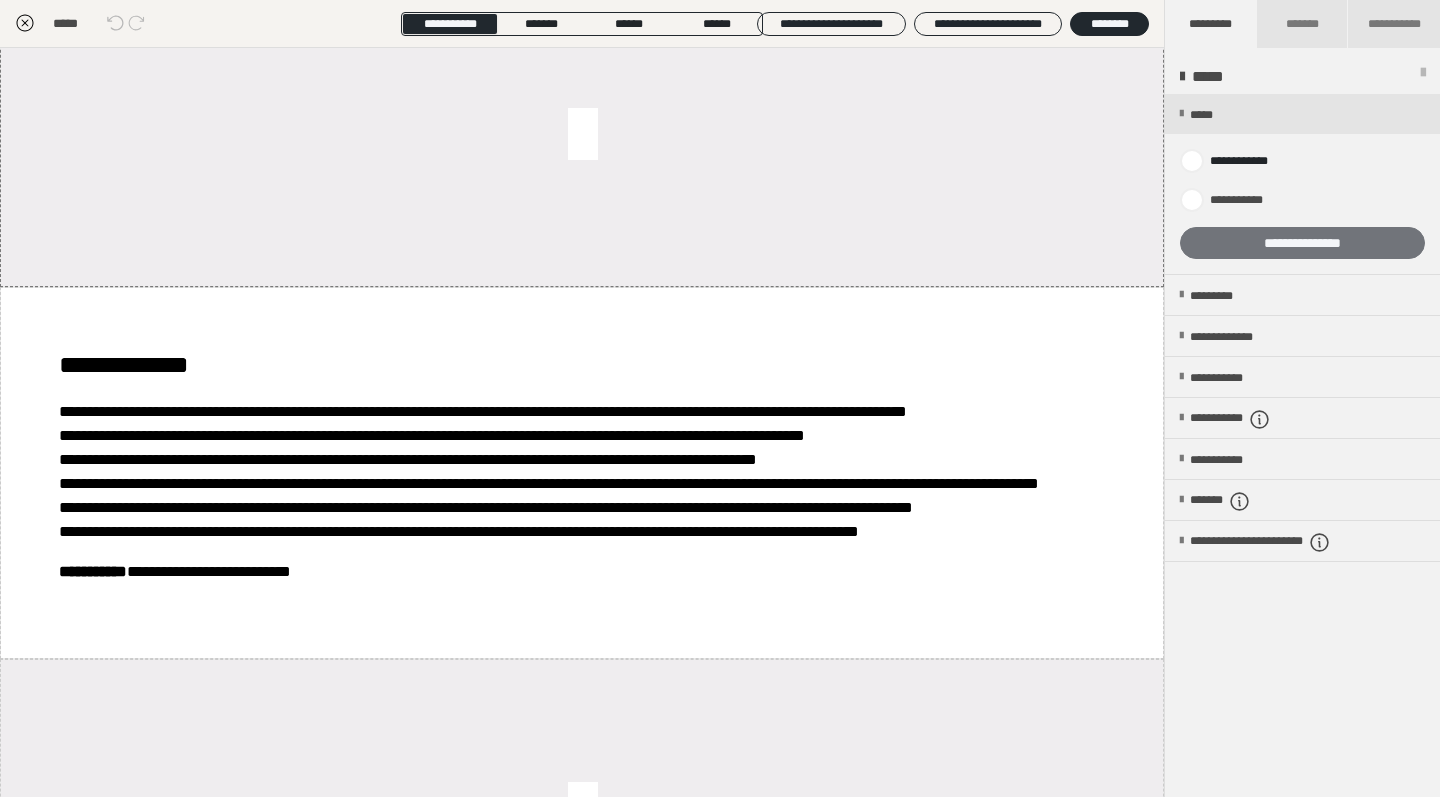 click on "**********" at bounding box center (1302, 243) 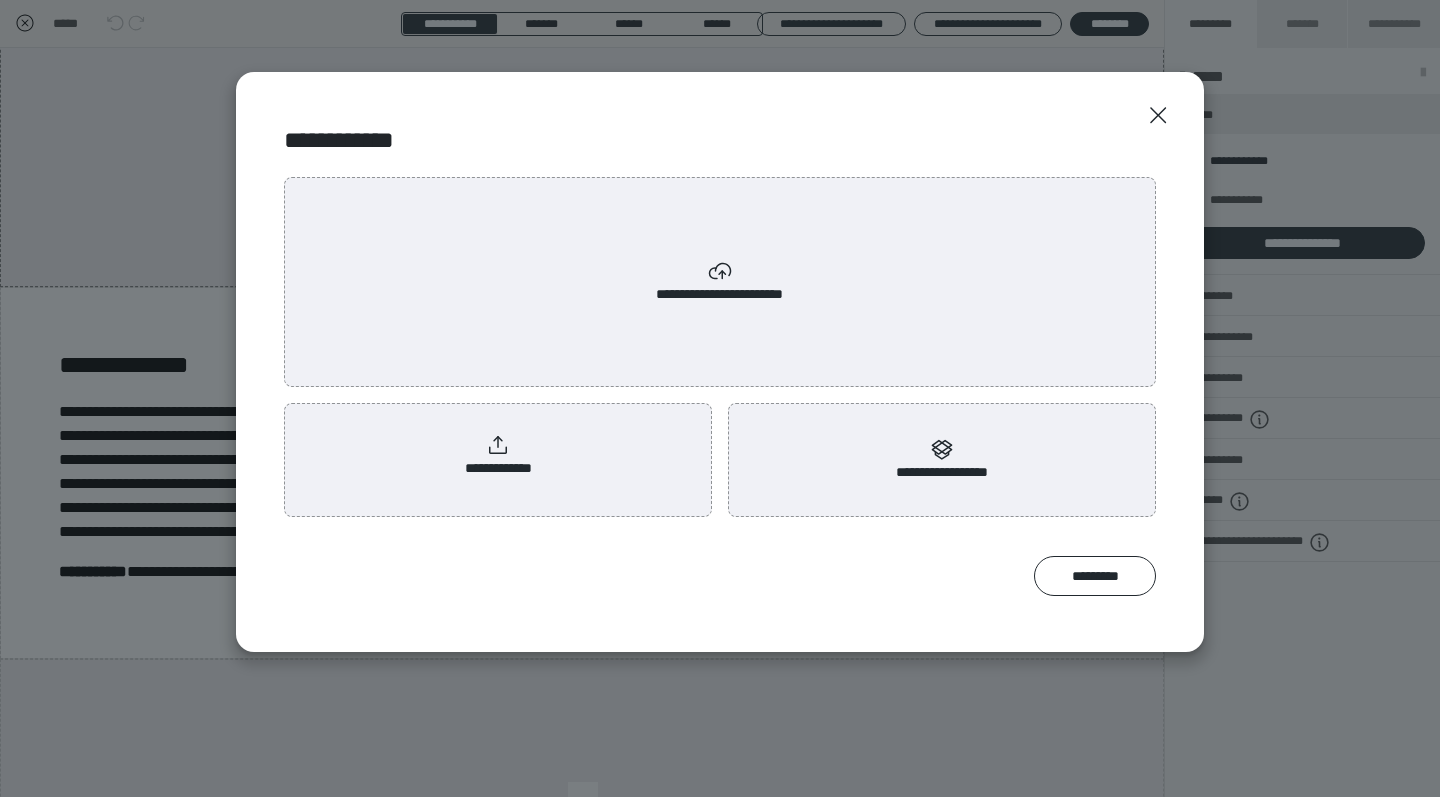 click on "**********" at bounding box center [498, 456] 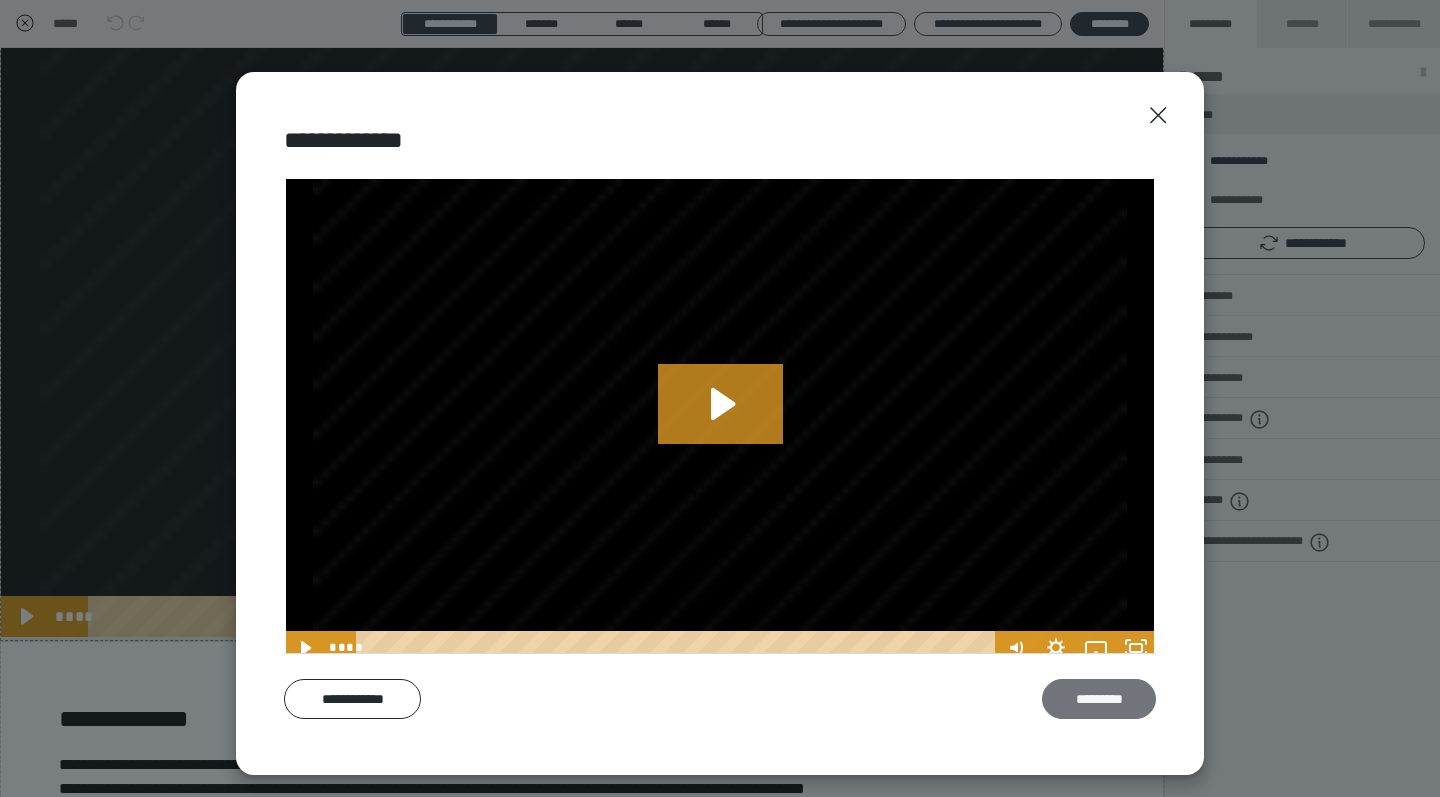 click on "*********" at bounding box center [1099, 699] 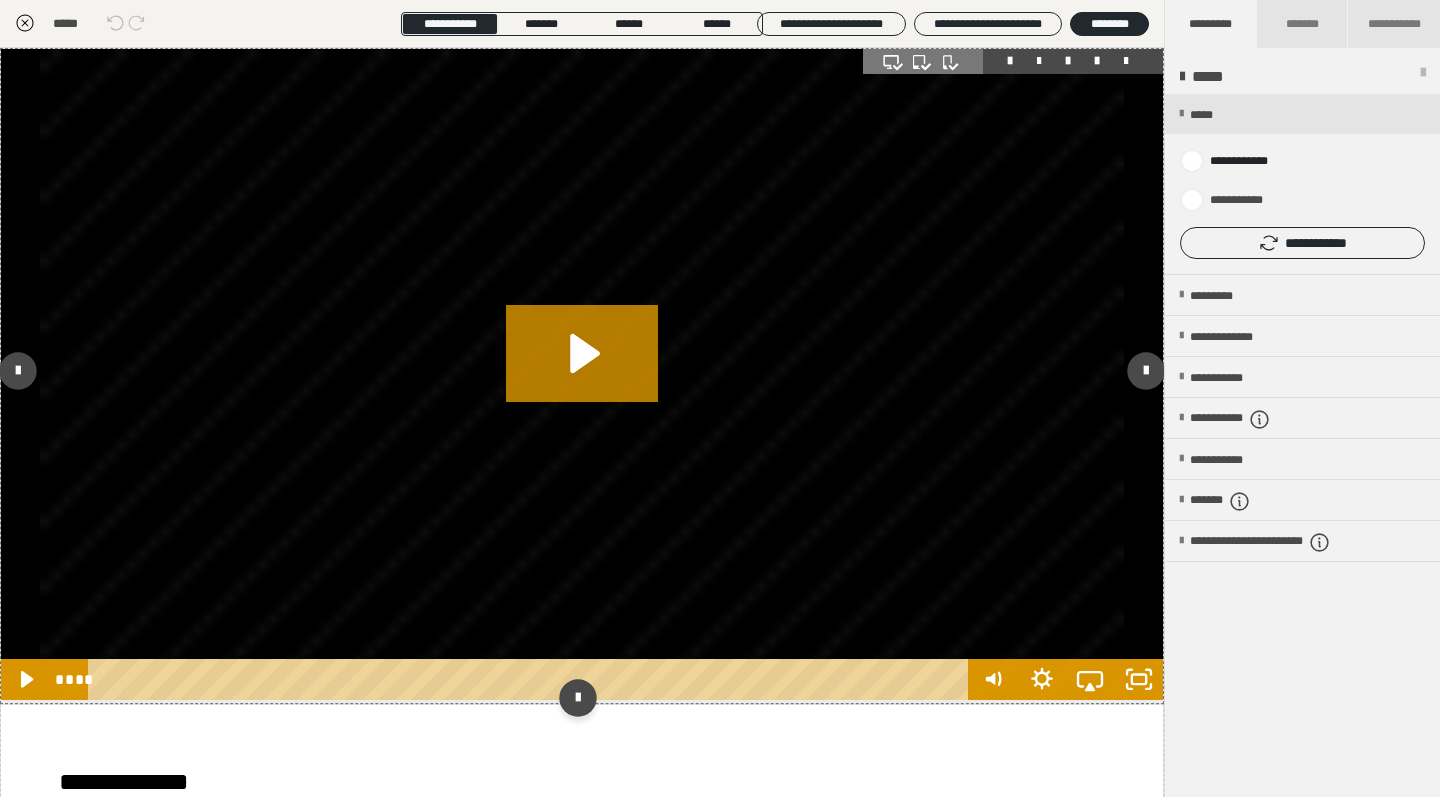 scroll, scrollTop: 0, scrollLeft: 0, axis: both 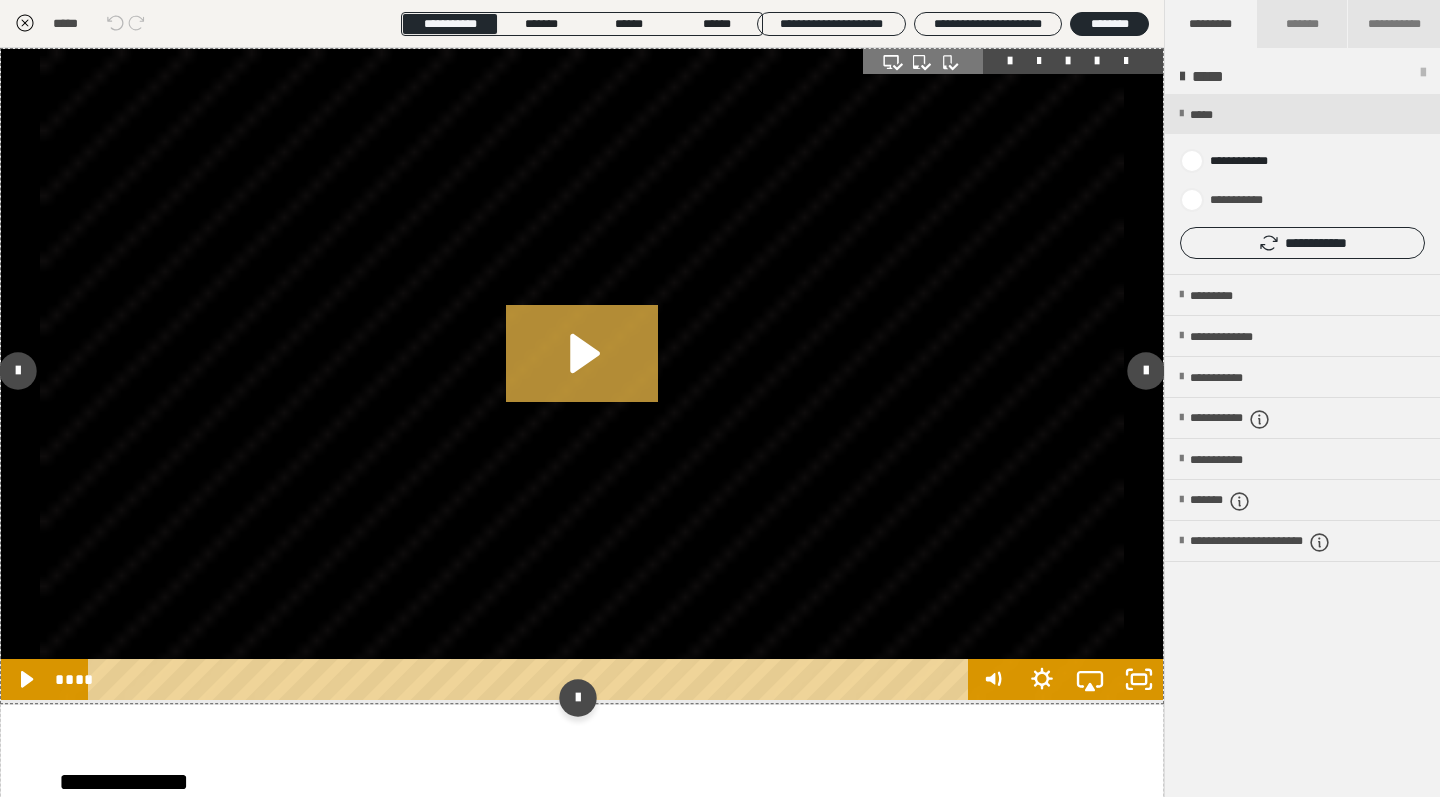 click 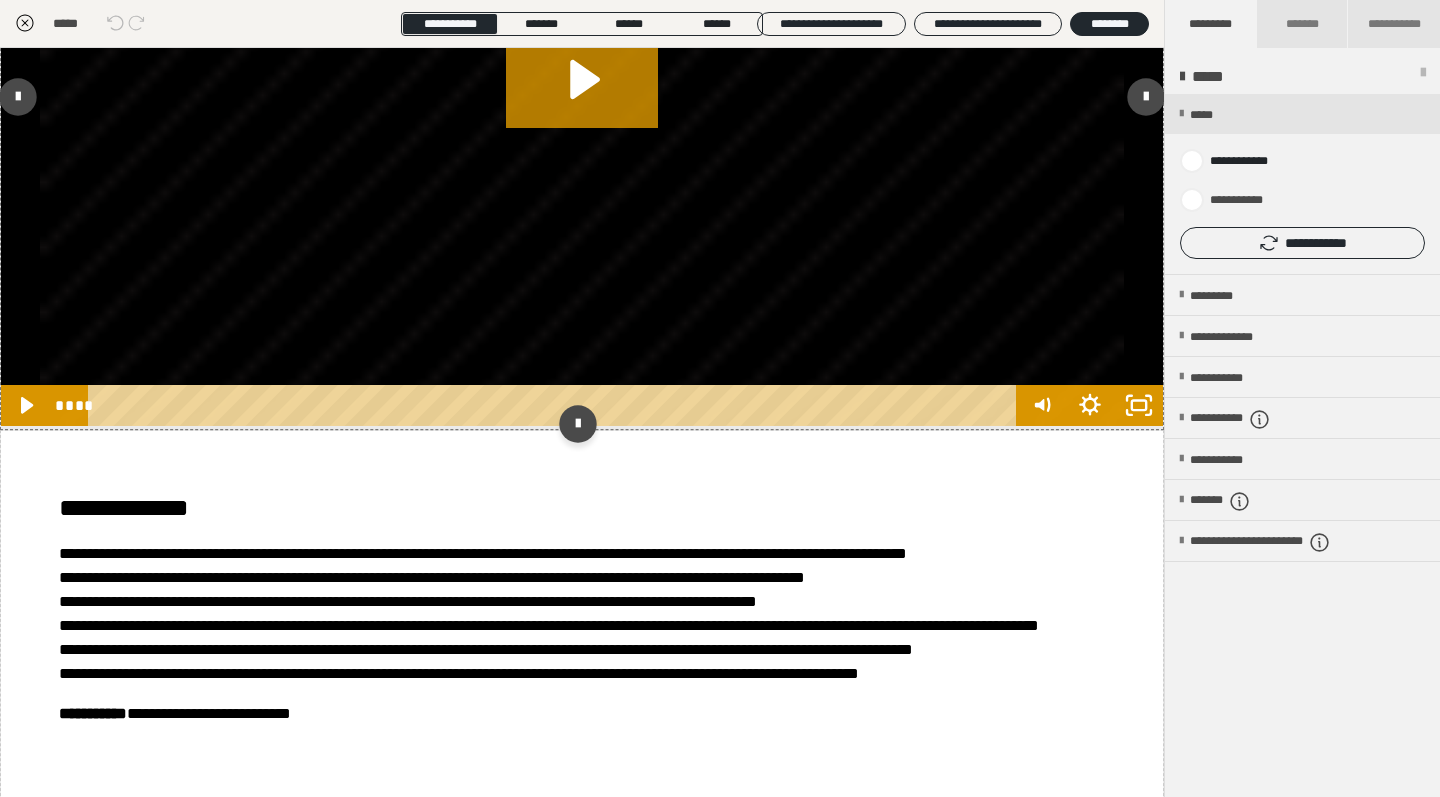 scroll, scrollTop: 273, scrollLeft: 0, axis: vertical 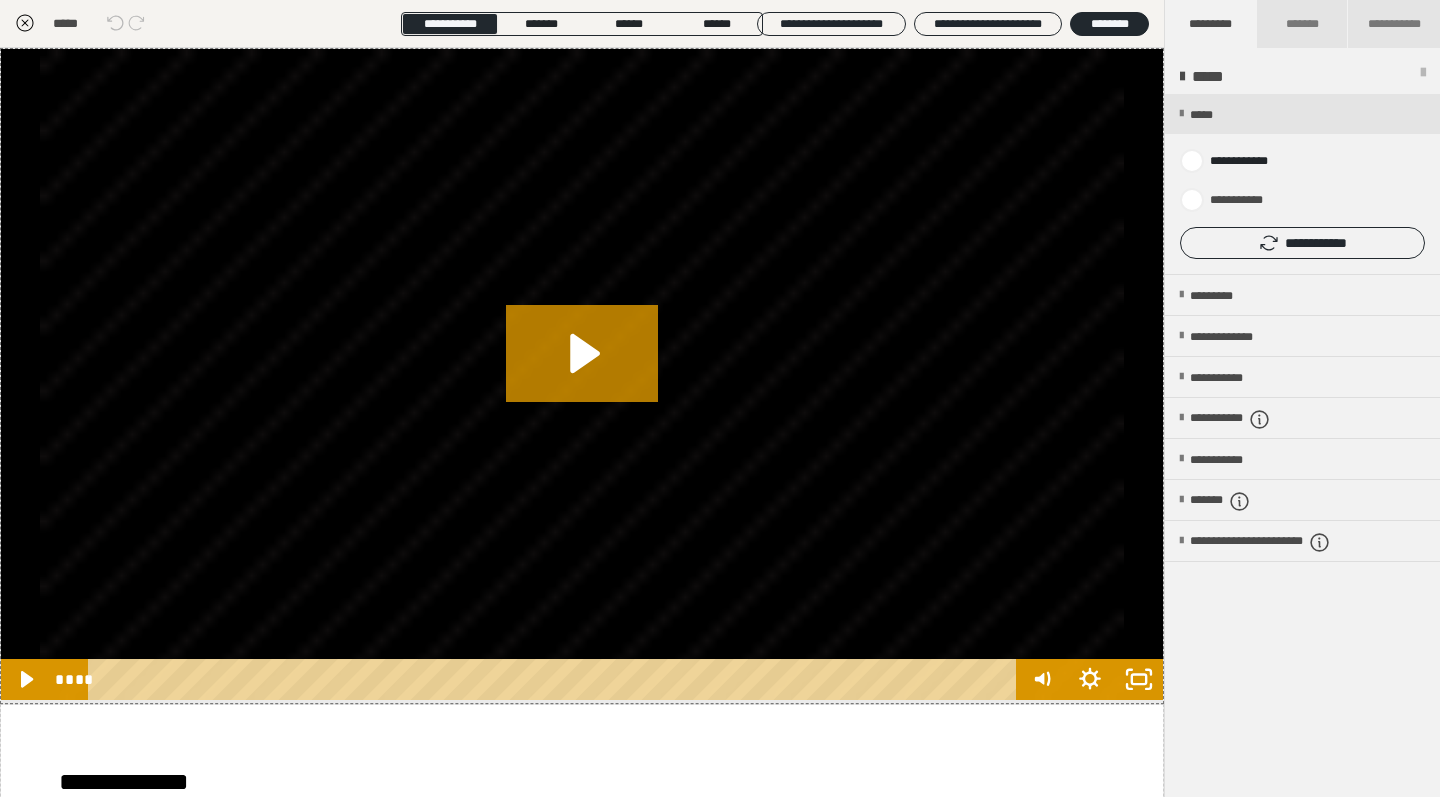 click 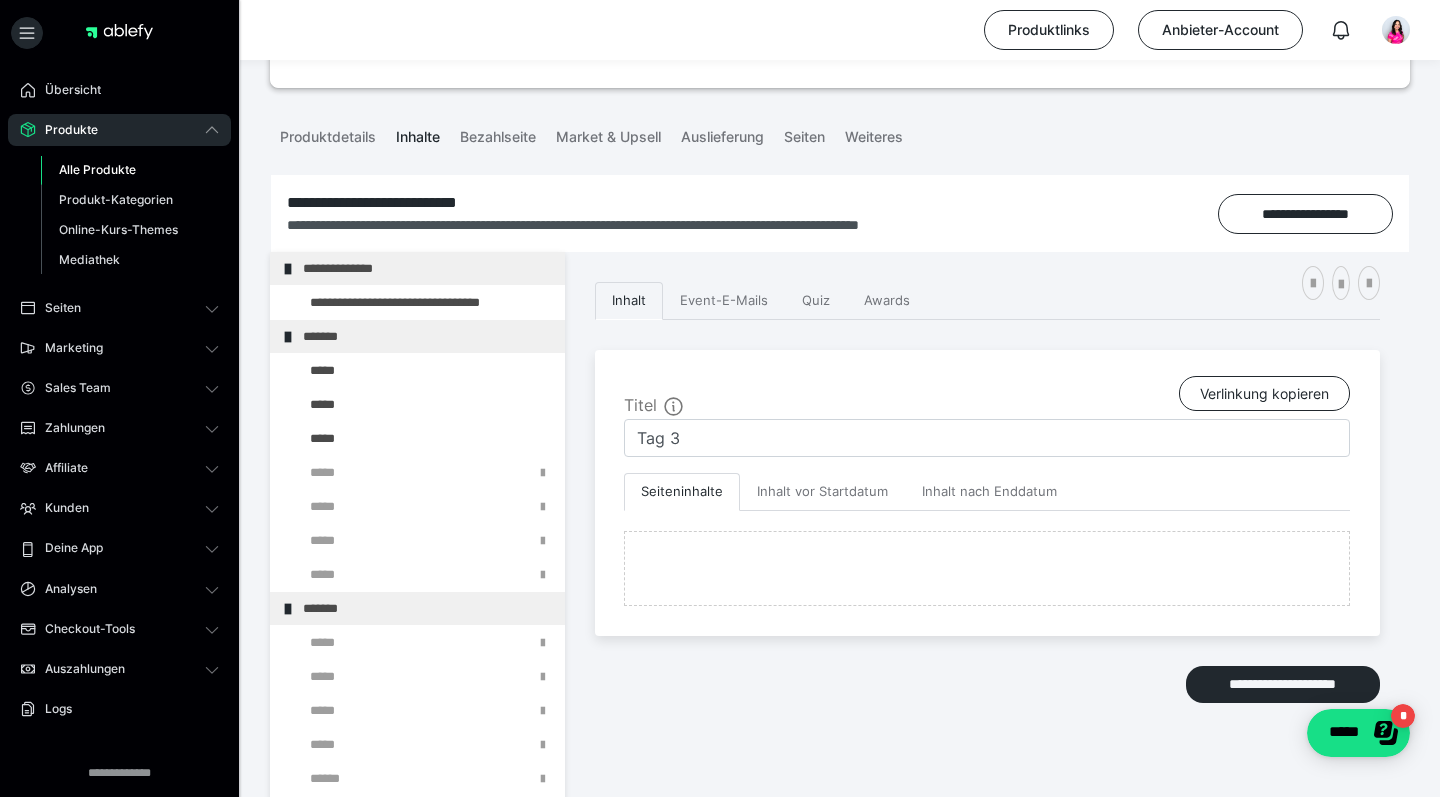 scroll, scrollTop: 39, scrollLeft: 0, axis: vertical 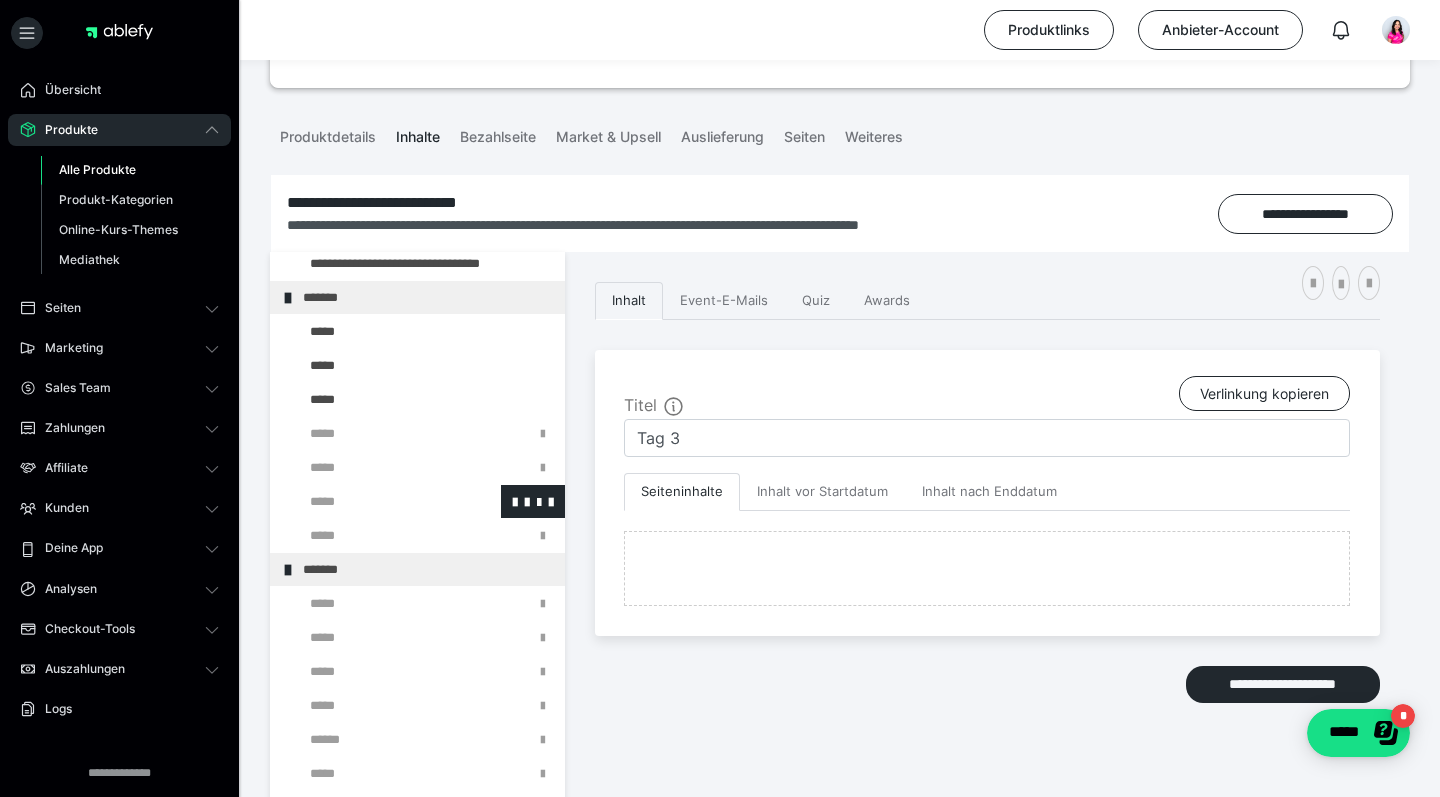 click at bounding box center [375, 501] 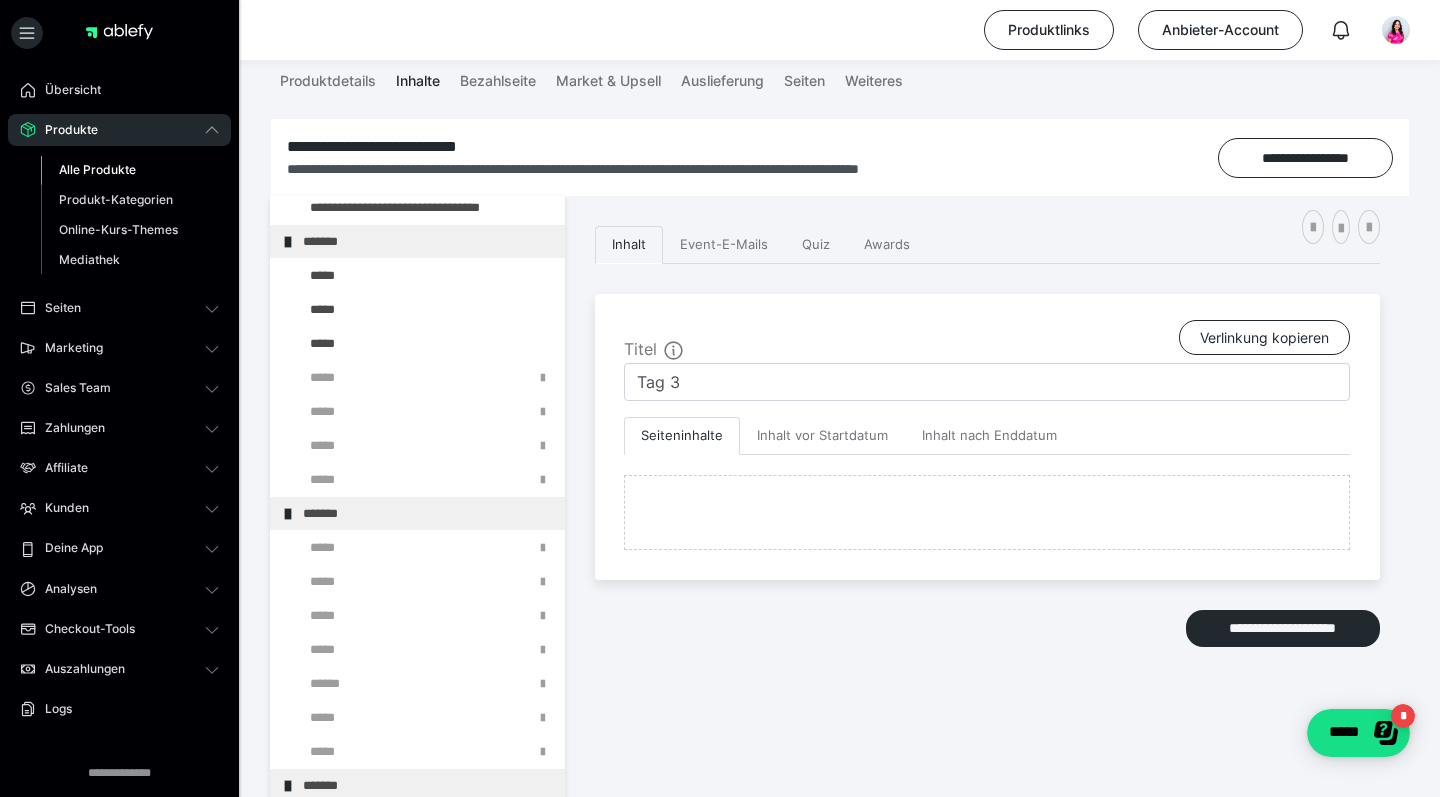 scroll, scrollTop: 294, scrollLeft: 0, axis: vertical 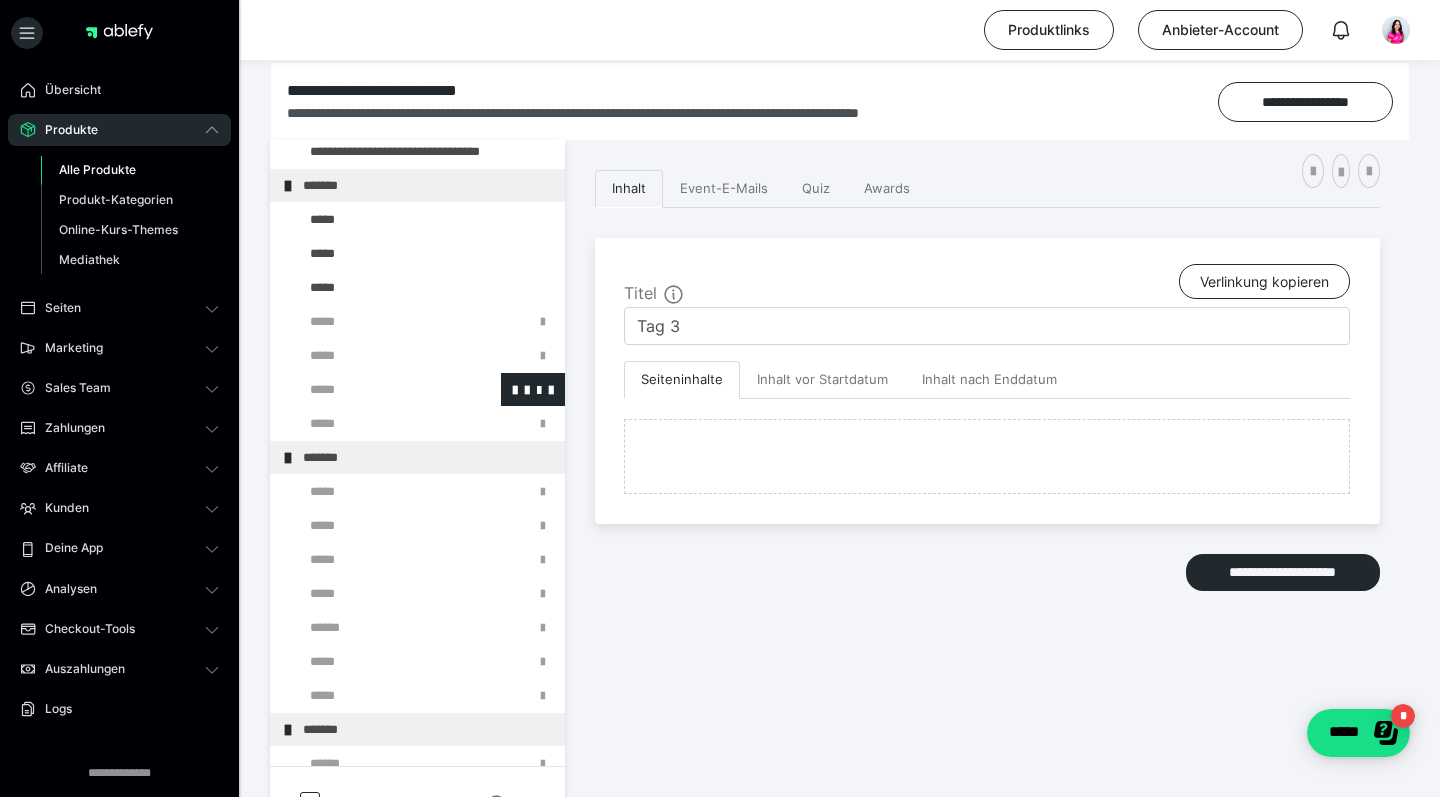 click at bounding box center [375, 389] 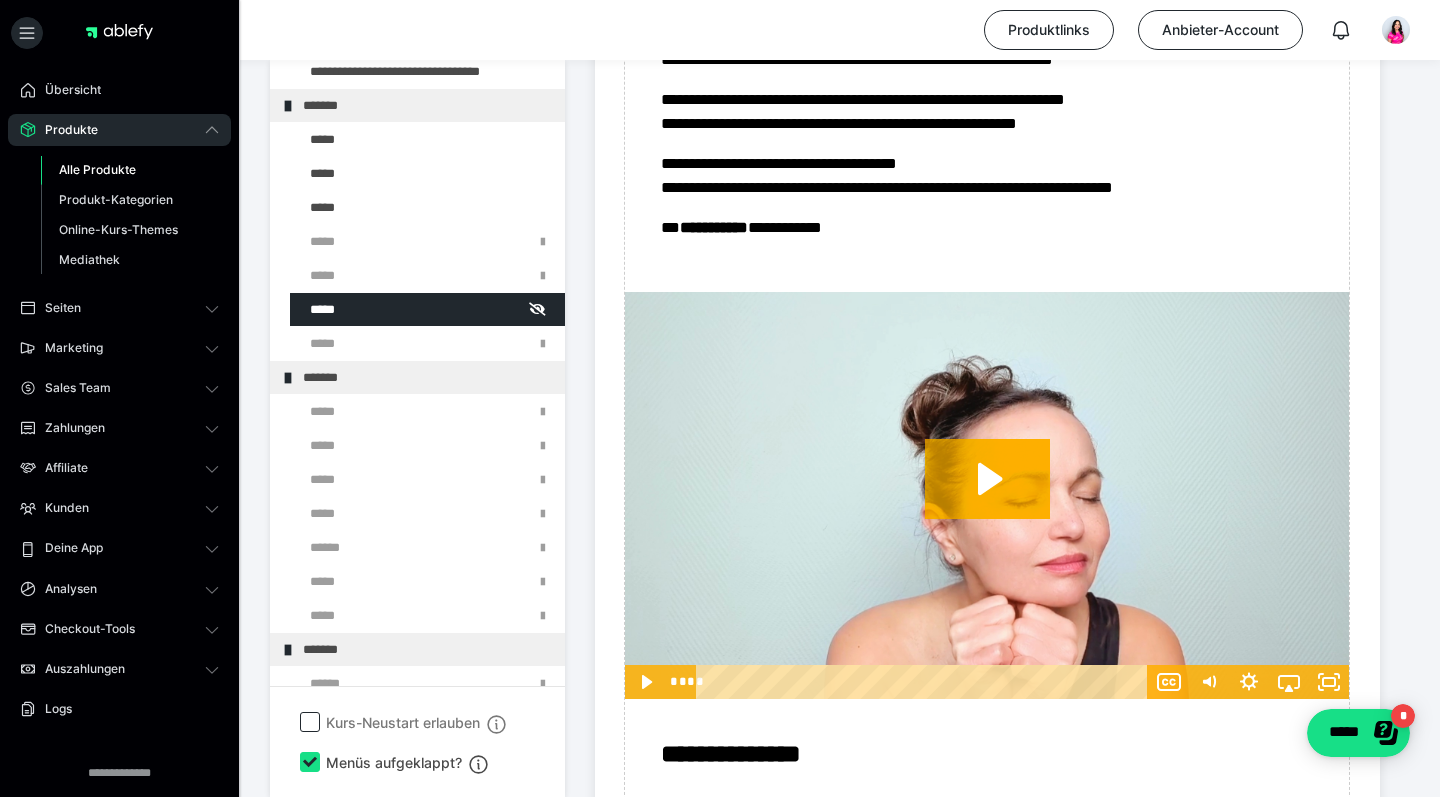 scroll, scrollTop: 2752, scrollLeft: 0, axis: vertical 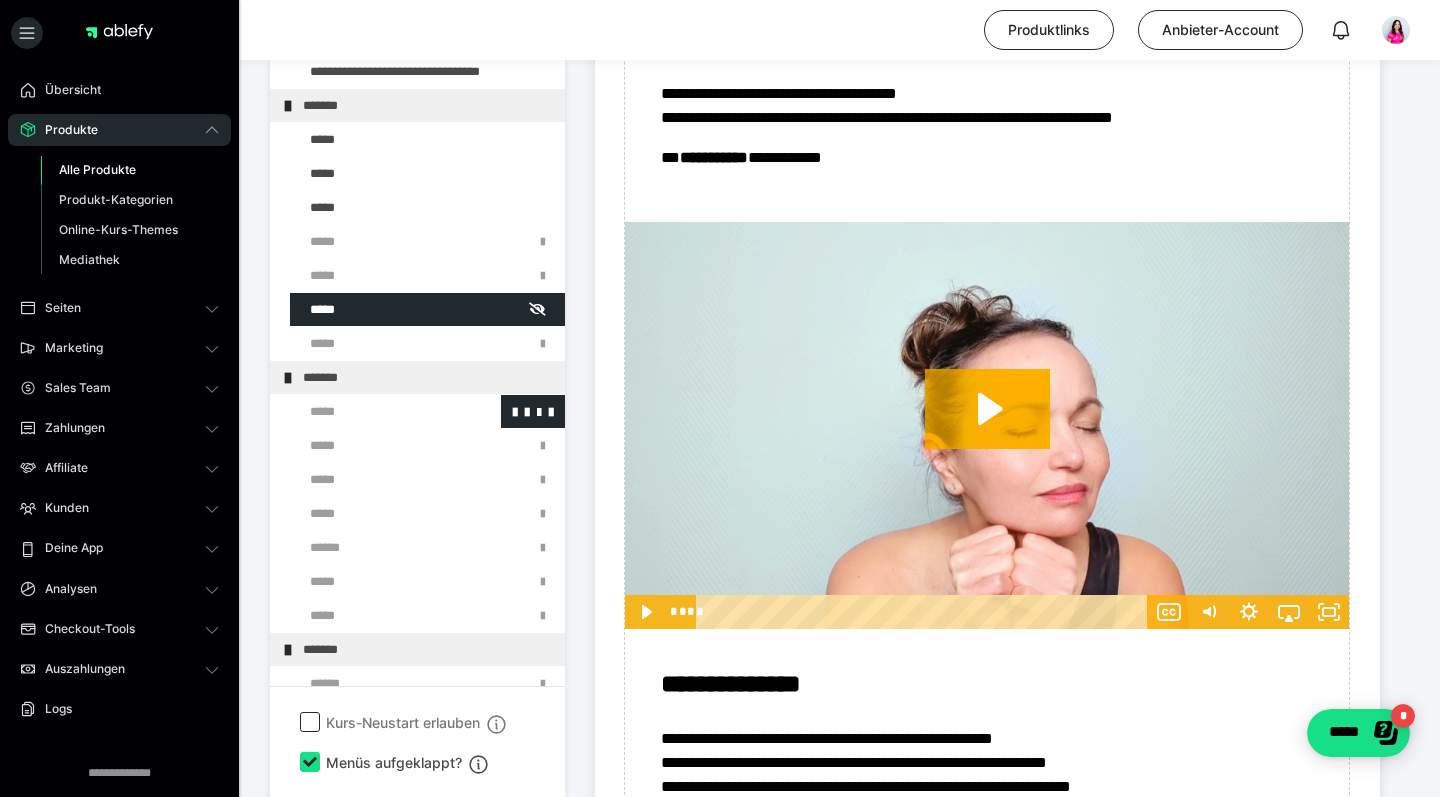 click at bounding box center (375, 411) 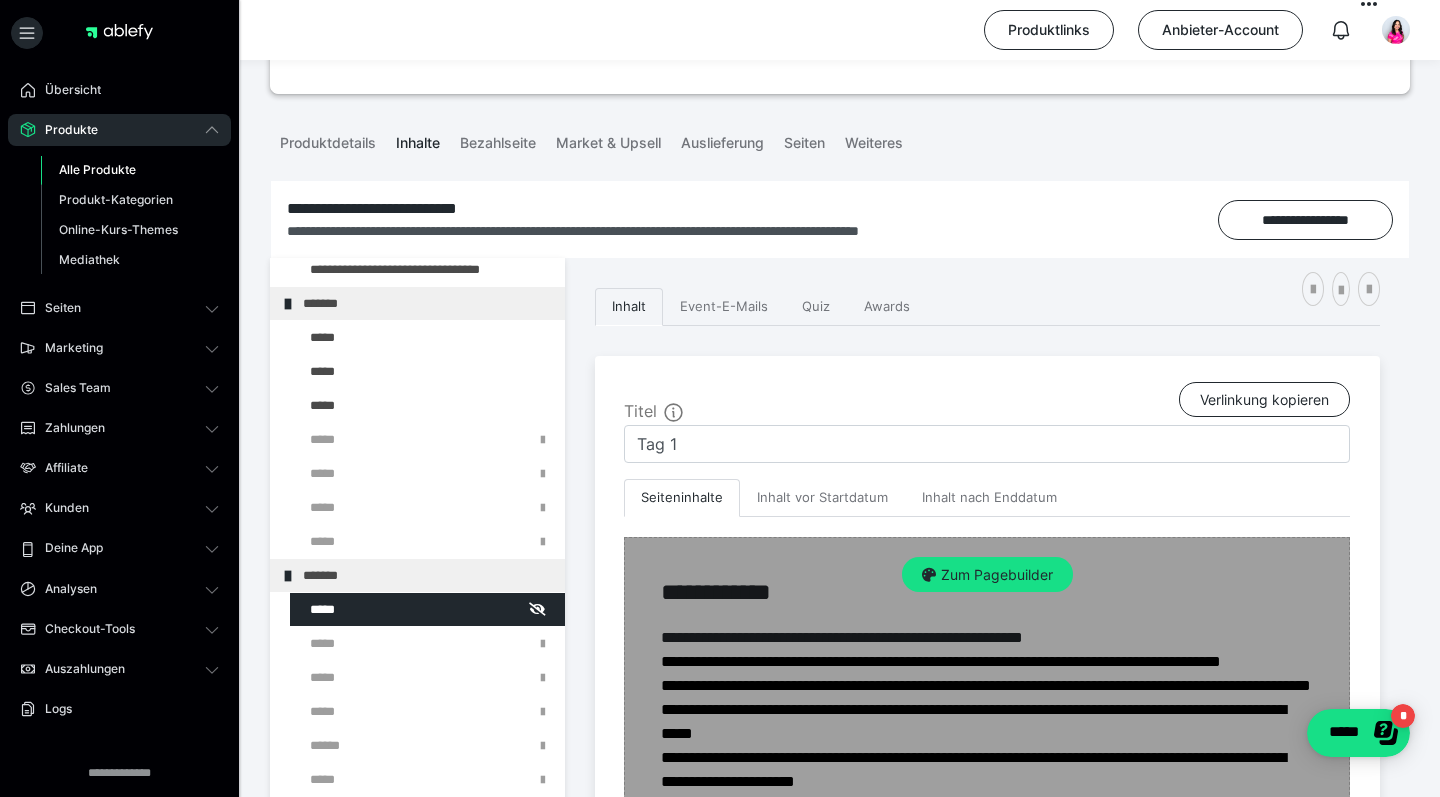 scroll, scrollTop: 424, scrollLeft: 0, axis: vertical 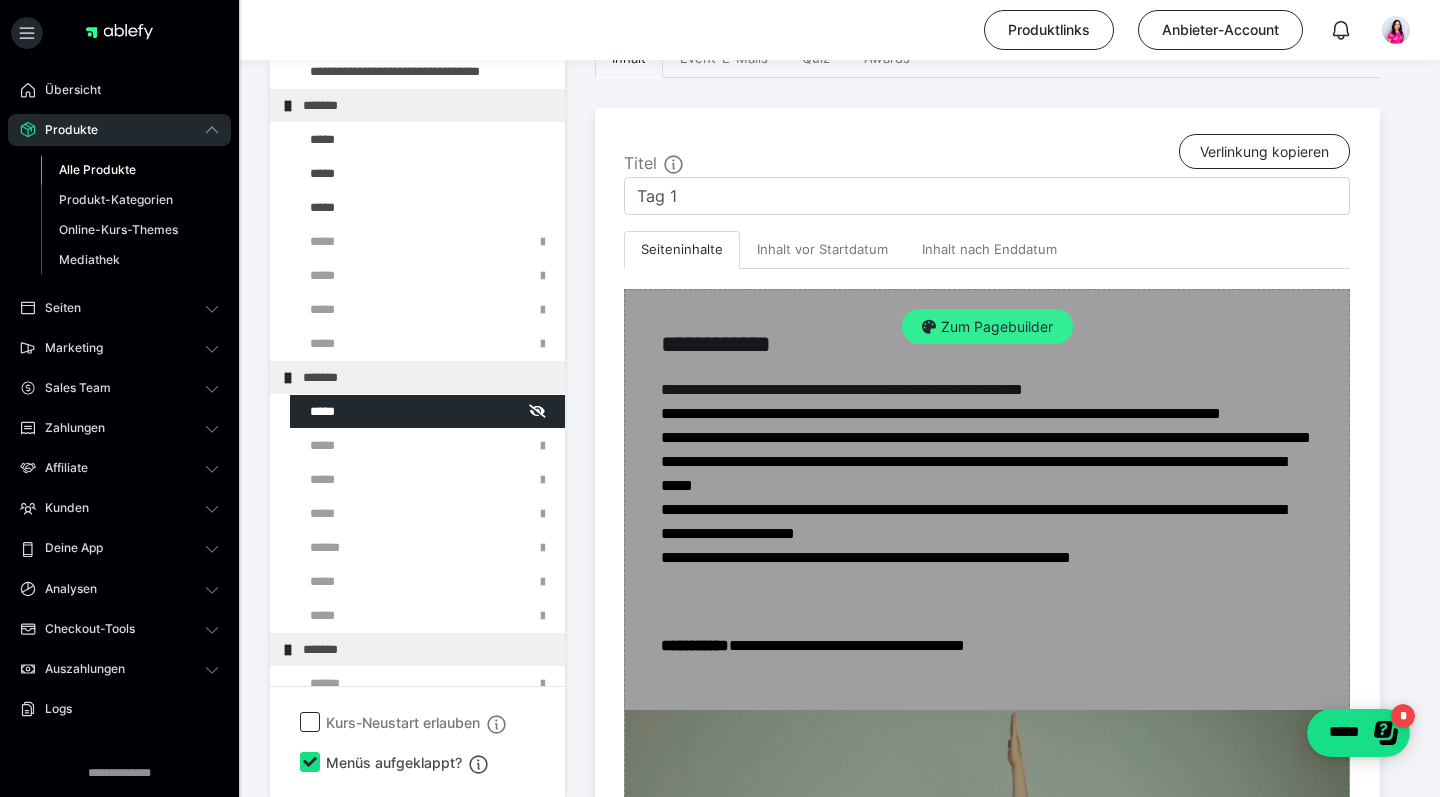 click on "Zum Pagebuilder" at bounding box center [987, 327] 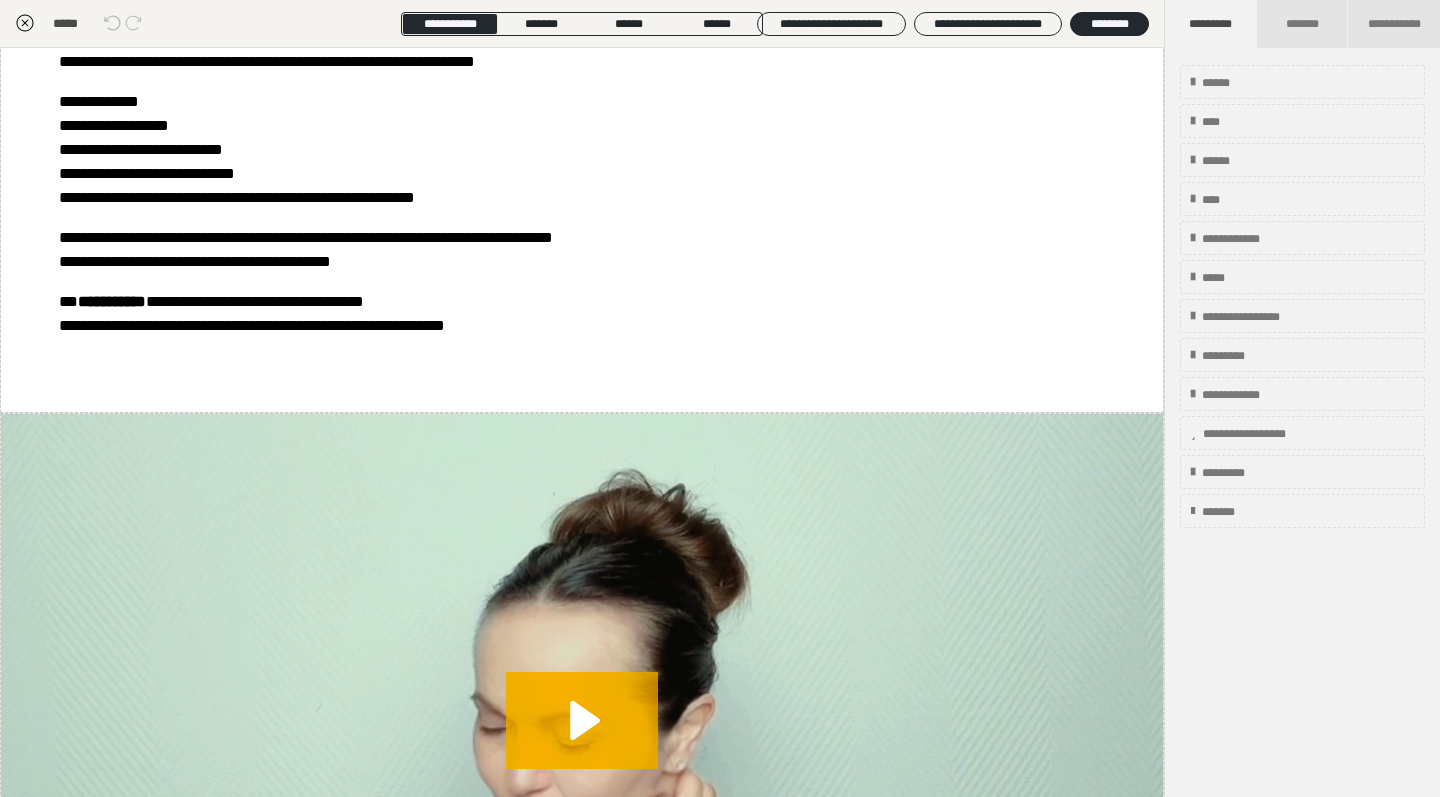 scroll, scrollTop: 4429, scrollLeft: 0, axis: vertical 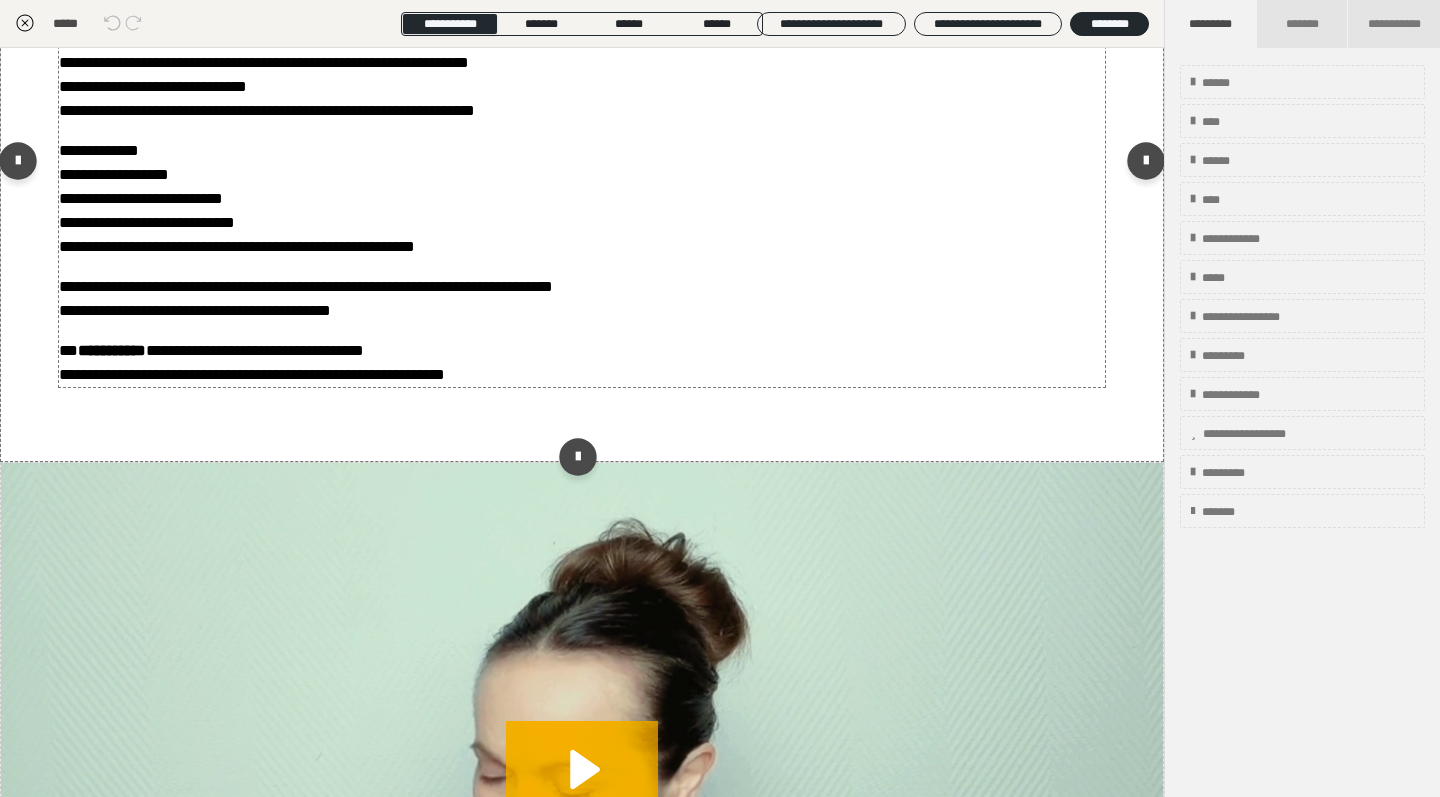 click on "**********" at bounding box center (582, 299) 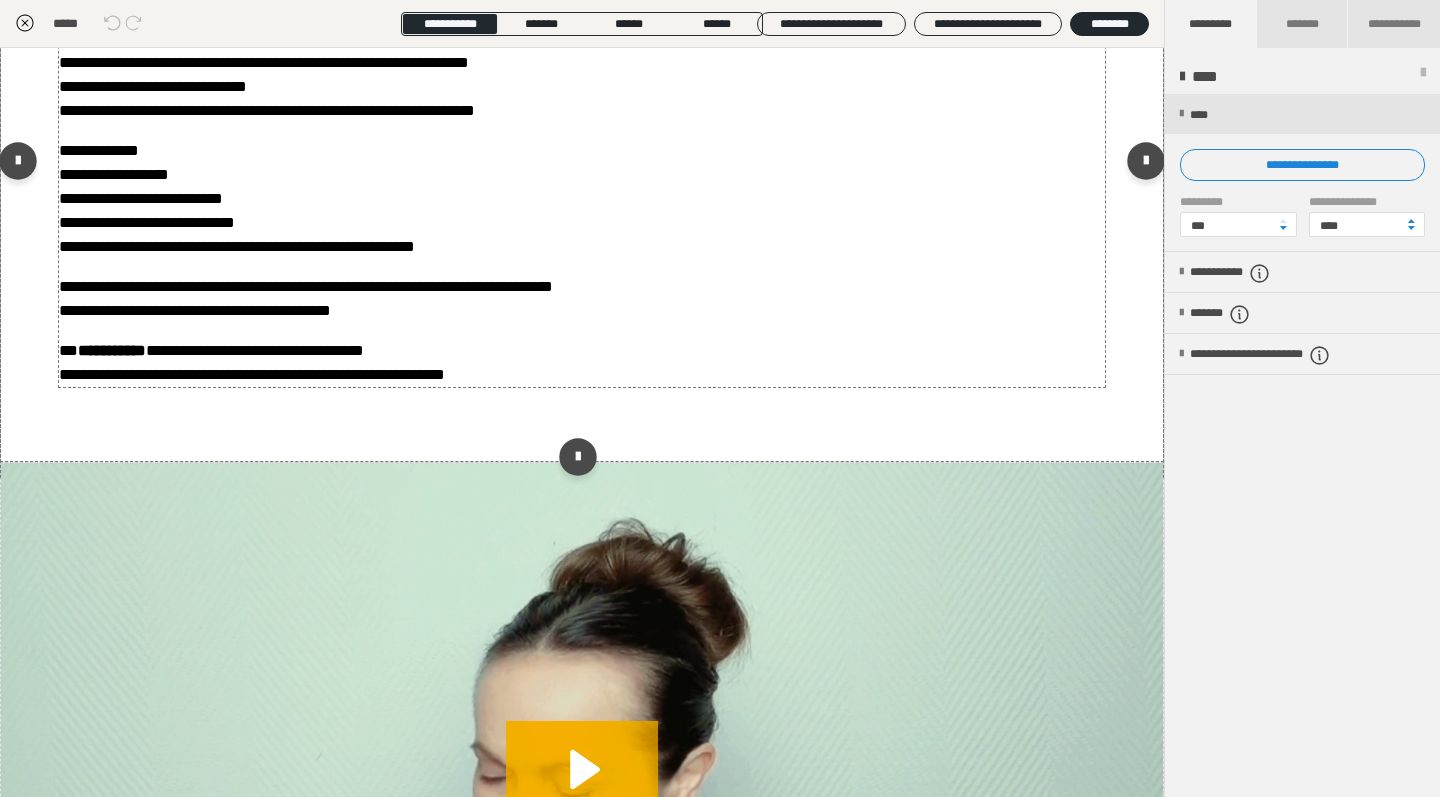 click on "**********" at bounding box center [582, 299] 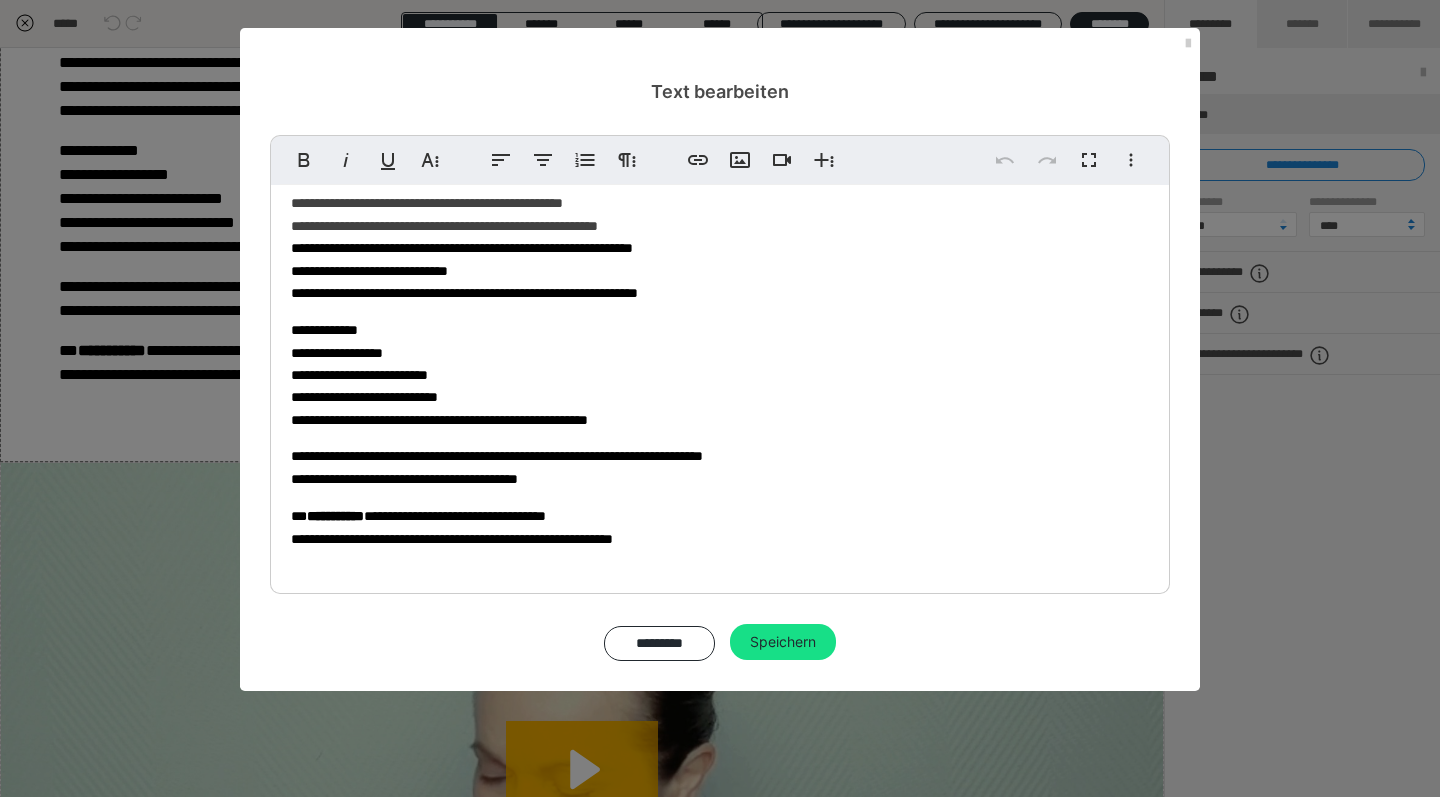 scroll, scrollTop: 89, scrollLeft: 0, axis: vertical 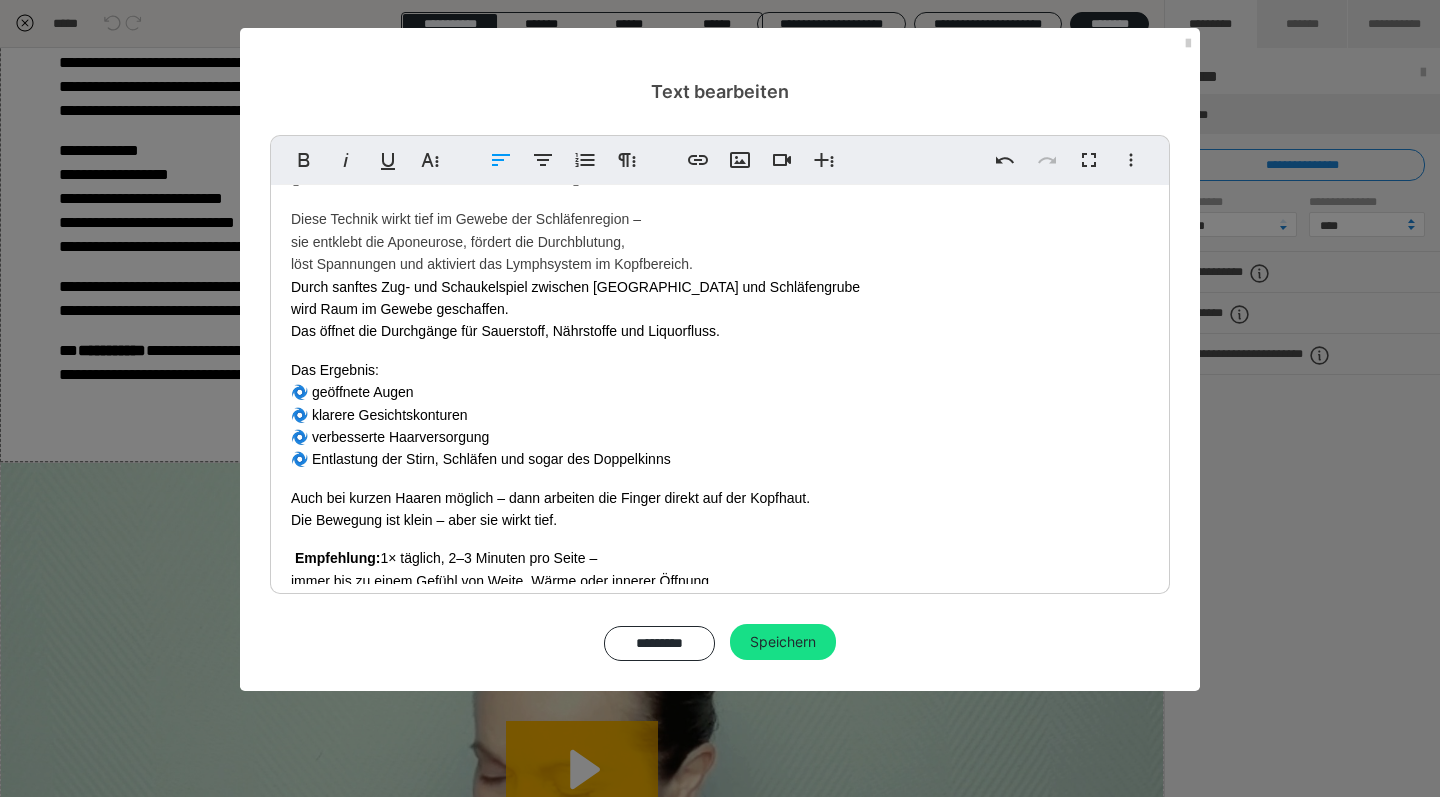 click on "Das Ergebnis: 🌀 geöffnete Augen 🌀 klarere Gesichtskonturen 🌀 verbesserte Haarversorgung 🌀 Entlastung der Stirn, Schläfen und sogar des Doppelkinns" at bounding box center [720, 415] 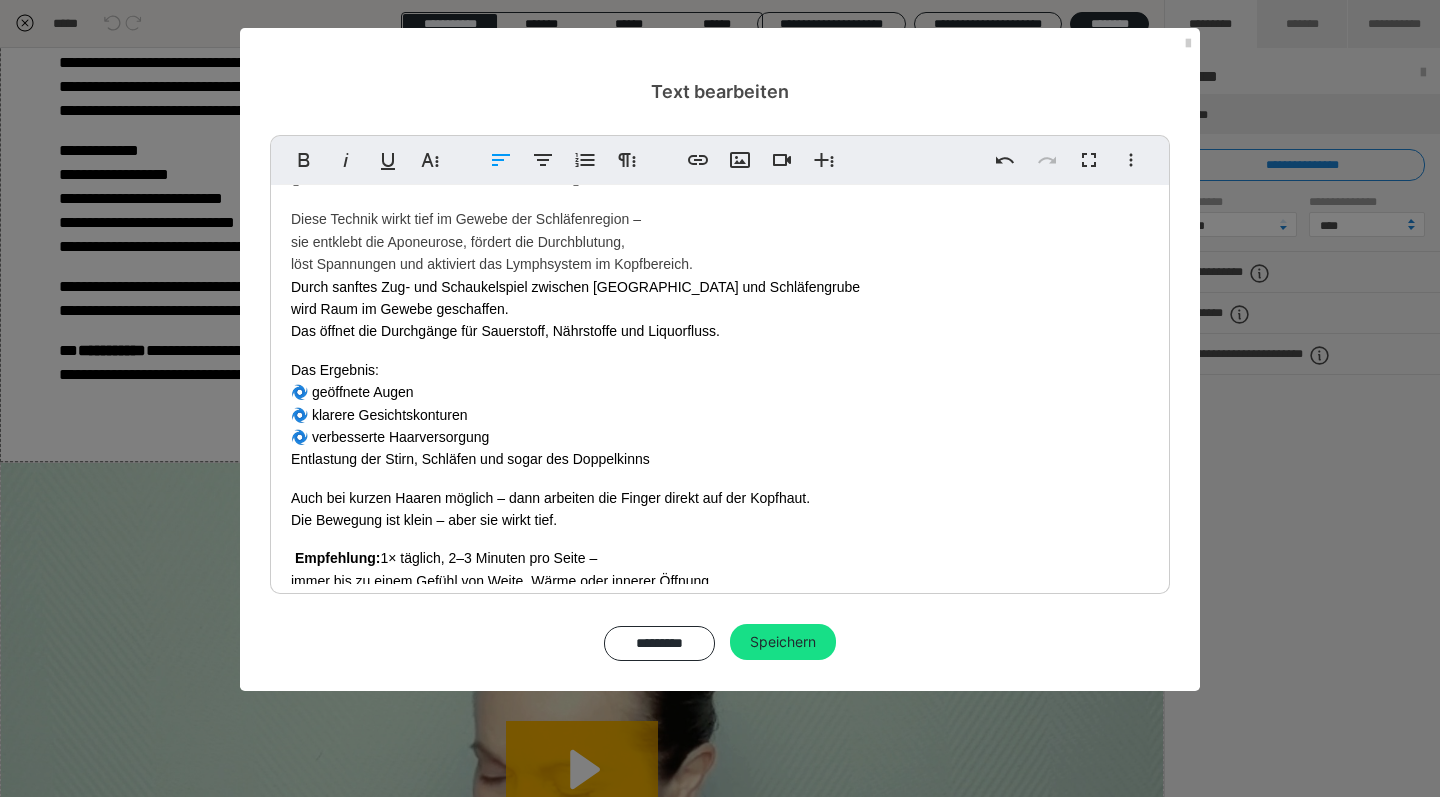 click on "Das Ergebnis: 🌀 geöffnete Augen 🌀 klarere Gesichtskonturen 🌀 verbesserte Haarversorgung Entlastung der Stirn, Schläfen und sogar des Doppelkinns" at bounding box center (720, 415) 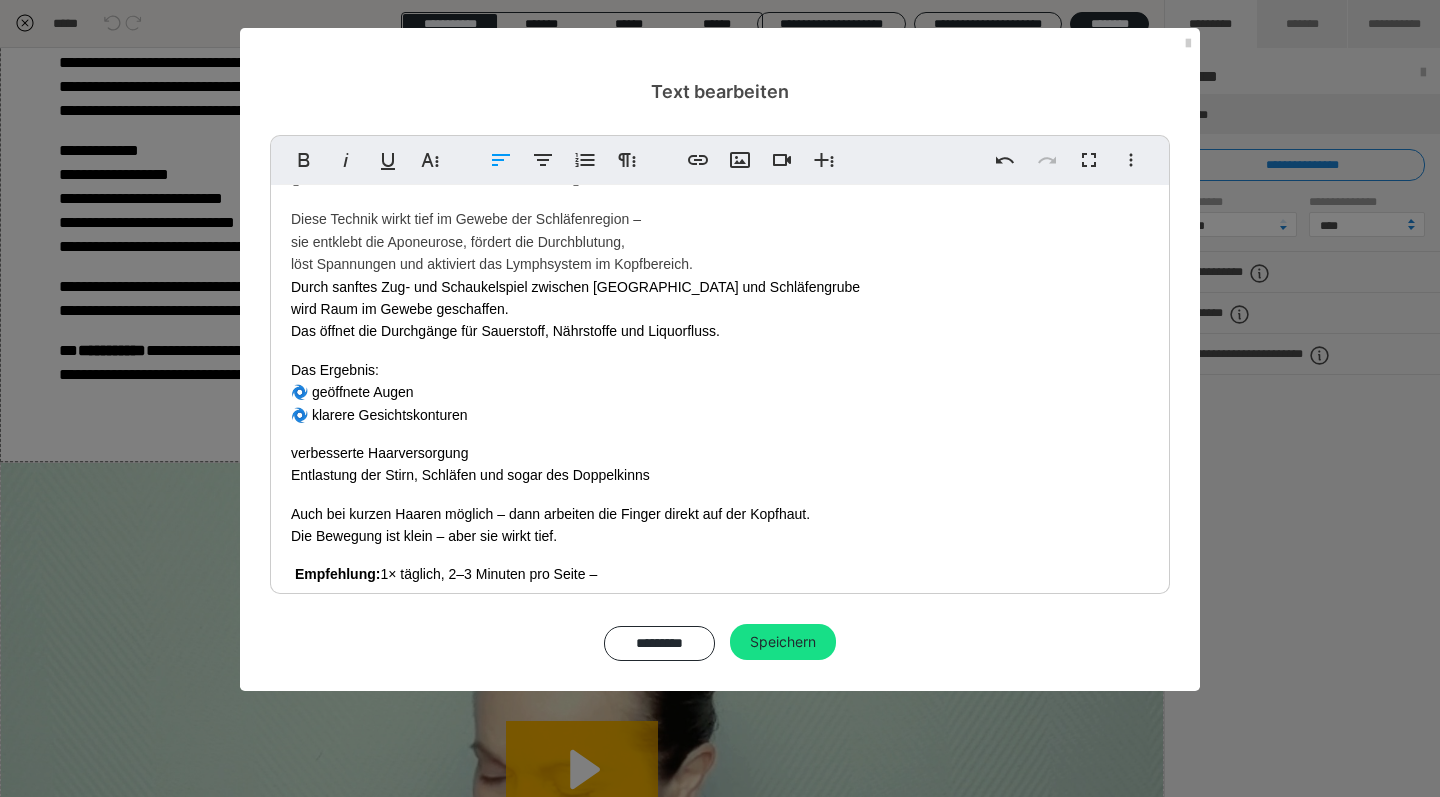 click on "Das Ergebnis: 🌀 geöffnete Augen 🌀 klarere Gesichtskonturen" at bounding box center [720, 392] 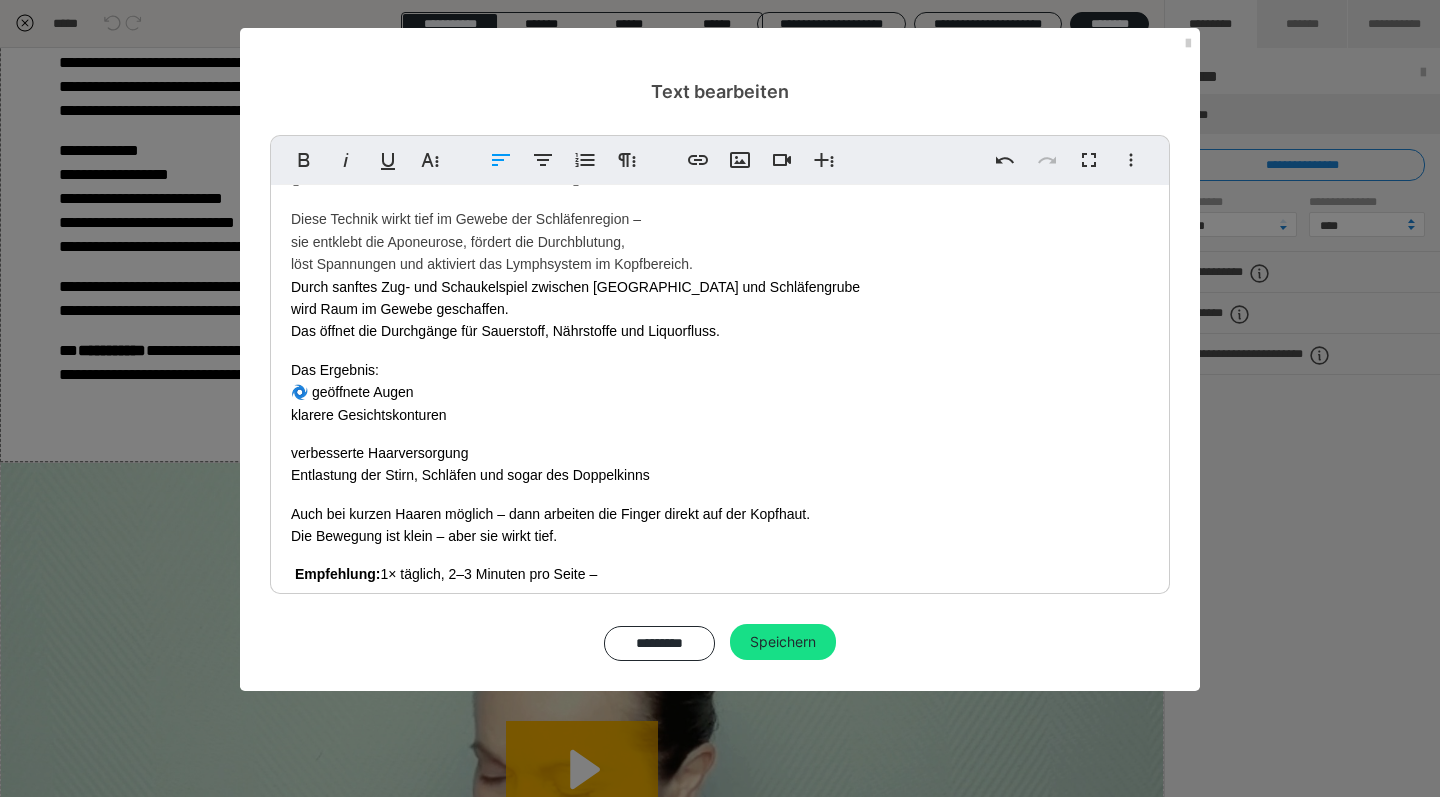 click on "Das Ergebnis: 🌀 geöffnete Augen  klarere Gesichtskonturen" at bounding box center [720, 392] 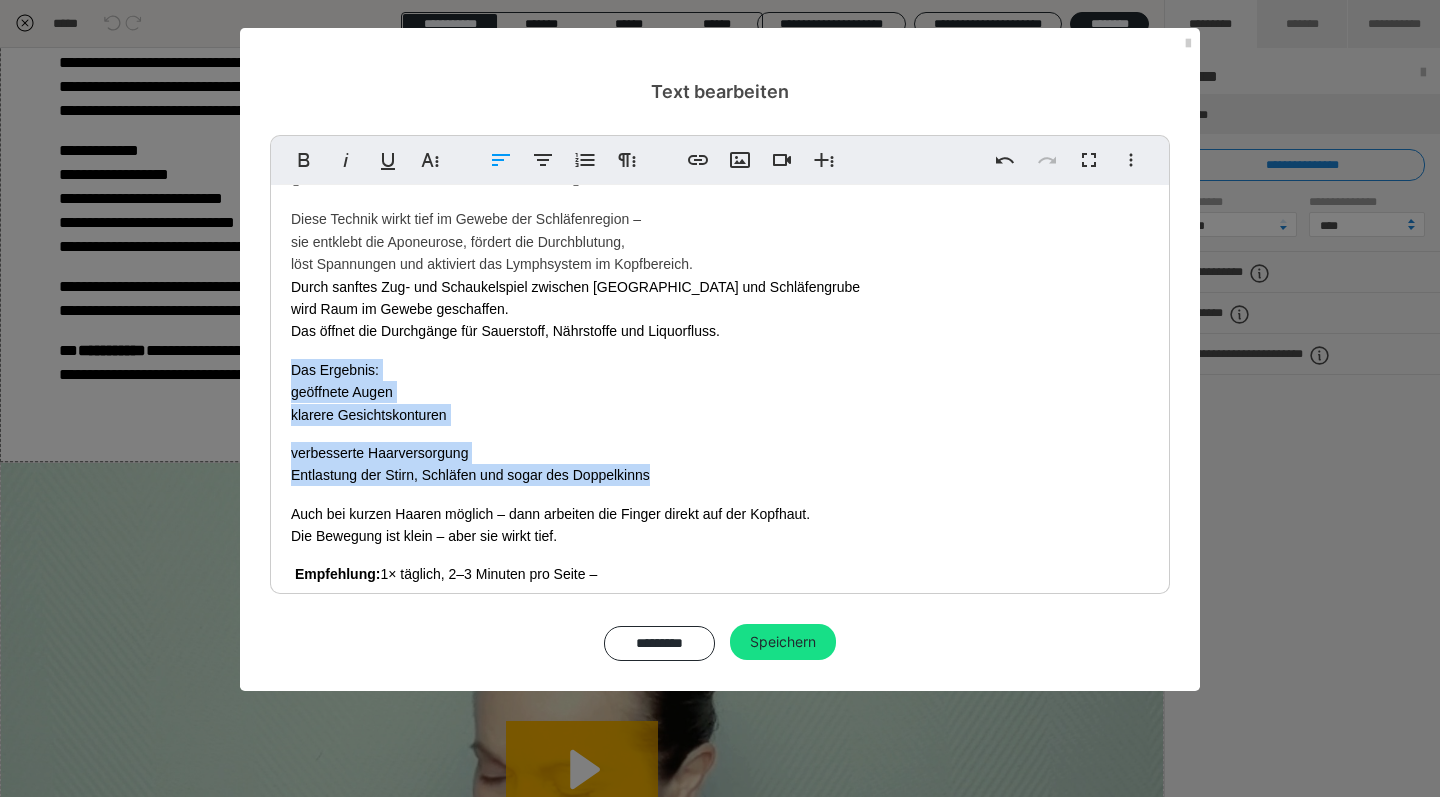 drag, startPoint x: 669, startPoint y: 467, endPoint x: 289, endPoint y: 355, distance: 396.1616 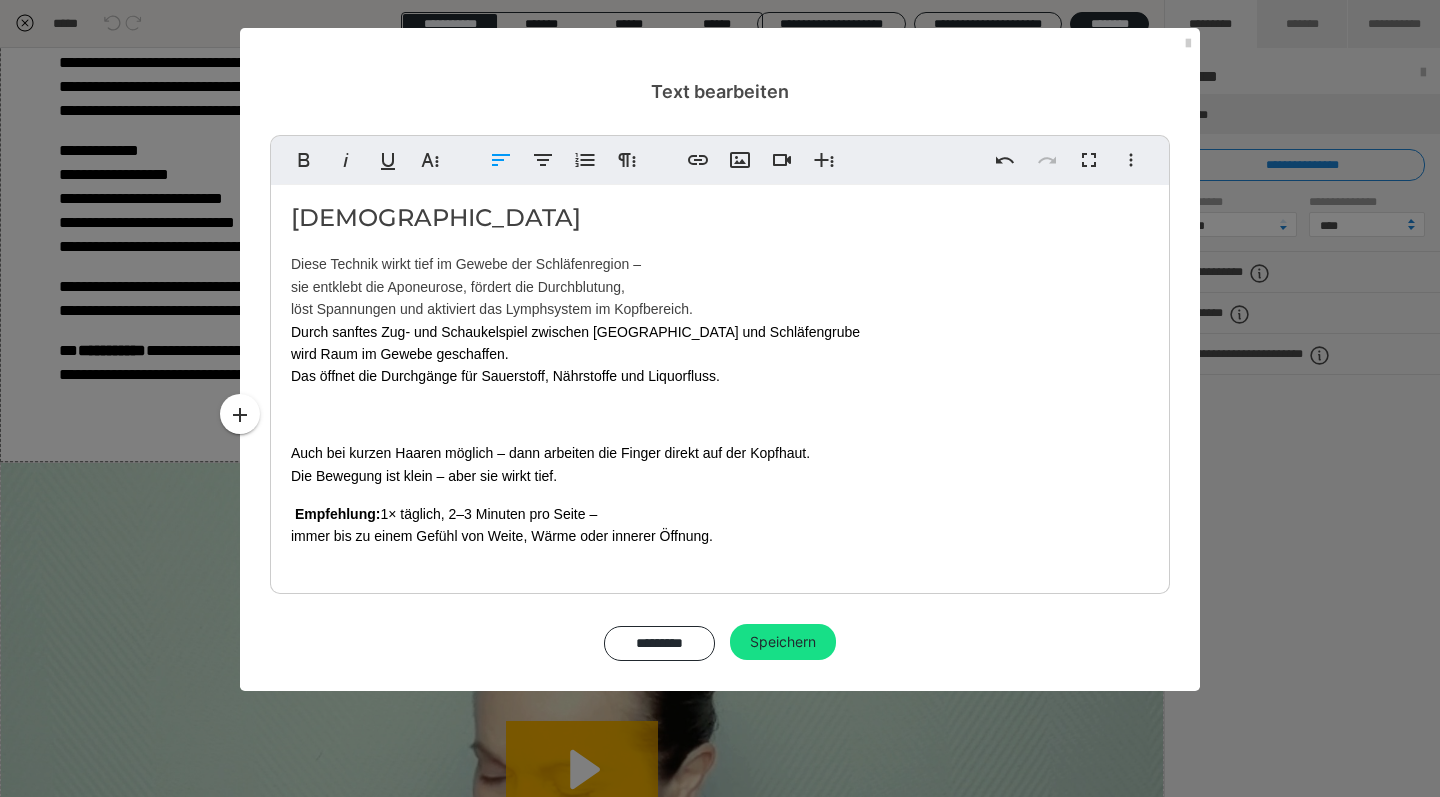 scroll, scrollTop: 1, scrollLeft: 0, axis: vertical 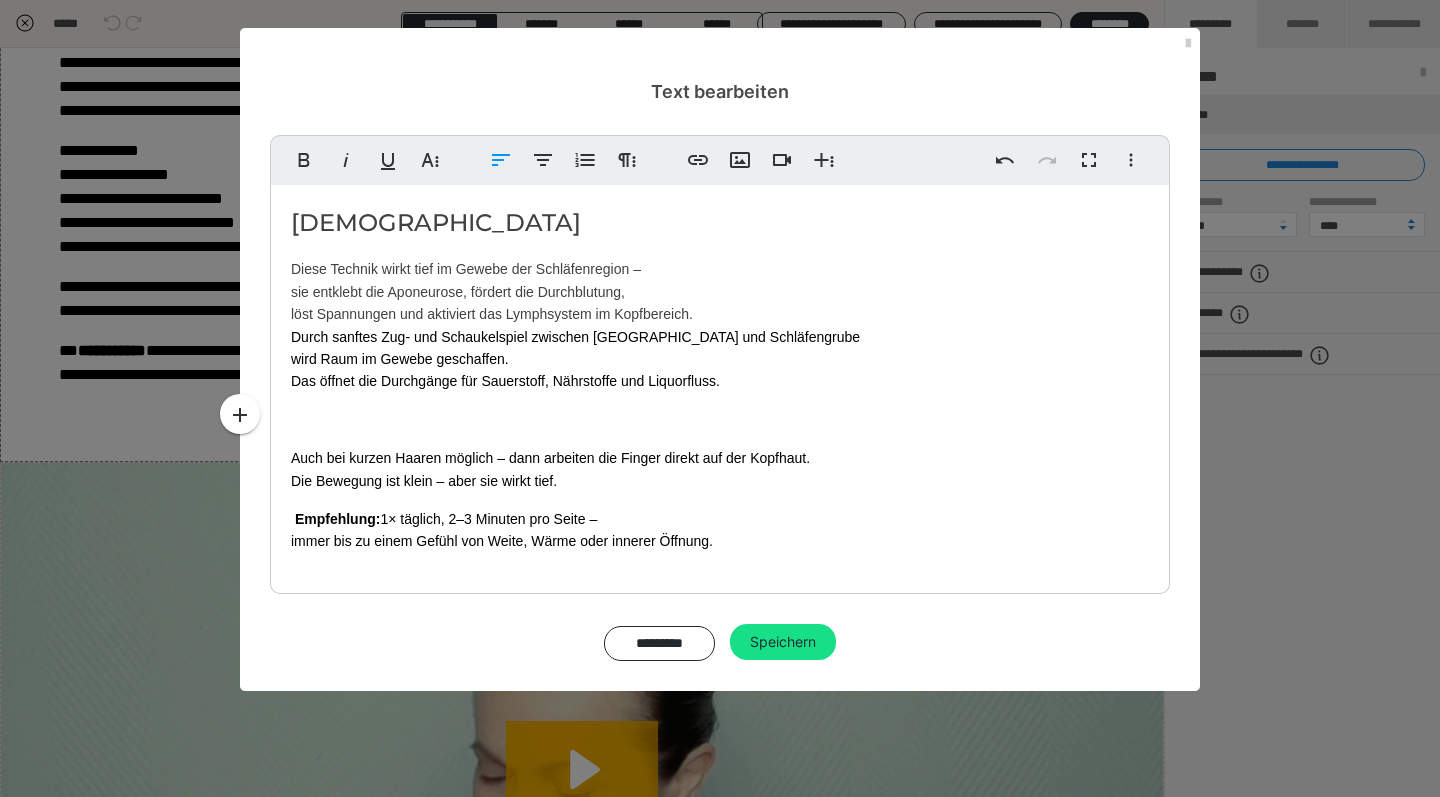 click on "Tempellift Diese Technik wirkt tief im Gewebe der Schläfenregion – sie entklebt die Aponeurose, fördert die Durchblutung, löst Spannungen und aktiviert das Lymphsystem im Kopfbereich. Durch sanftes Zug- und Schaukelspiel zwischen [GEOGRAPHIC_DATA] und Schläfengrube wird Raum im Gewebe geschaffen. Das öffnet die Durchgänge für Sauerstoff, Nährstoffe und Liquorfluss. Auch bei kurzen Haaren möglich – dann arbeiten die Finger direkt auf der Kopfhaut. Die Bewegung ist klein – aber sie wirkt tief.   Empfehlung:  1× täglich, 2–3 Minuten pro Seite – immer bis zu einem Gefühl von Weite, Wärme oder innerer Öffnung." at bounding box center [720, 386] 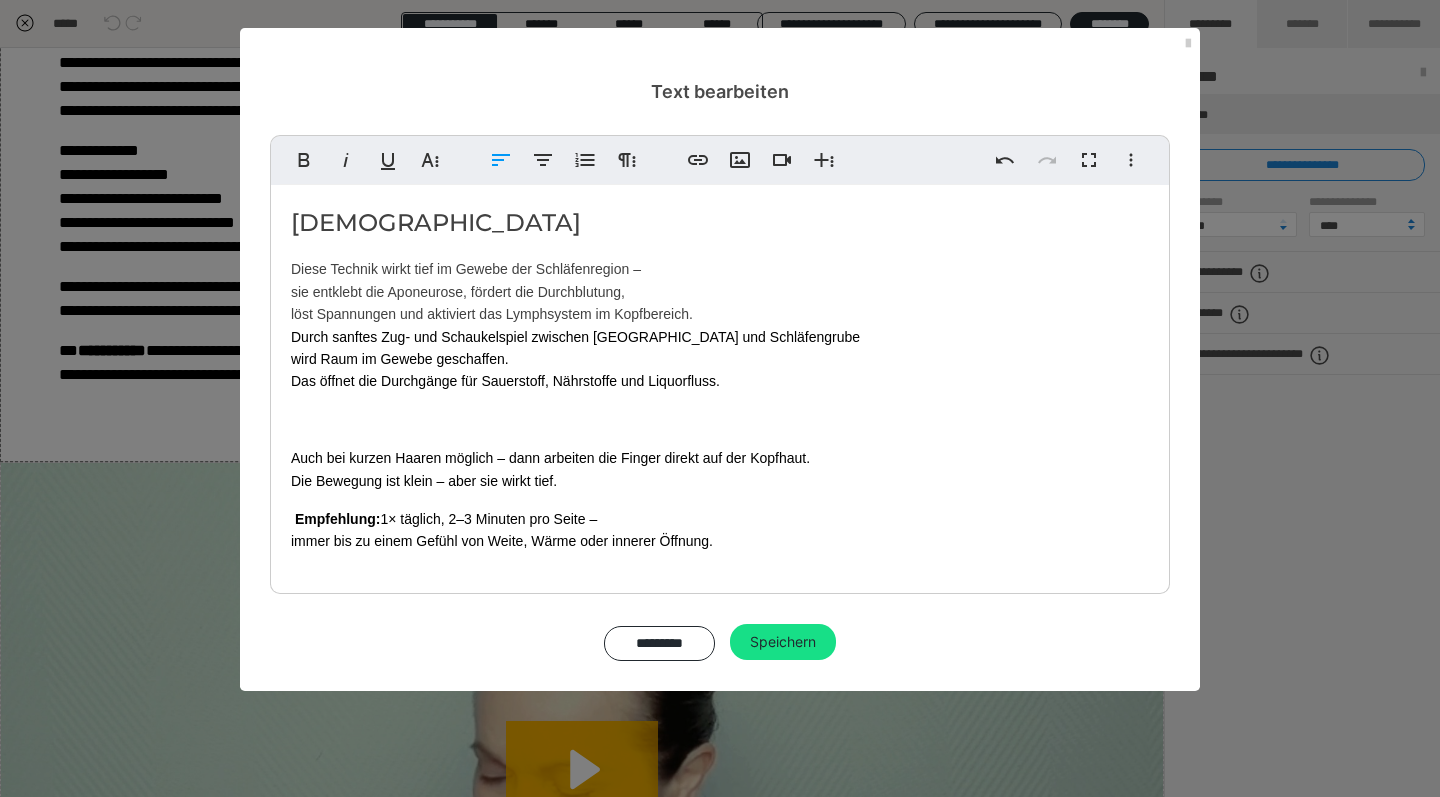 scroll, scrollTop: 0, scrollLeft: 0, axis: both 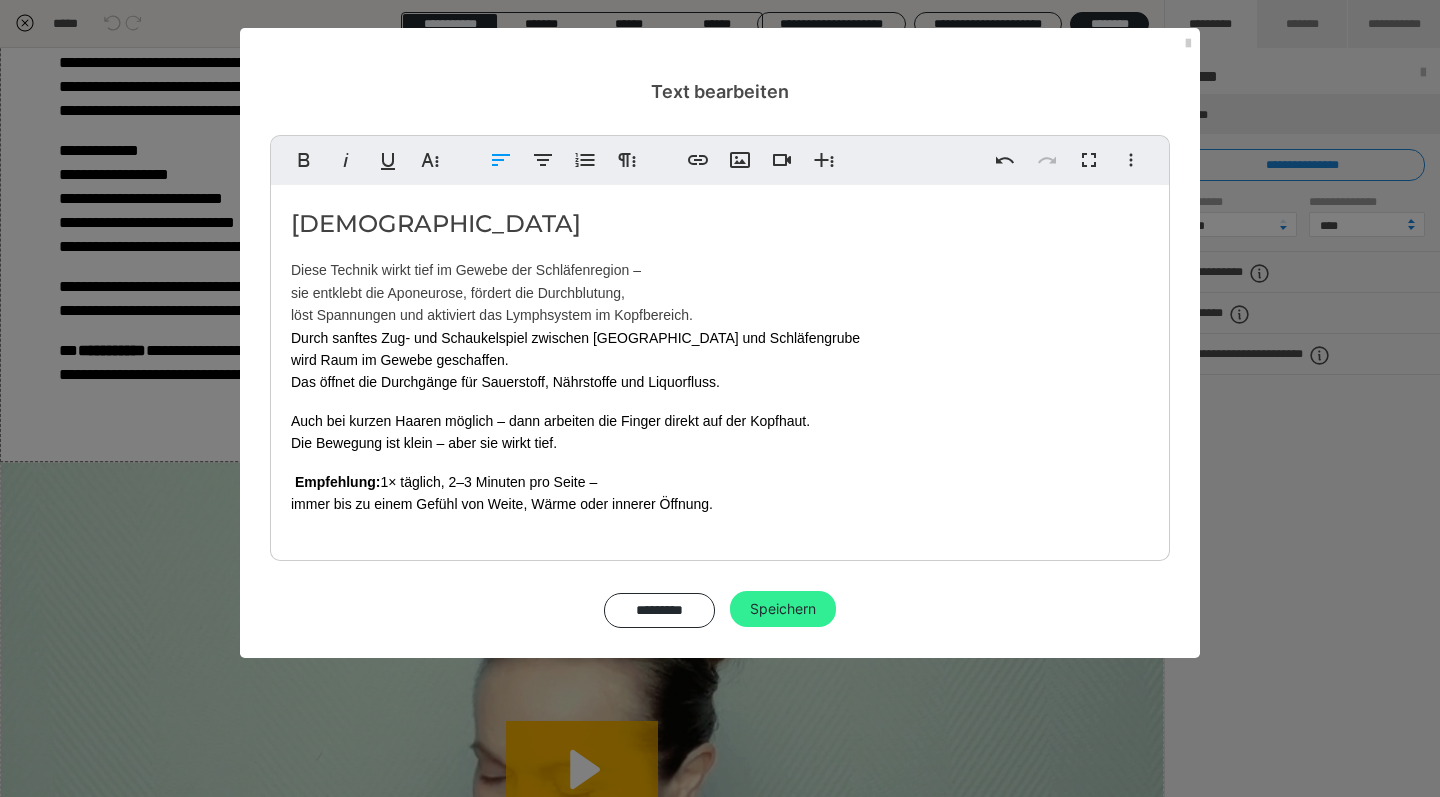 click on "Speichern" at bounding box center [783, 609] 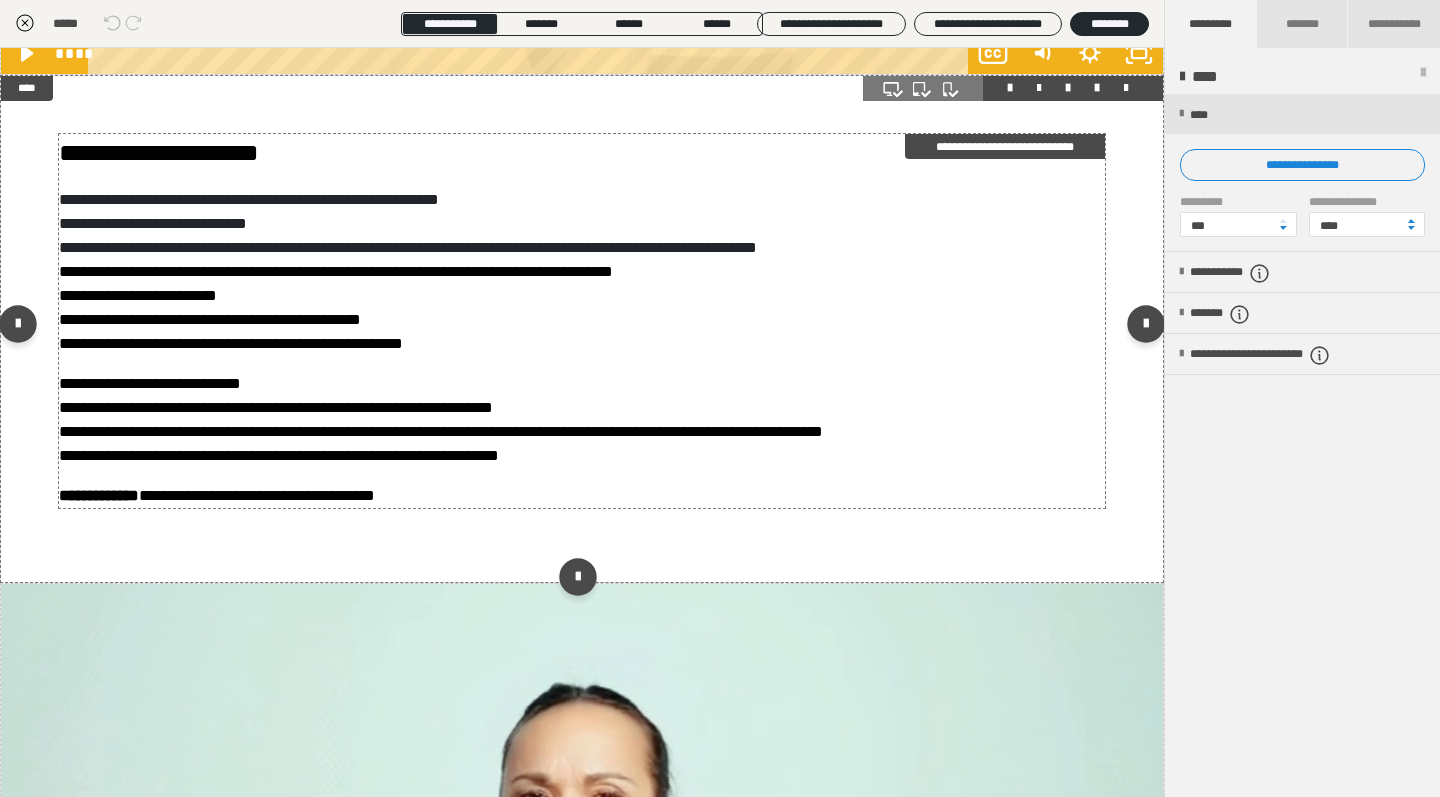 scroll, scrollTop: 5403, scrollLeft: 0, axis: vertical 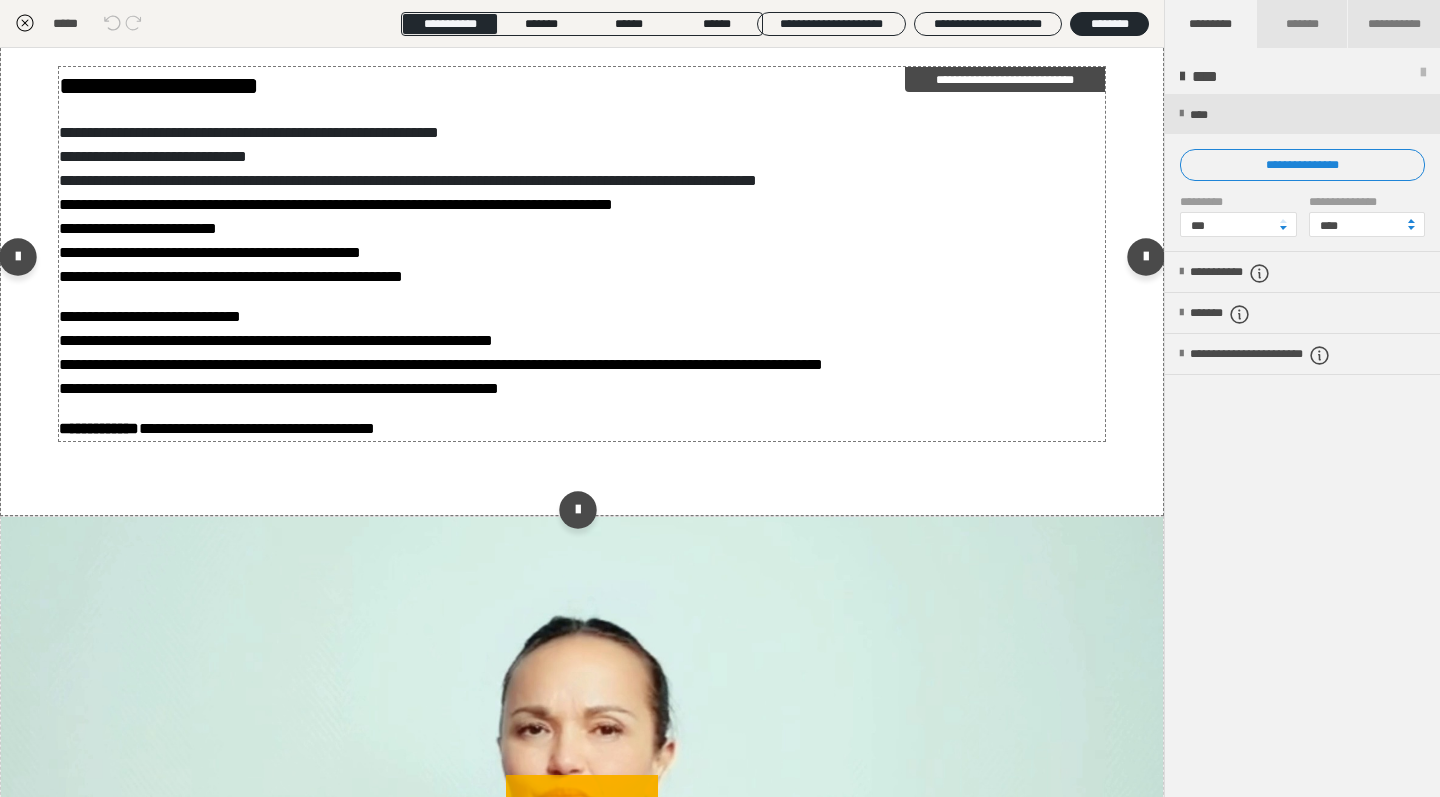 click on "**********" at bounding box center (582, 254) 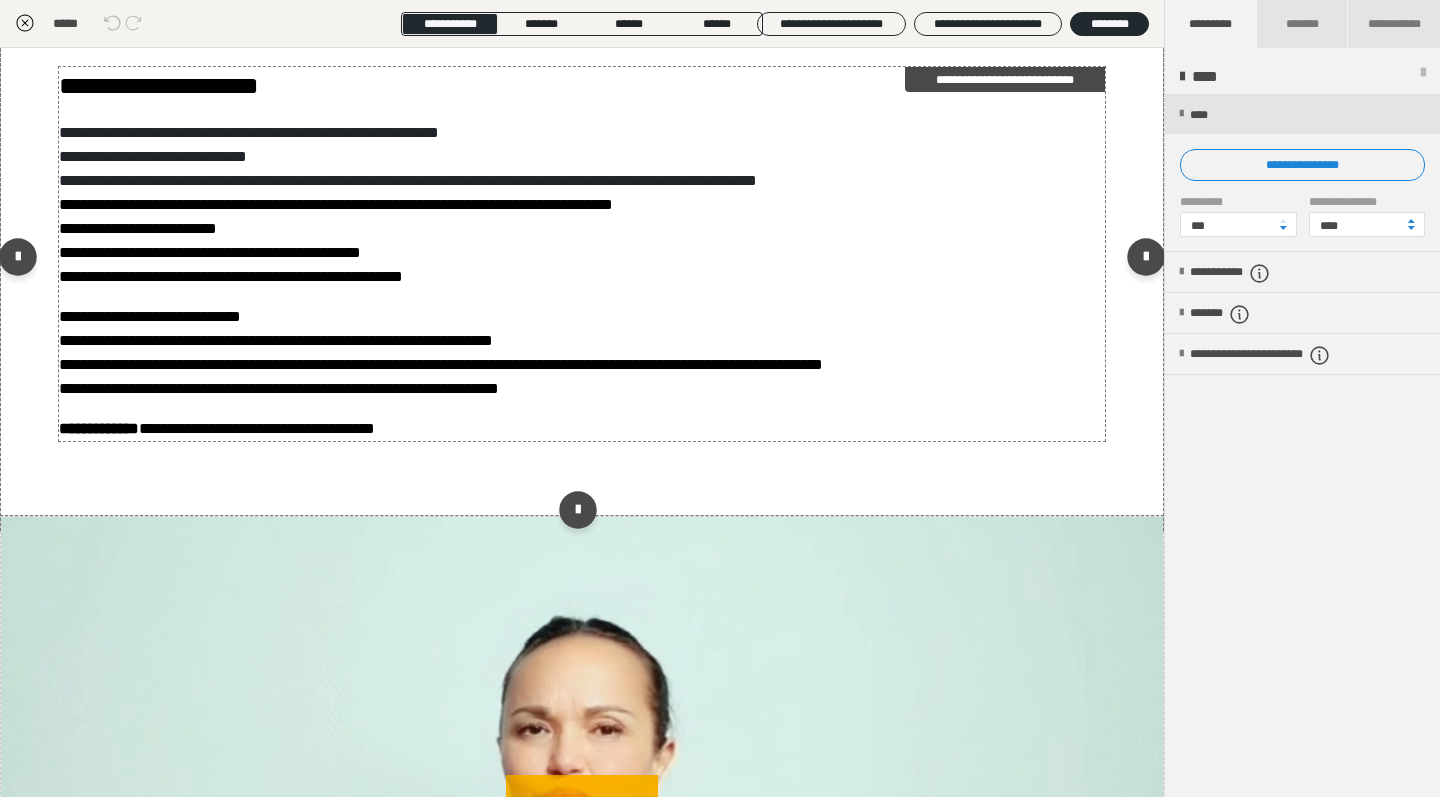 click on "**********" at bounding box center (582, 254) 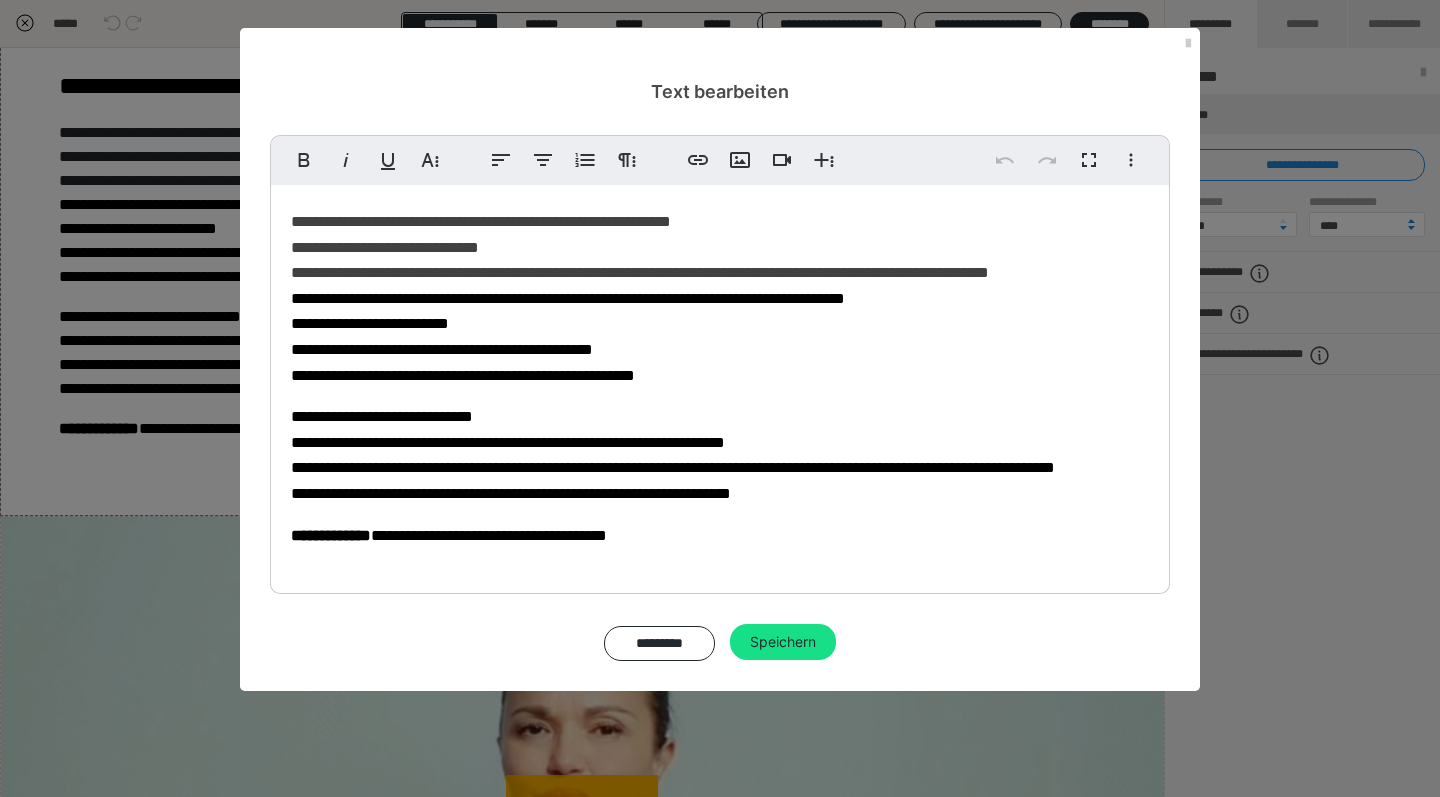 scroll, scrollTop: 70, scrollLeft: 0, axis: vertical 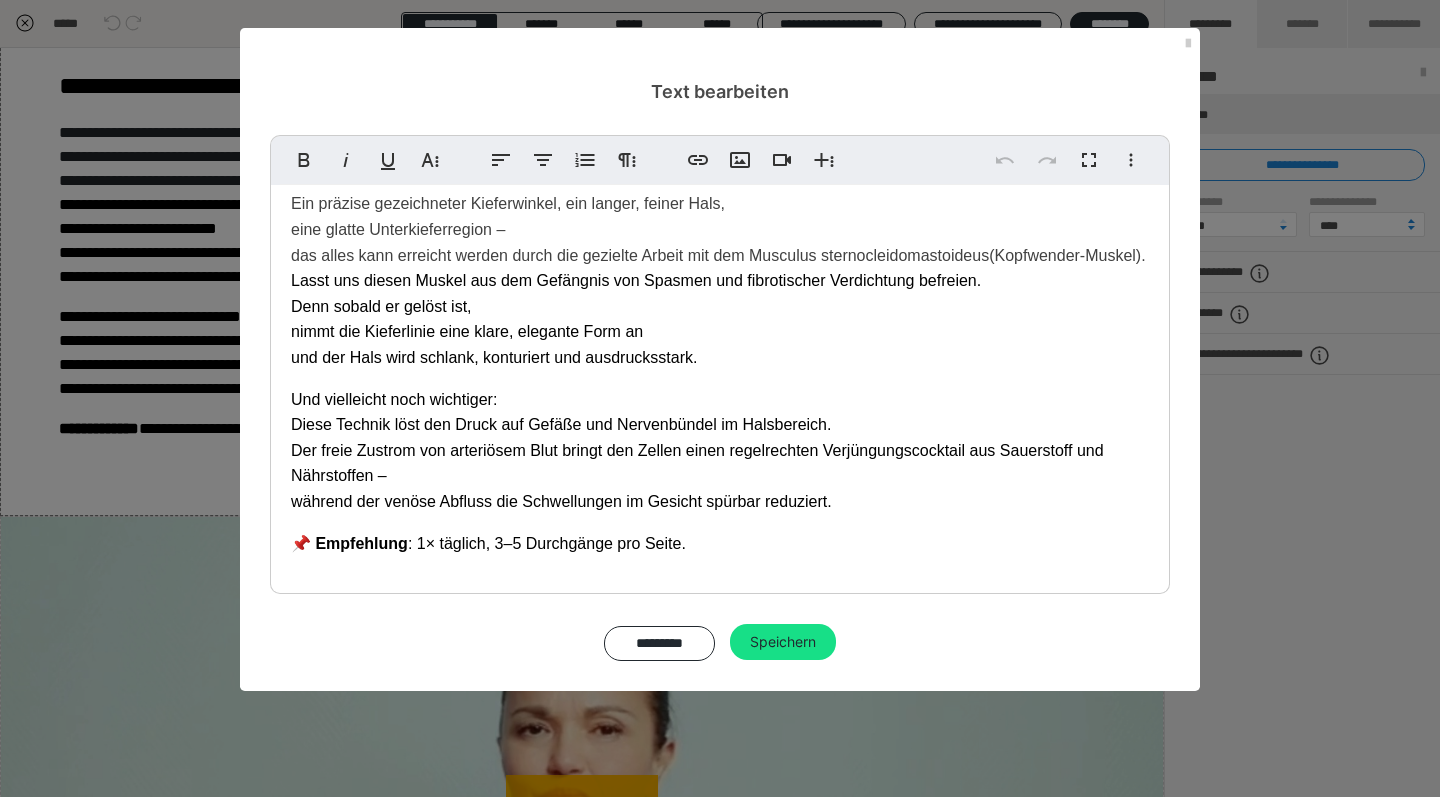 click on "📌 Empfehlung" at bounding box center (349, 543) 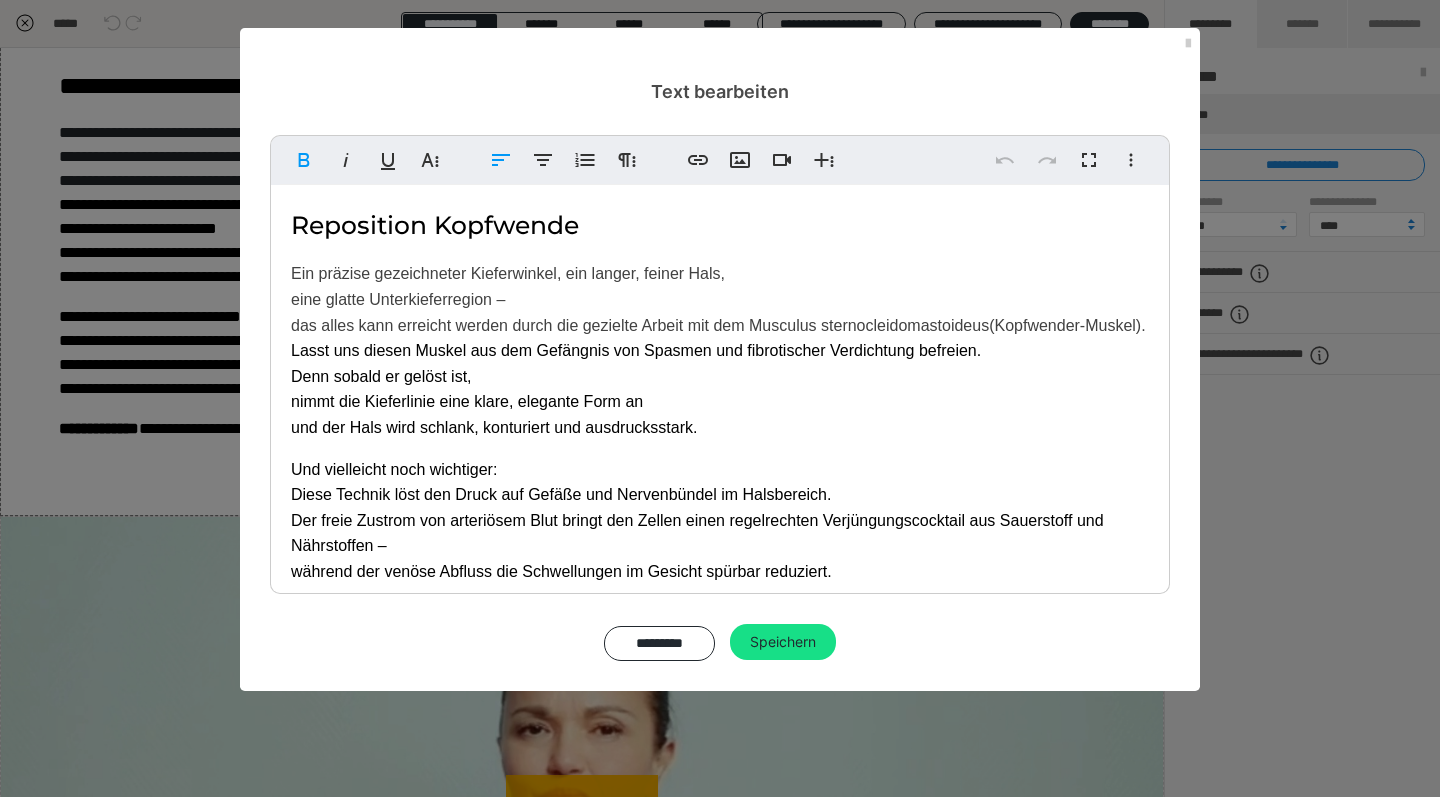 scroll, scrollTop: 70, scrollLeft: 0, axis: vertical 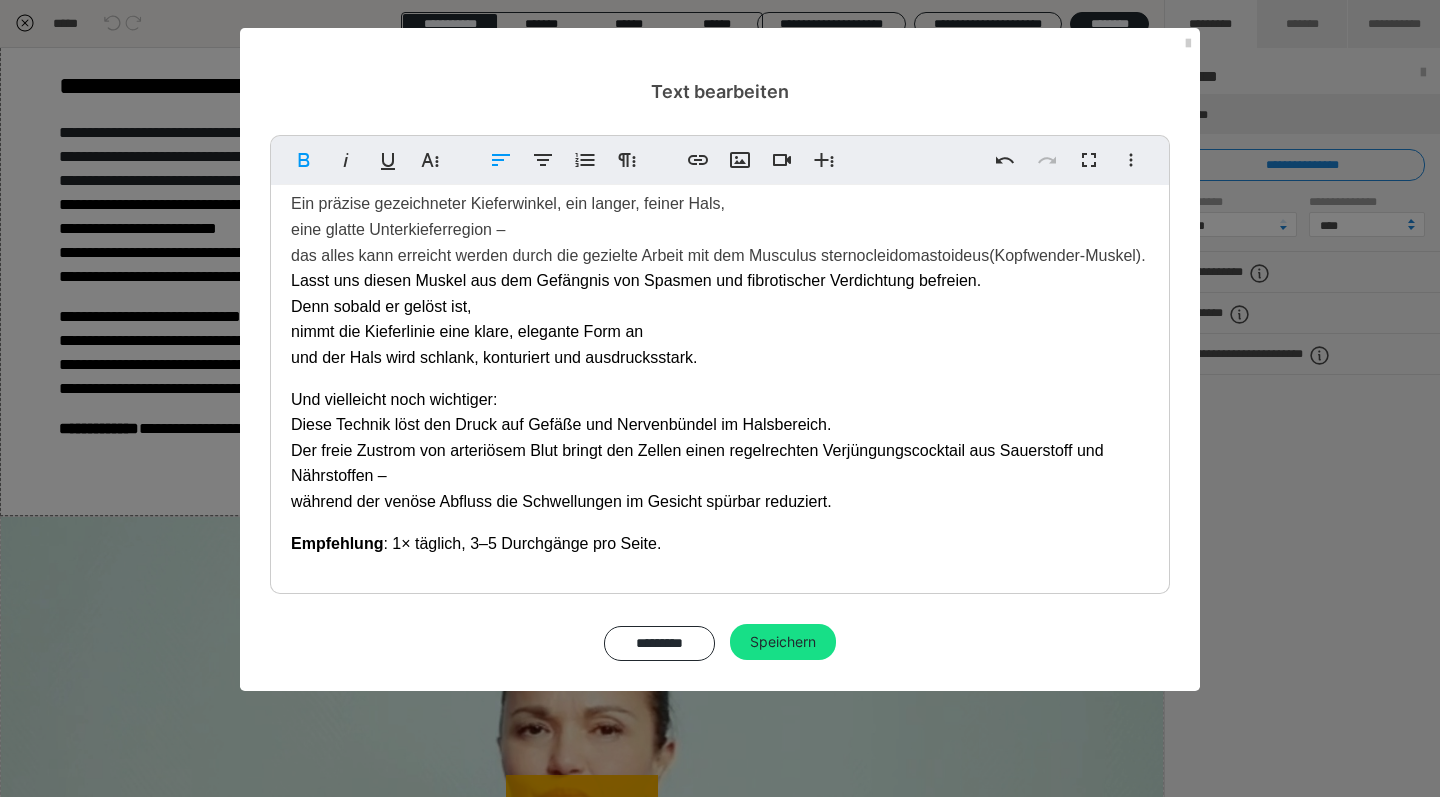 click on "Empfehlung" at bounding box center [337, 543] 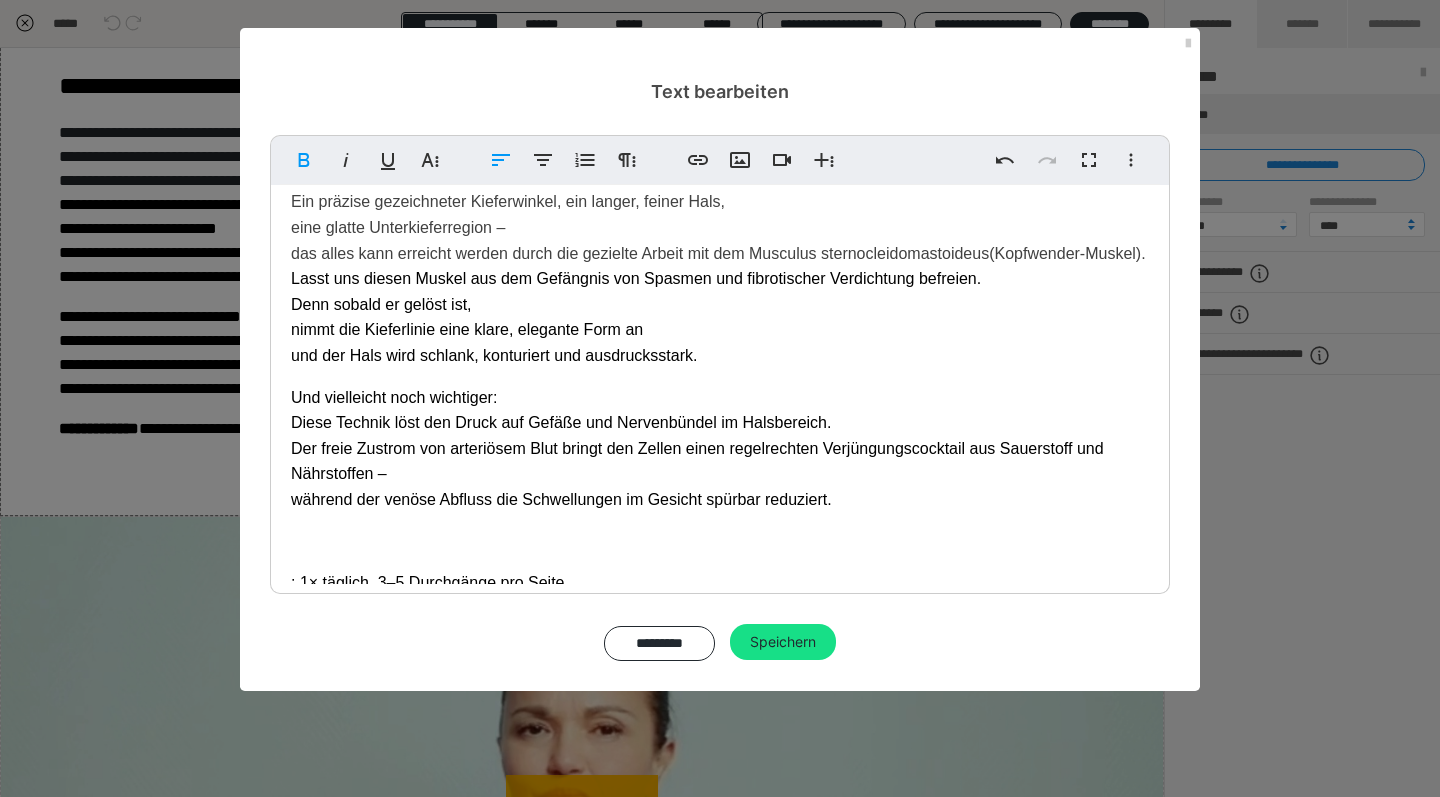 scroll, scrollTop: 70, scrollLeft: 0, axis: vertical 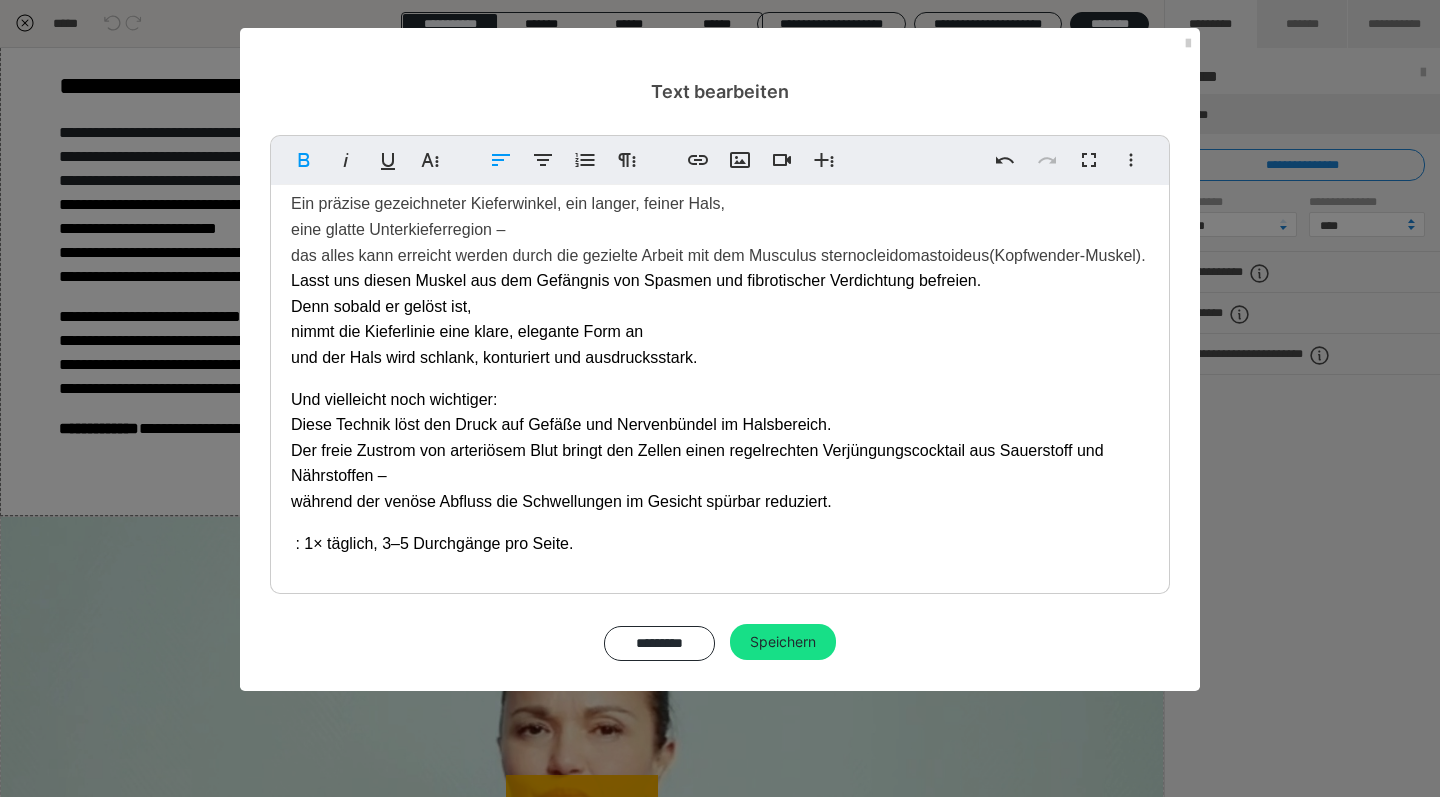 type 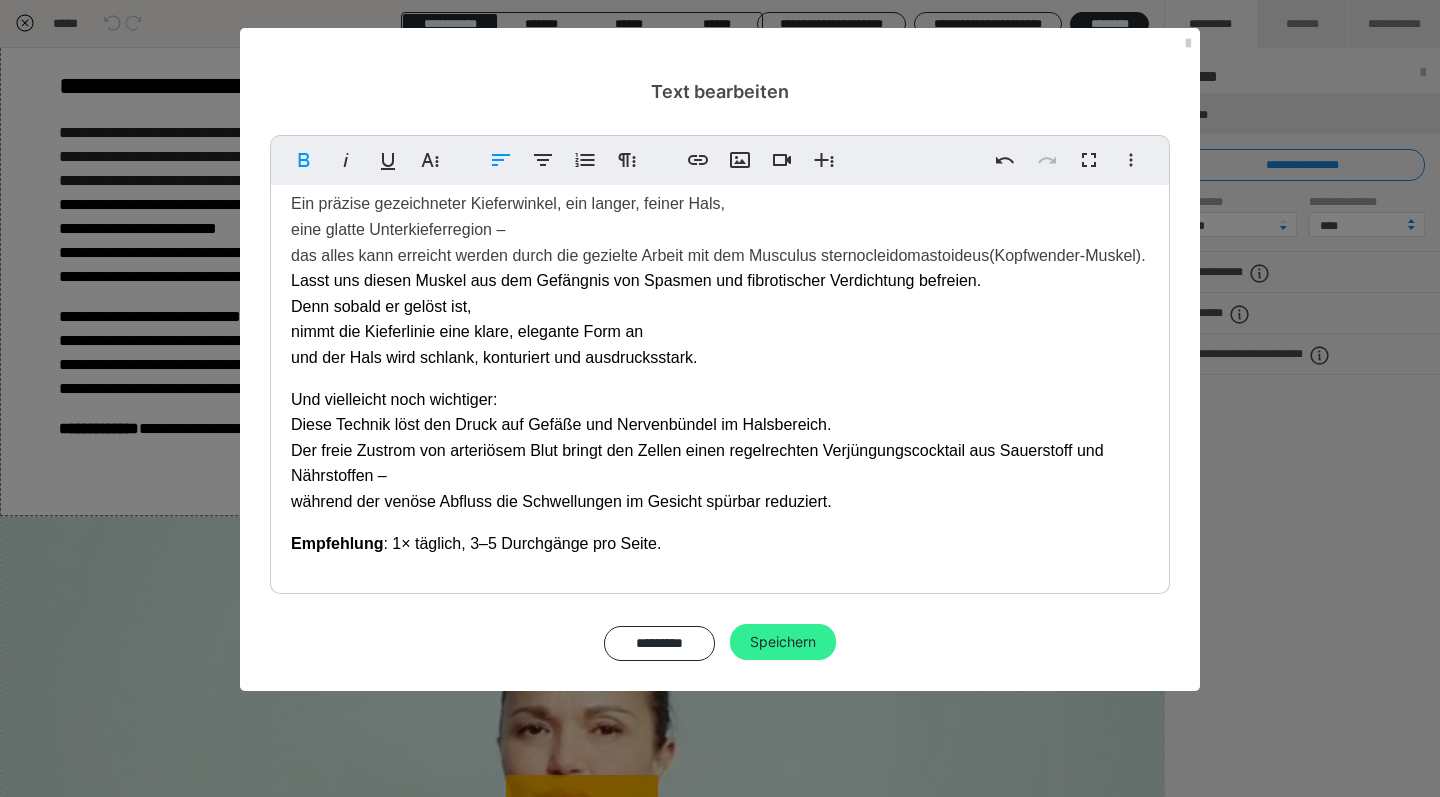 click on "Speichern" at bounding box center [783, 642] 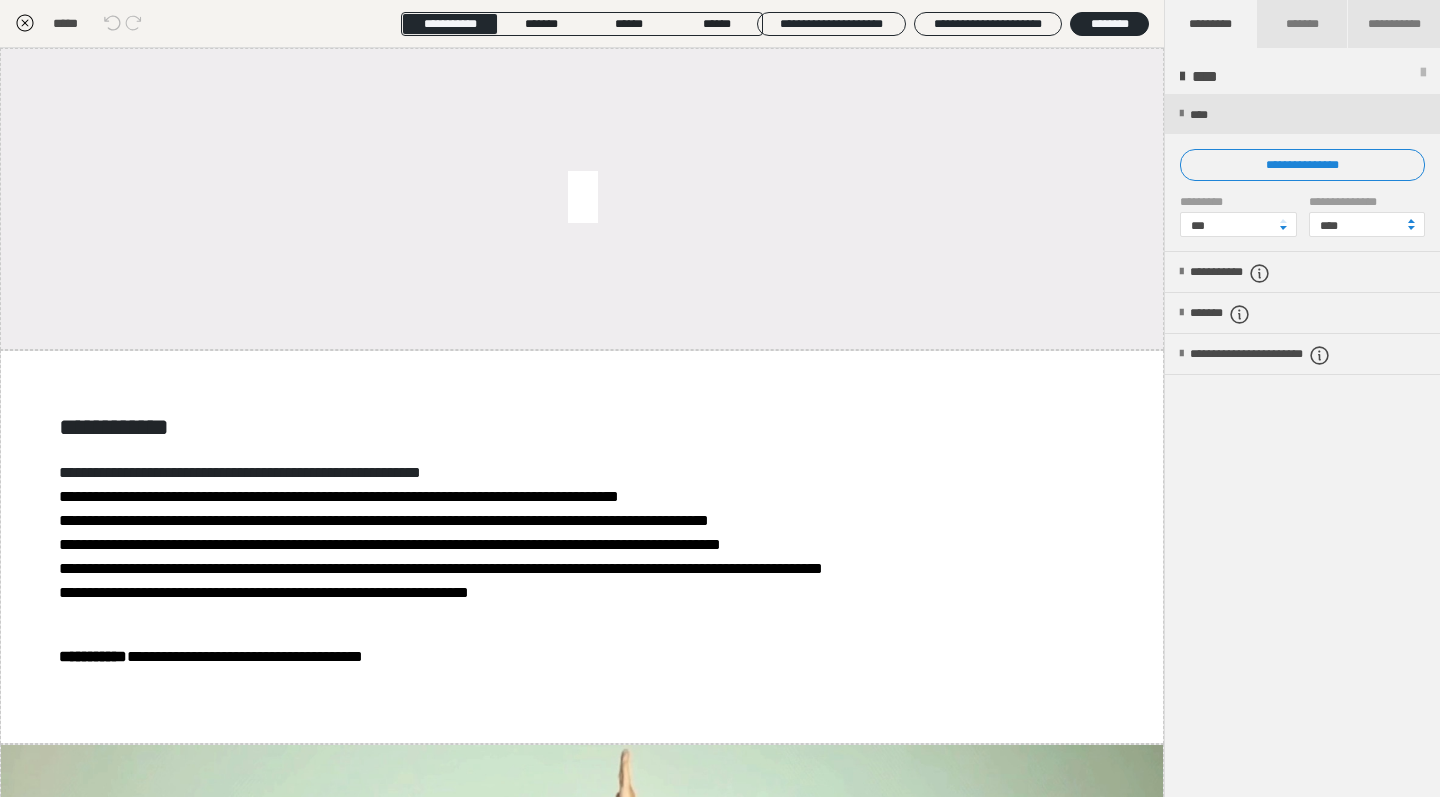 scroll, scrollTop: 0, scrollLeft: 0, axis: both 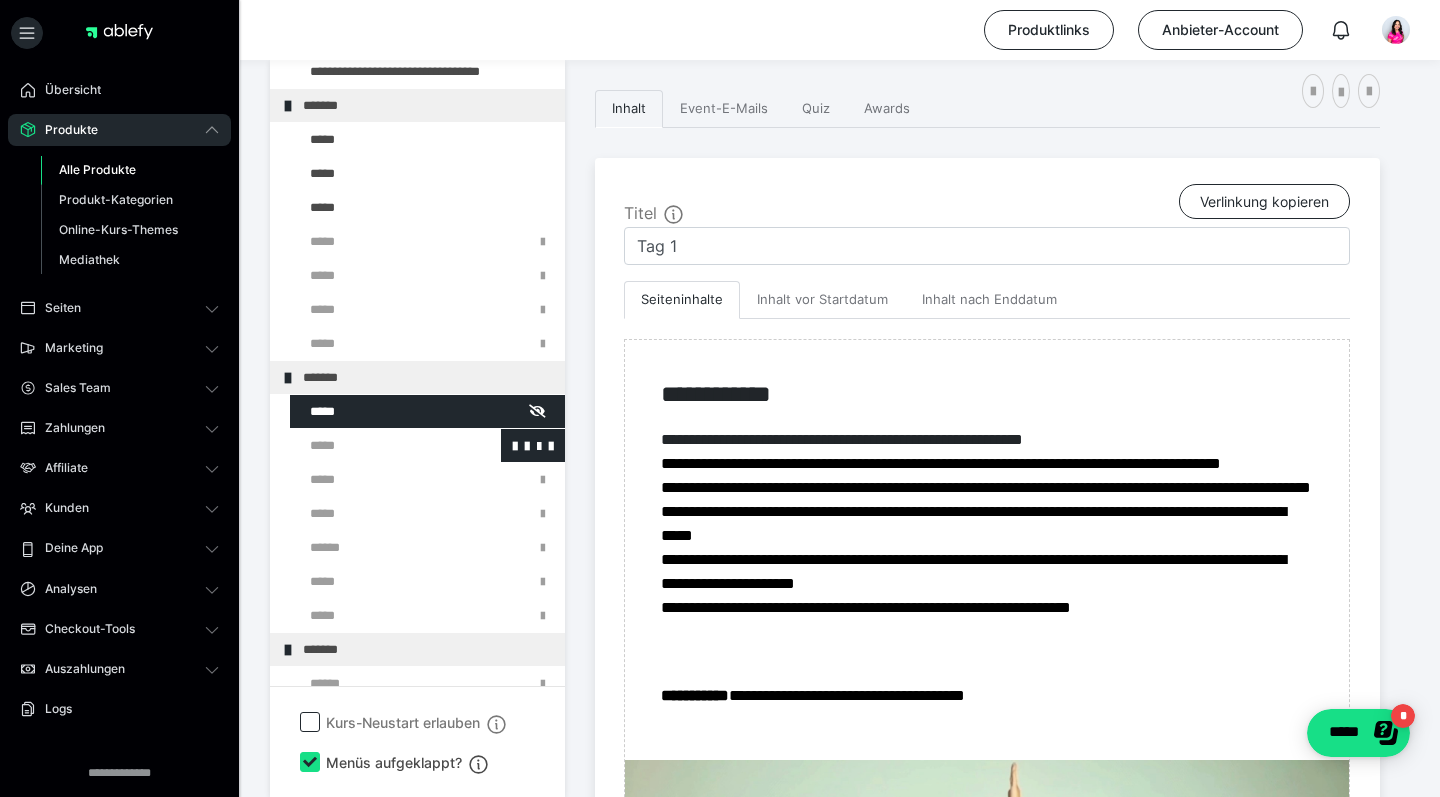 click at bounding box center [375, 445] 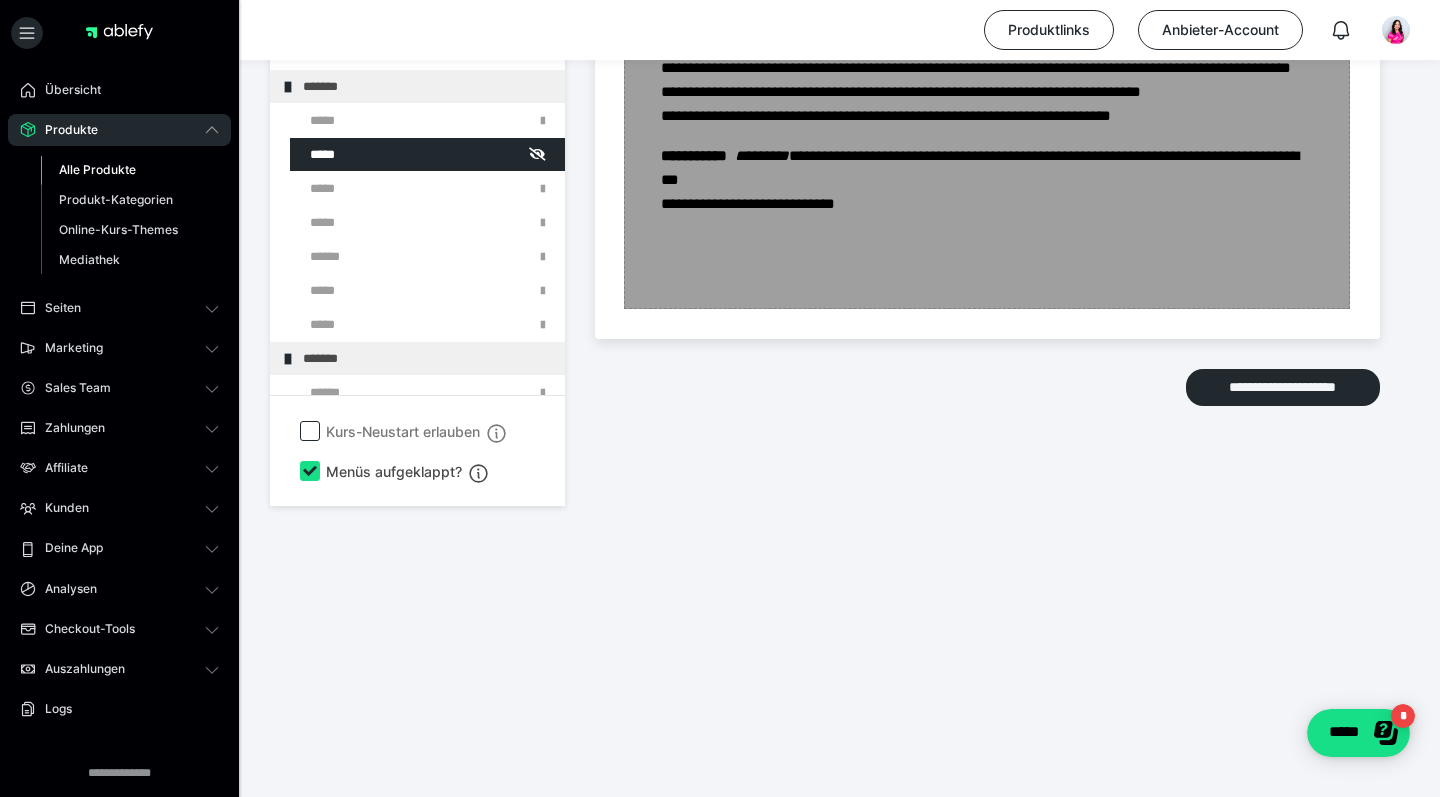 scroll, scrollTop: 7035, scrollLeft: 0, axis: vertical 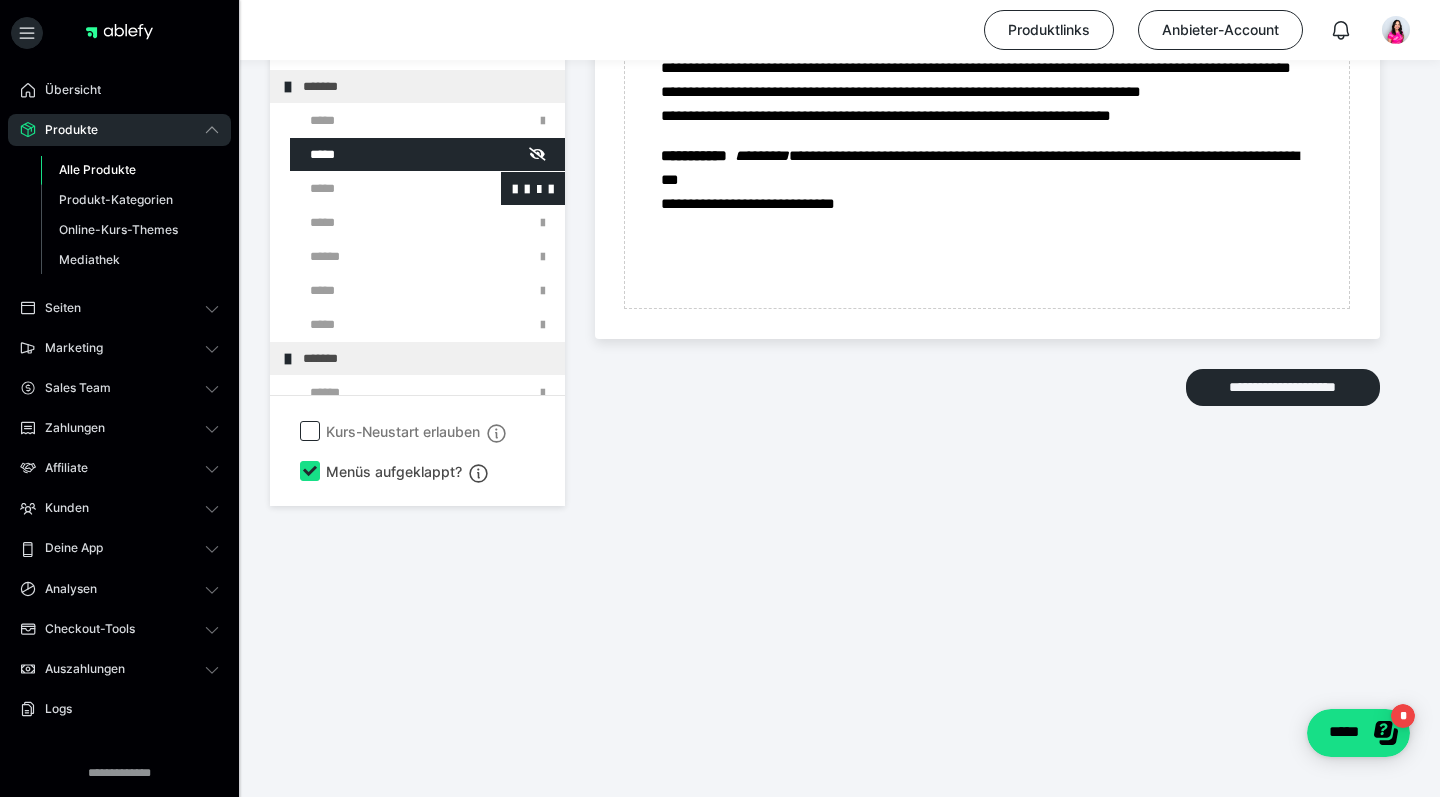 click at bounding box center (375, 188) 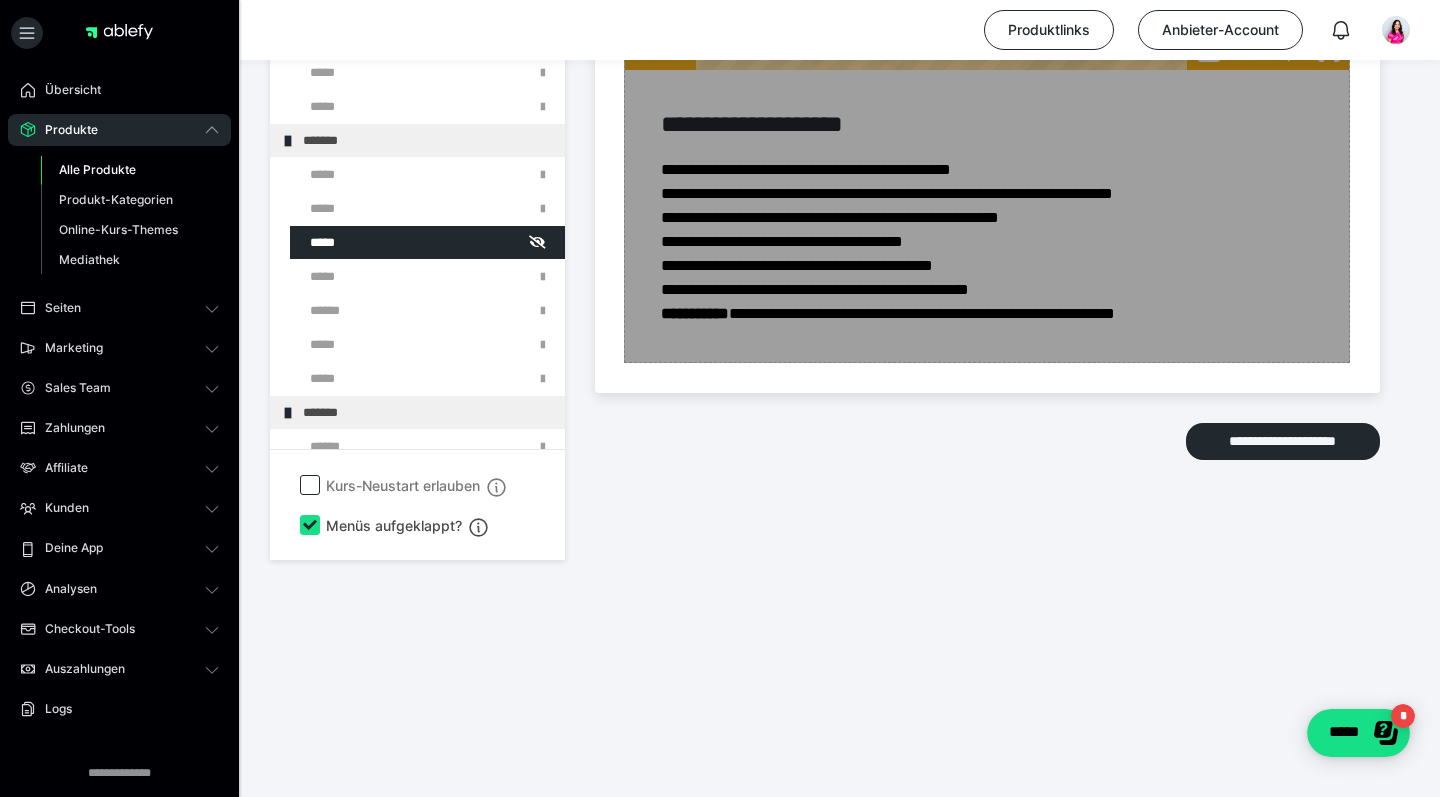 scroll, scrollTop: 6867, scrollLeft: 0, axis: vertical 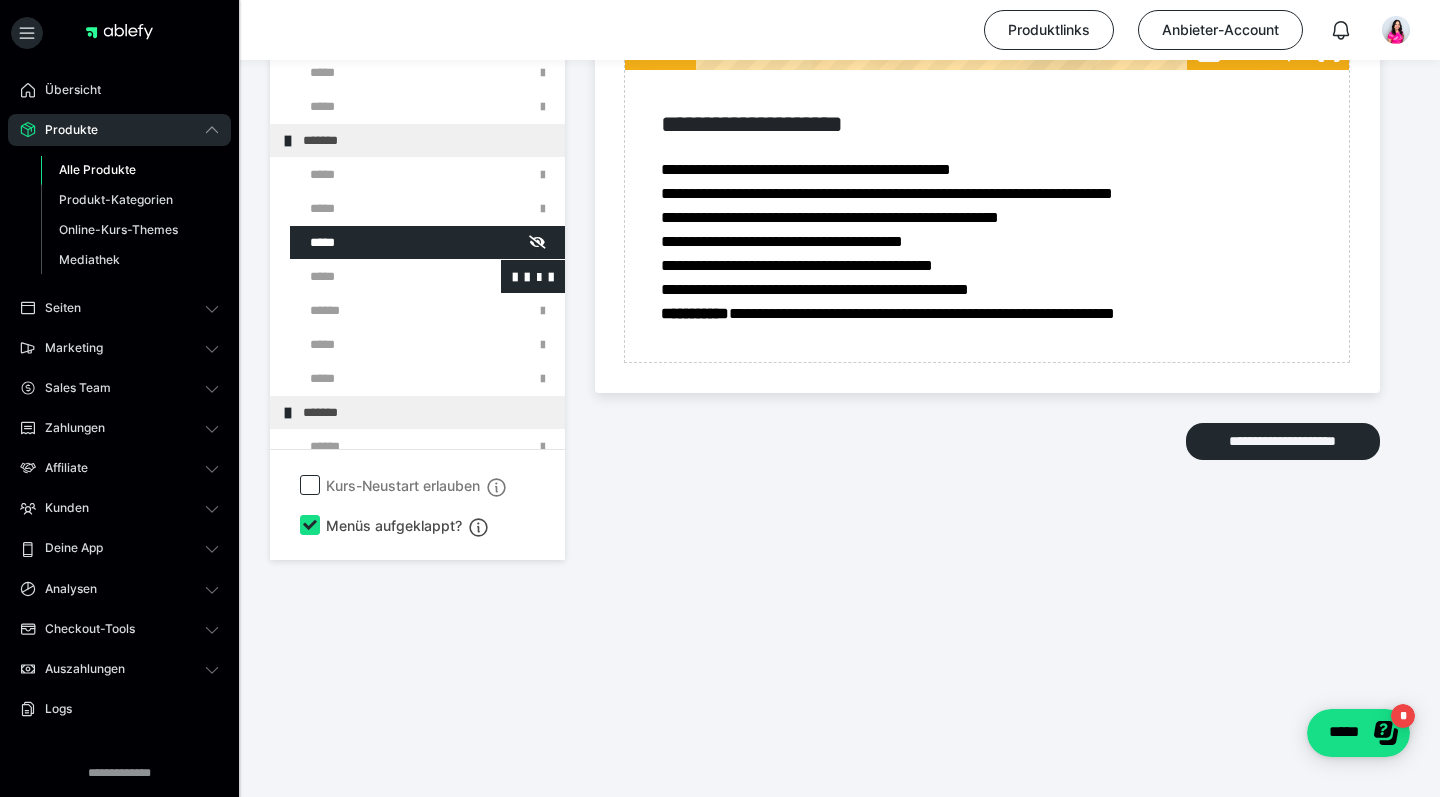 click at bounding box center (375, 276) 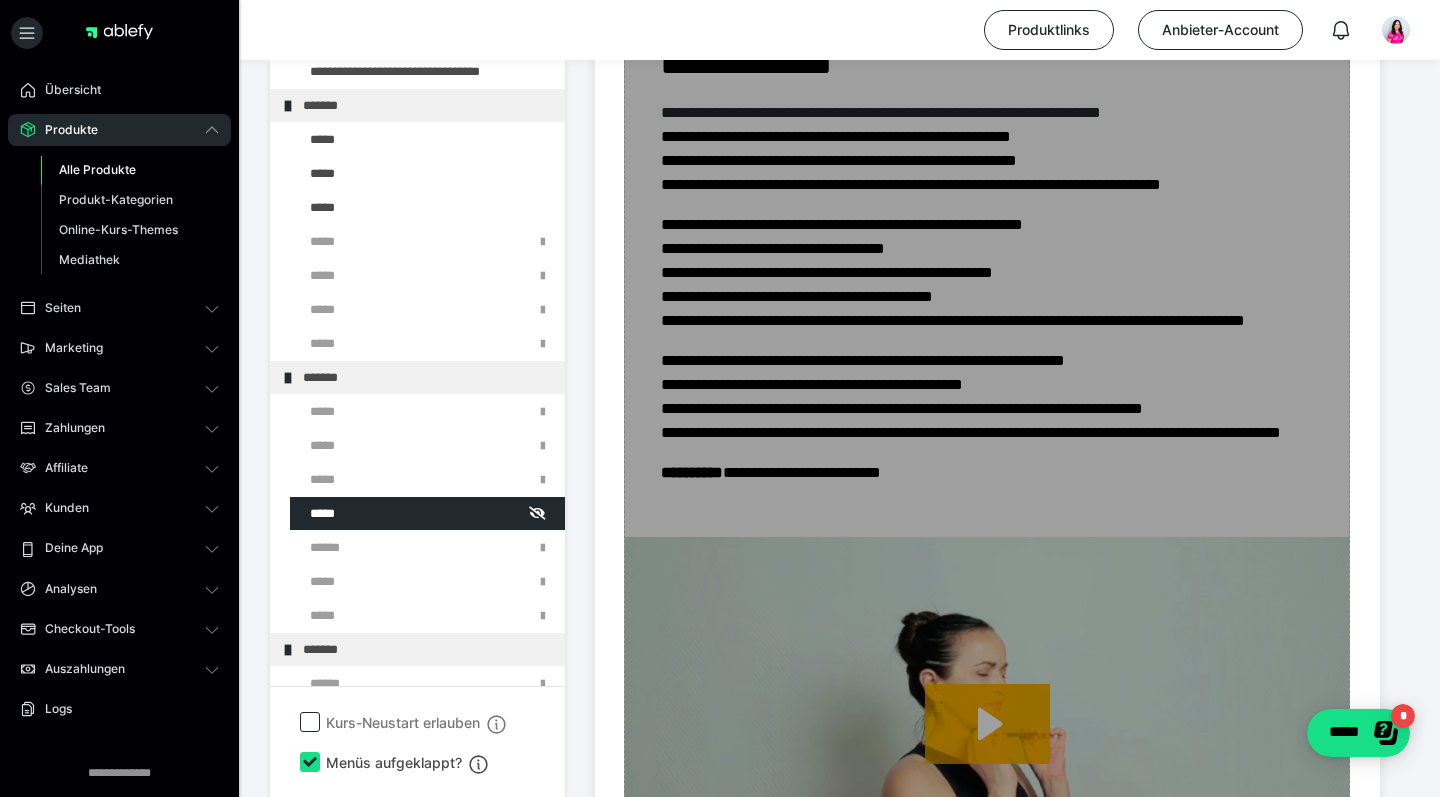 scroll, scrollTop: 3168, scrollLeft: 0, axis: vertical 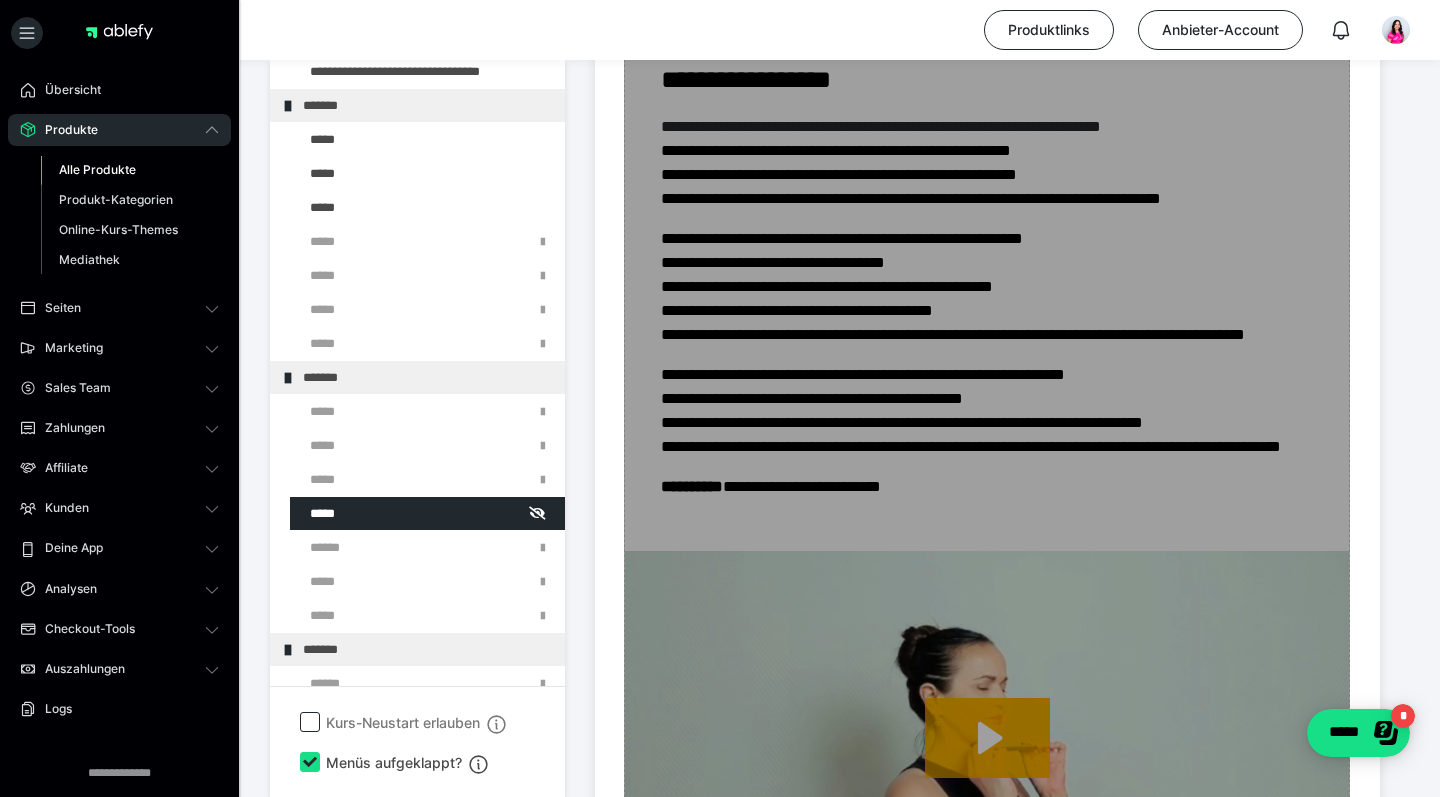 click on "Zum Pagebuilder" at bounding box center (987, -154) 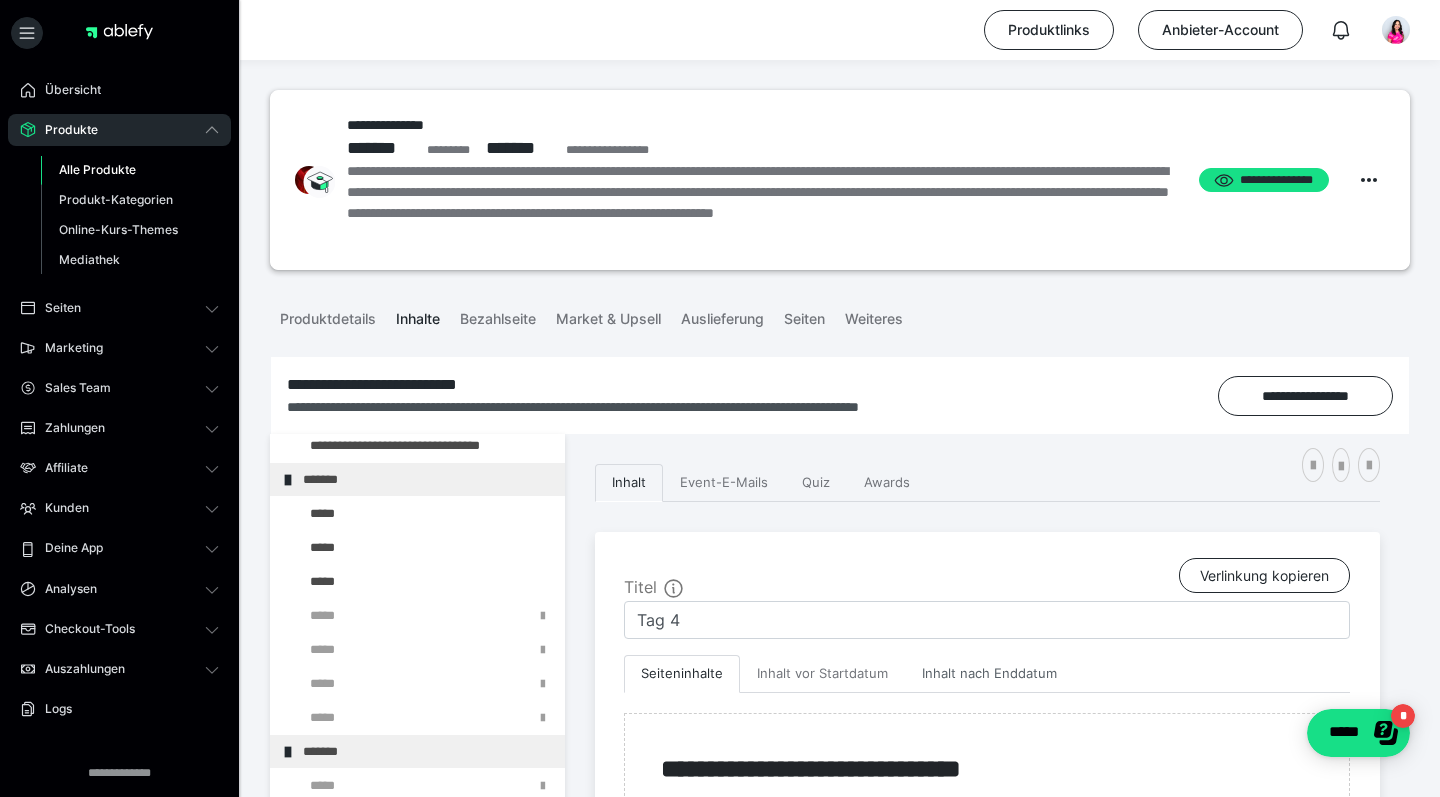 scroll, scrollTop: 0, scrollLeft: 0, axis: both 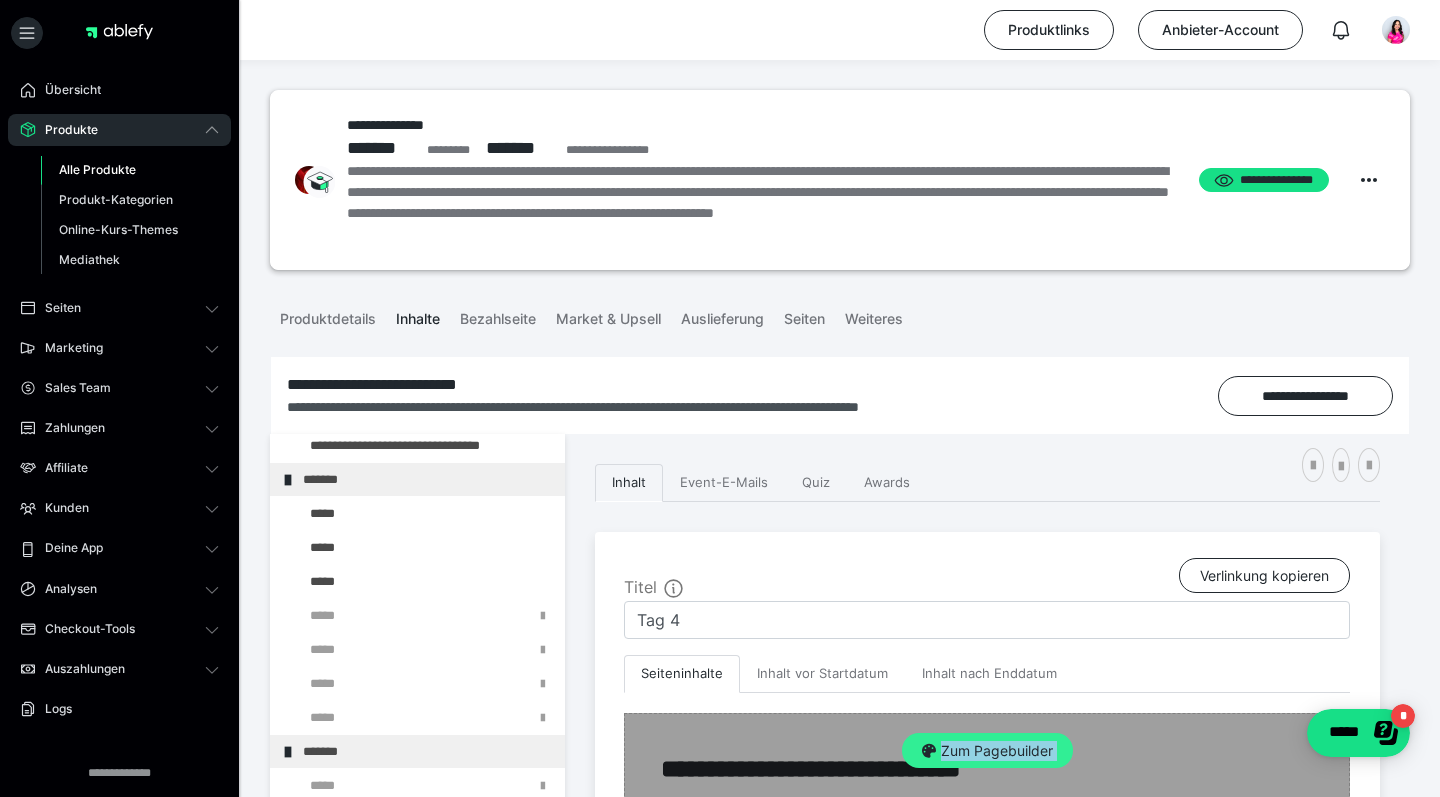 click on "Zum Pagebuilder" at bounding box center (987, 751) 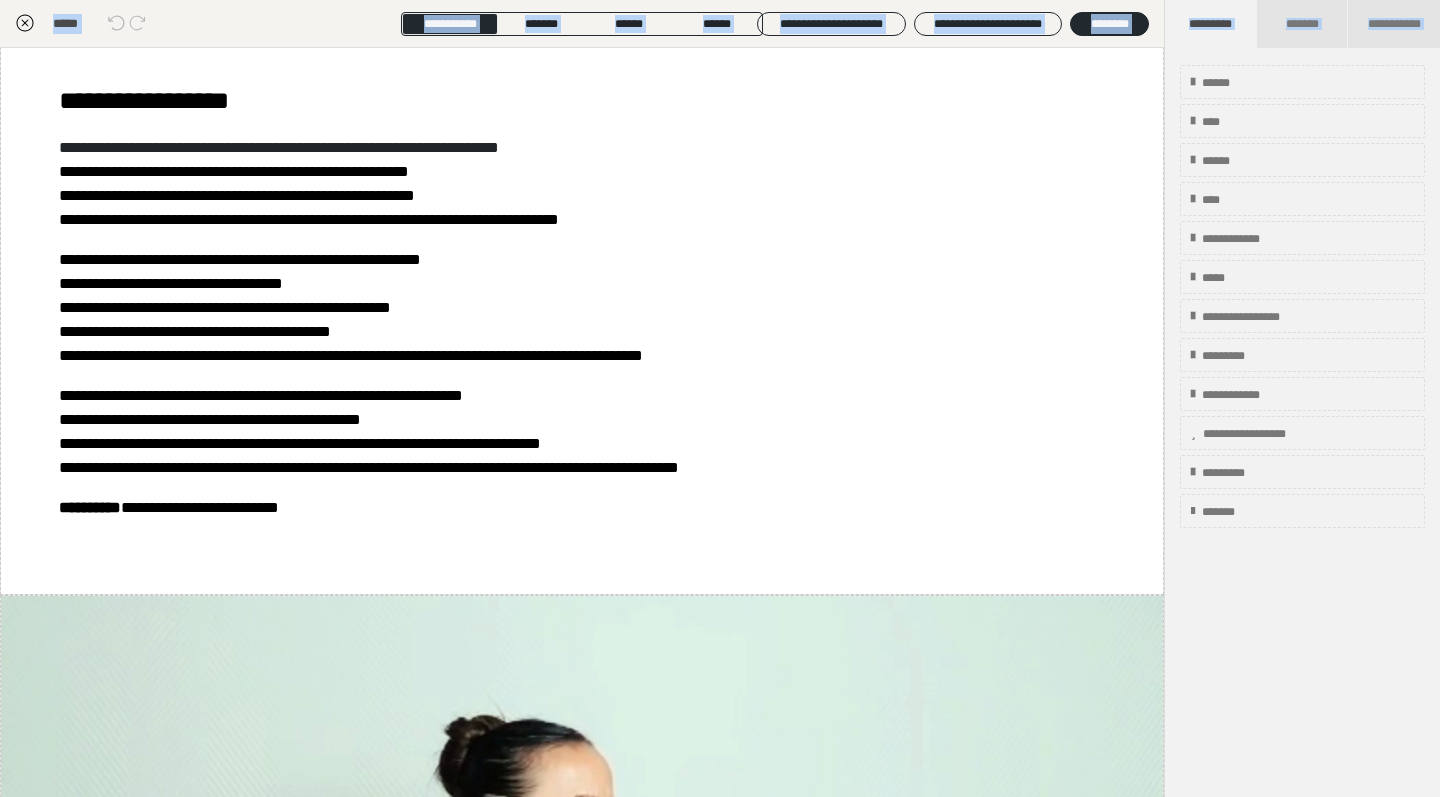 scroll, scrollTop: 3527, scrollLeft: 0, axis: vertical 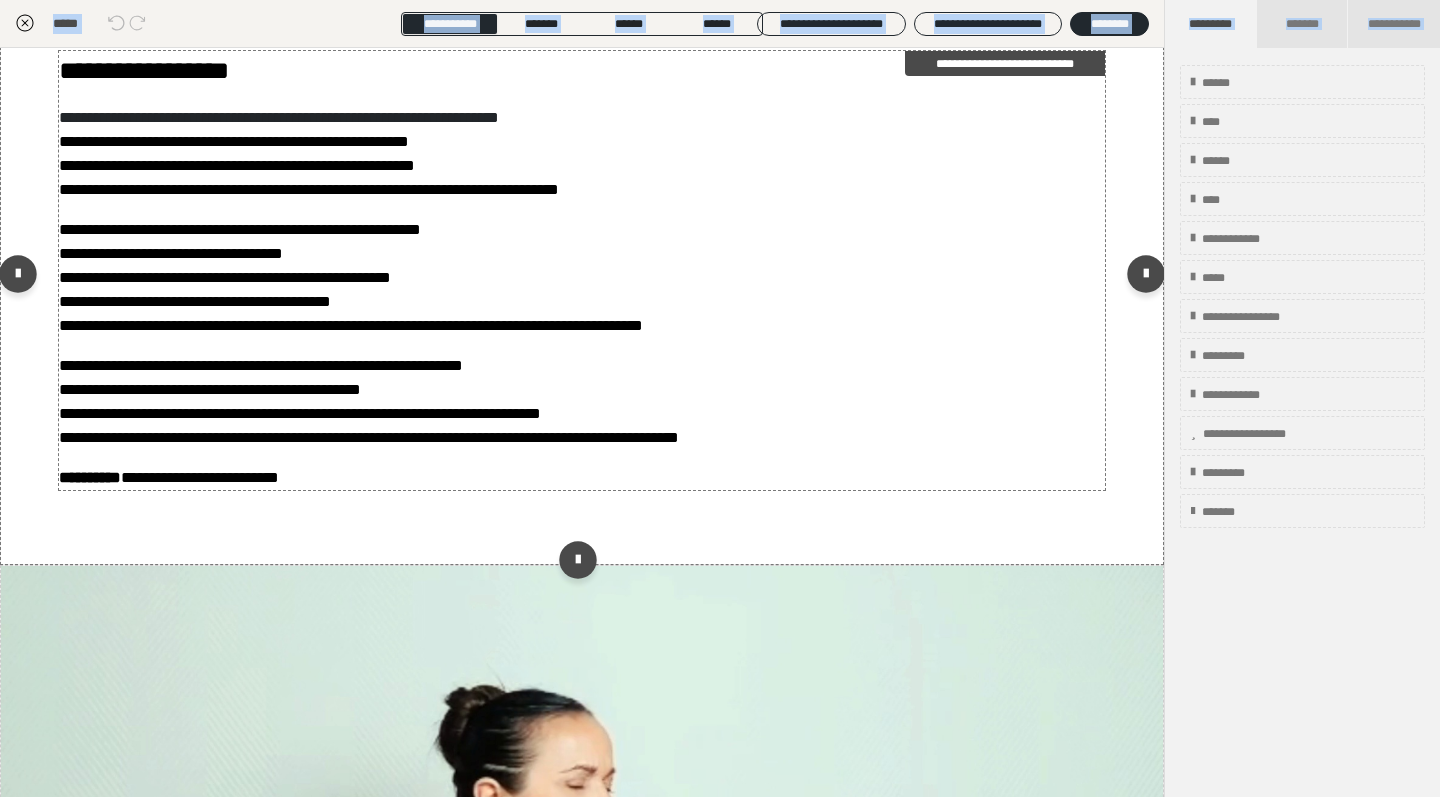 click on "**********" at bounding box center [351, 277] 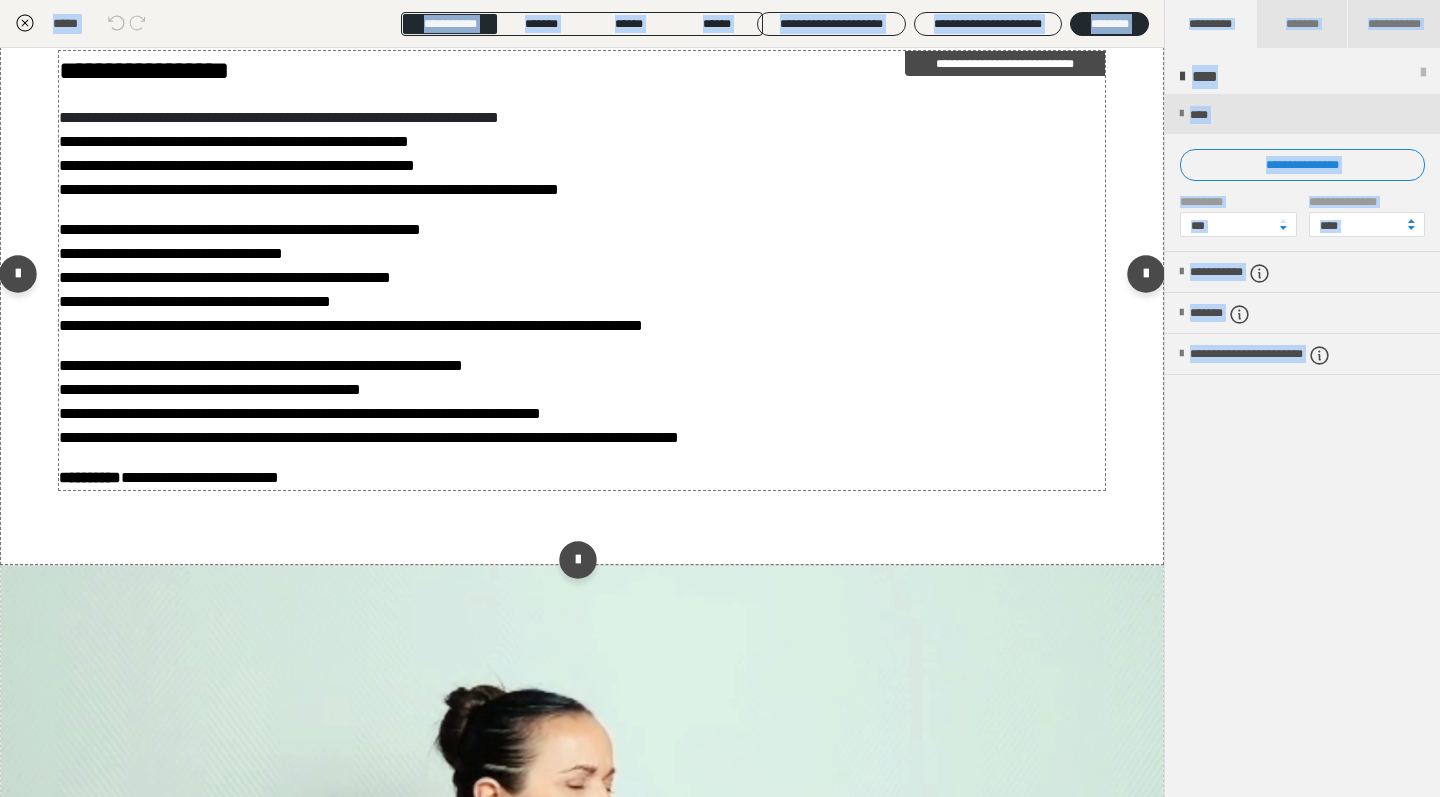 click on "**********" at bounding box center (582, 166) 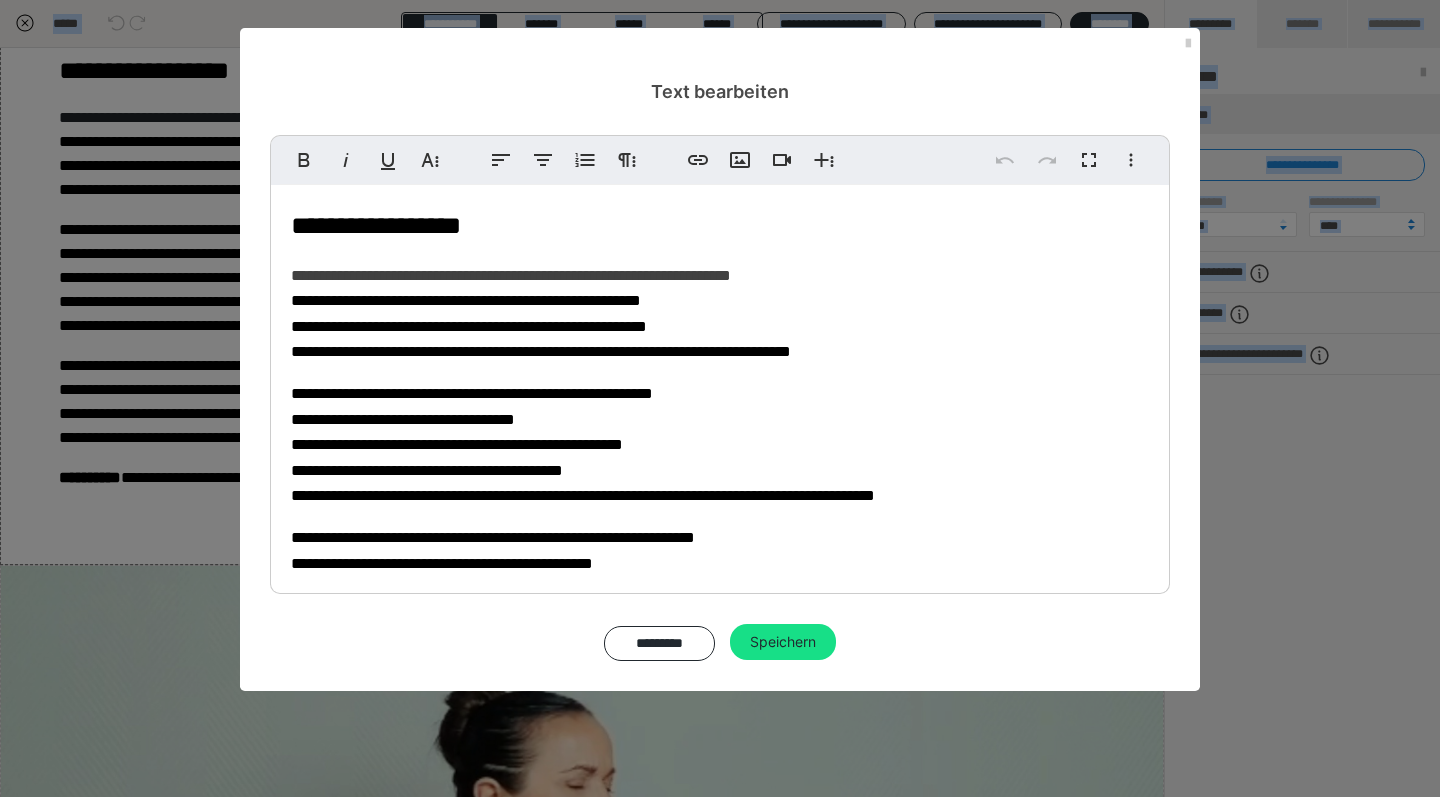 click on "**********" at bounding box center (376, 225) 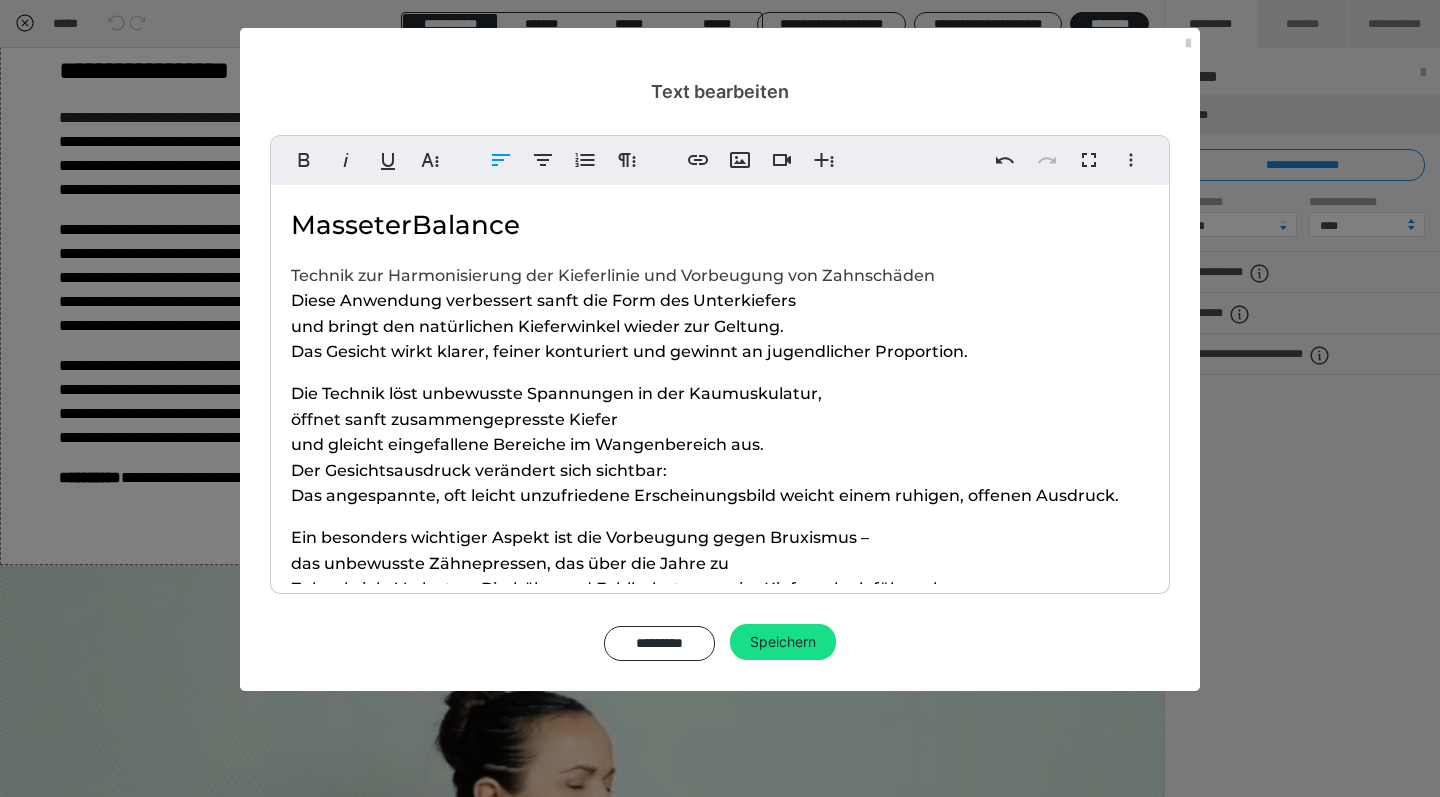 type 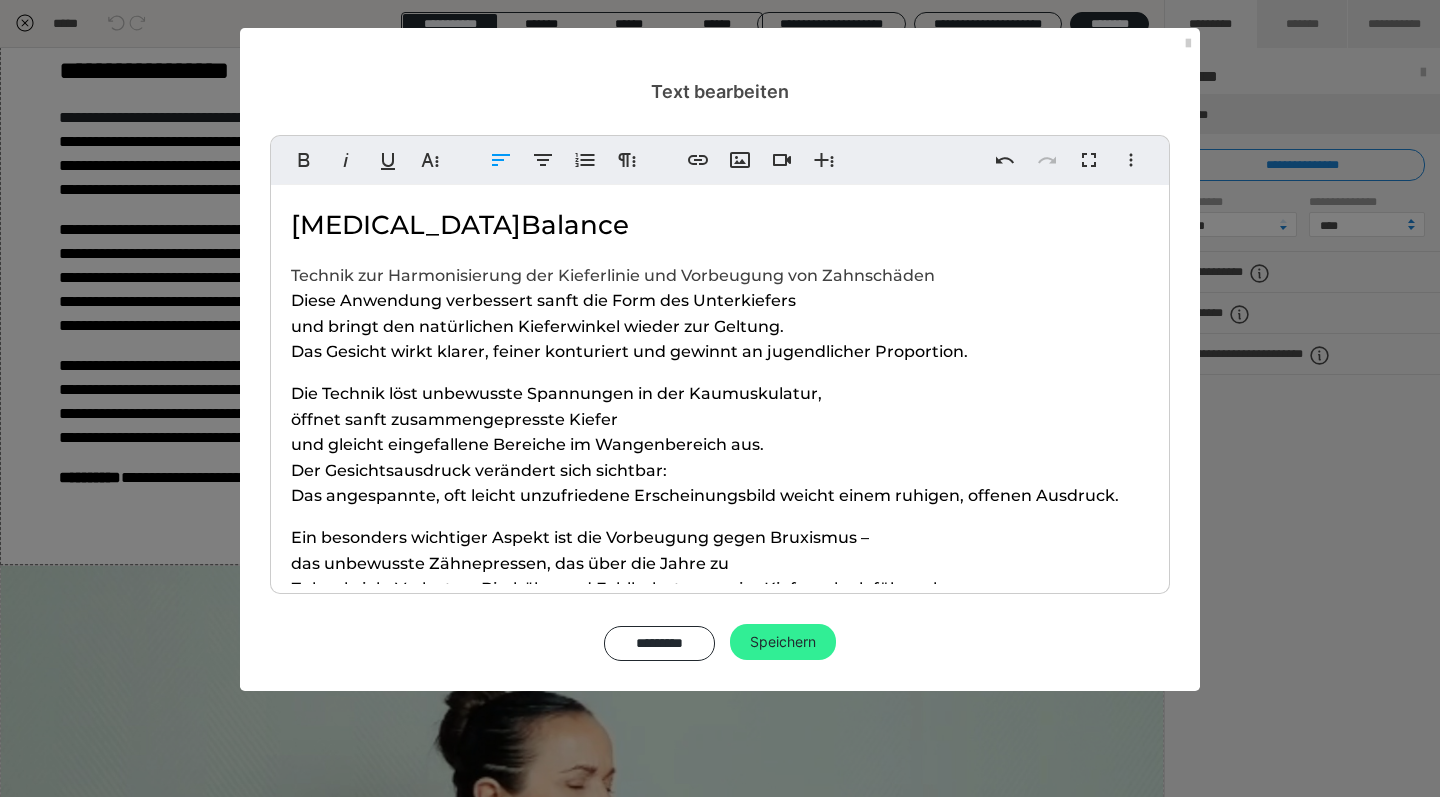 click on "Speichern" at bounding box center [783, 642] 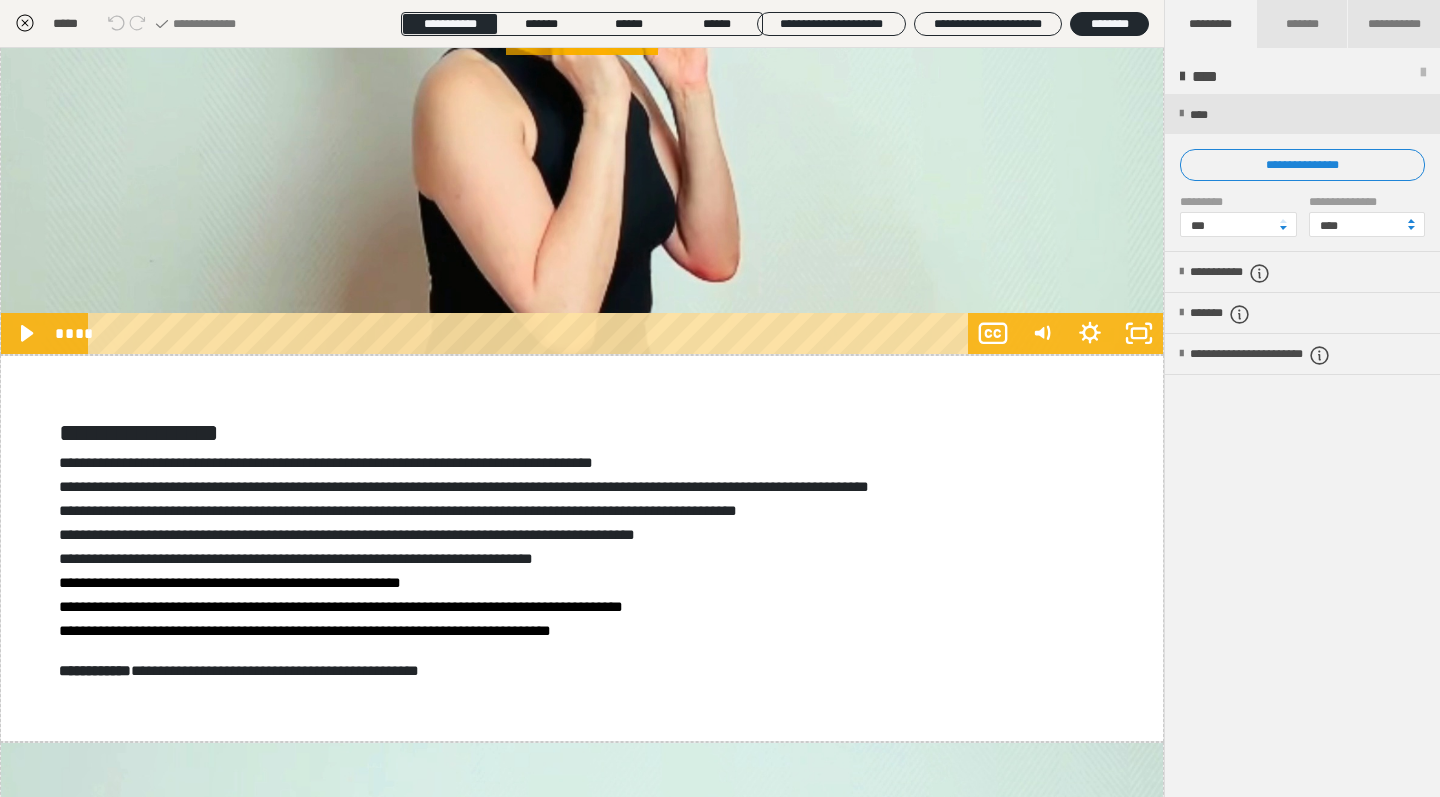scroll, scrollTop: 4394, scrollLeft: 0, axis: vertical 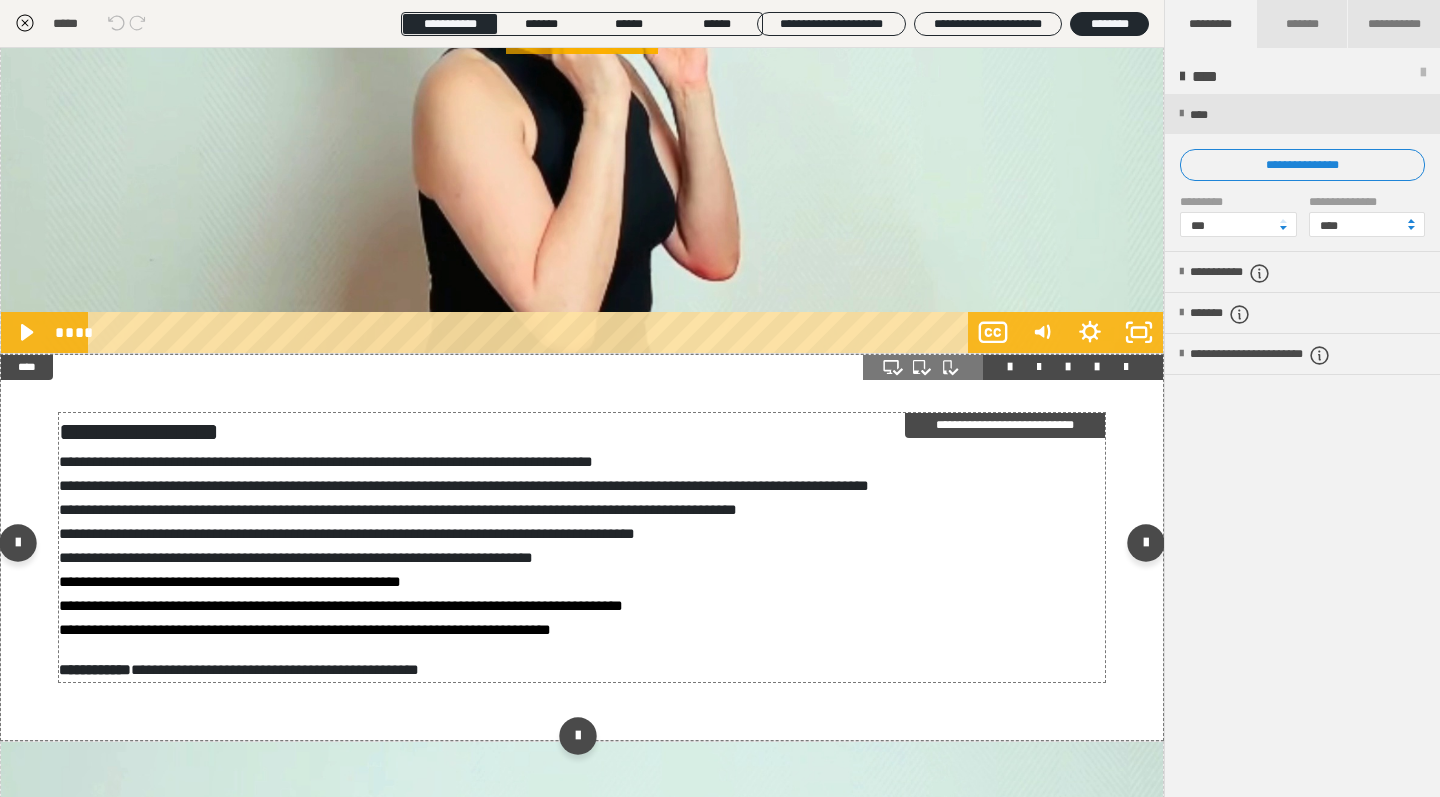 click on "**********" at bounding box center (139, 431) 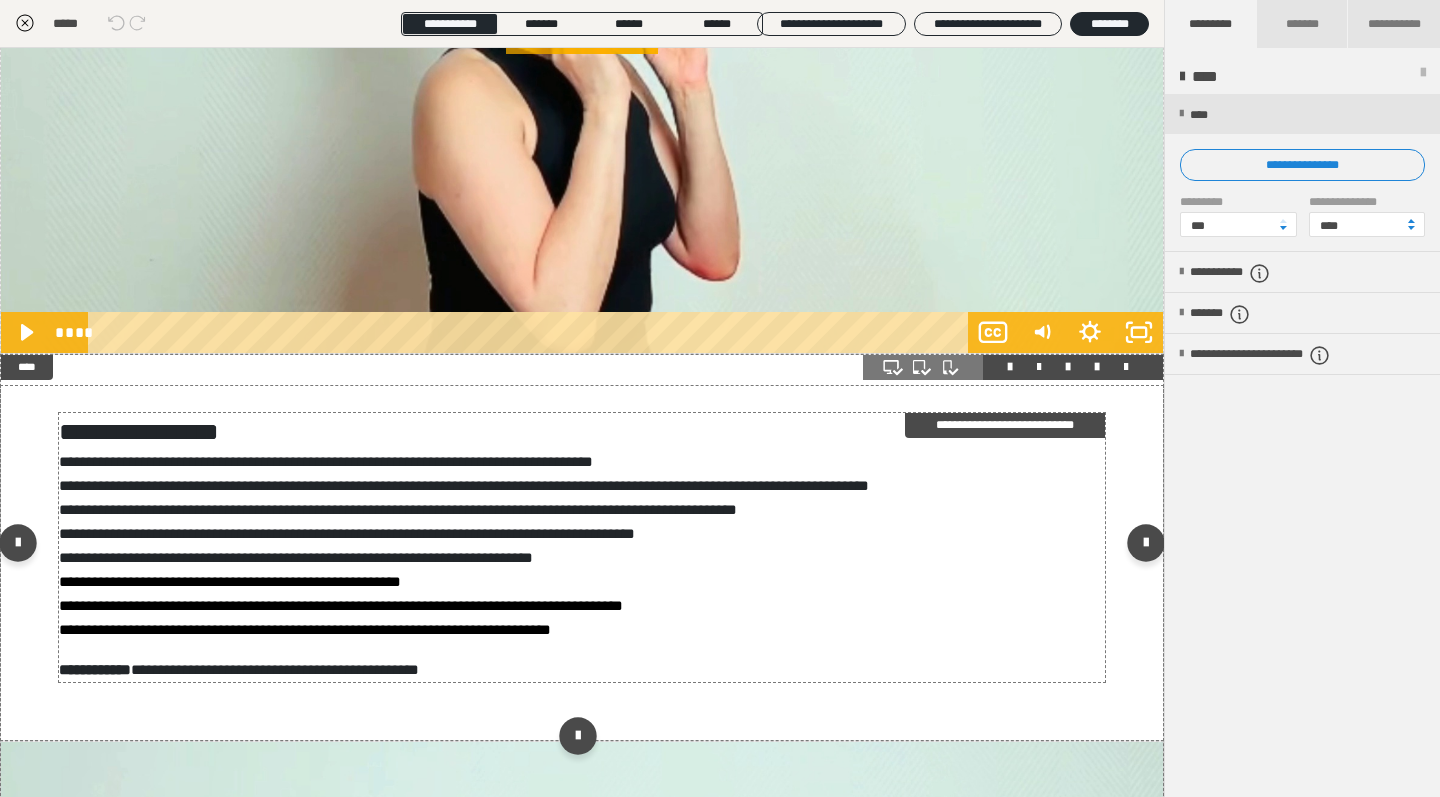 click on "**********" at bounding box center [139, 431] 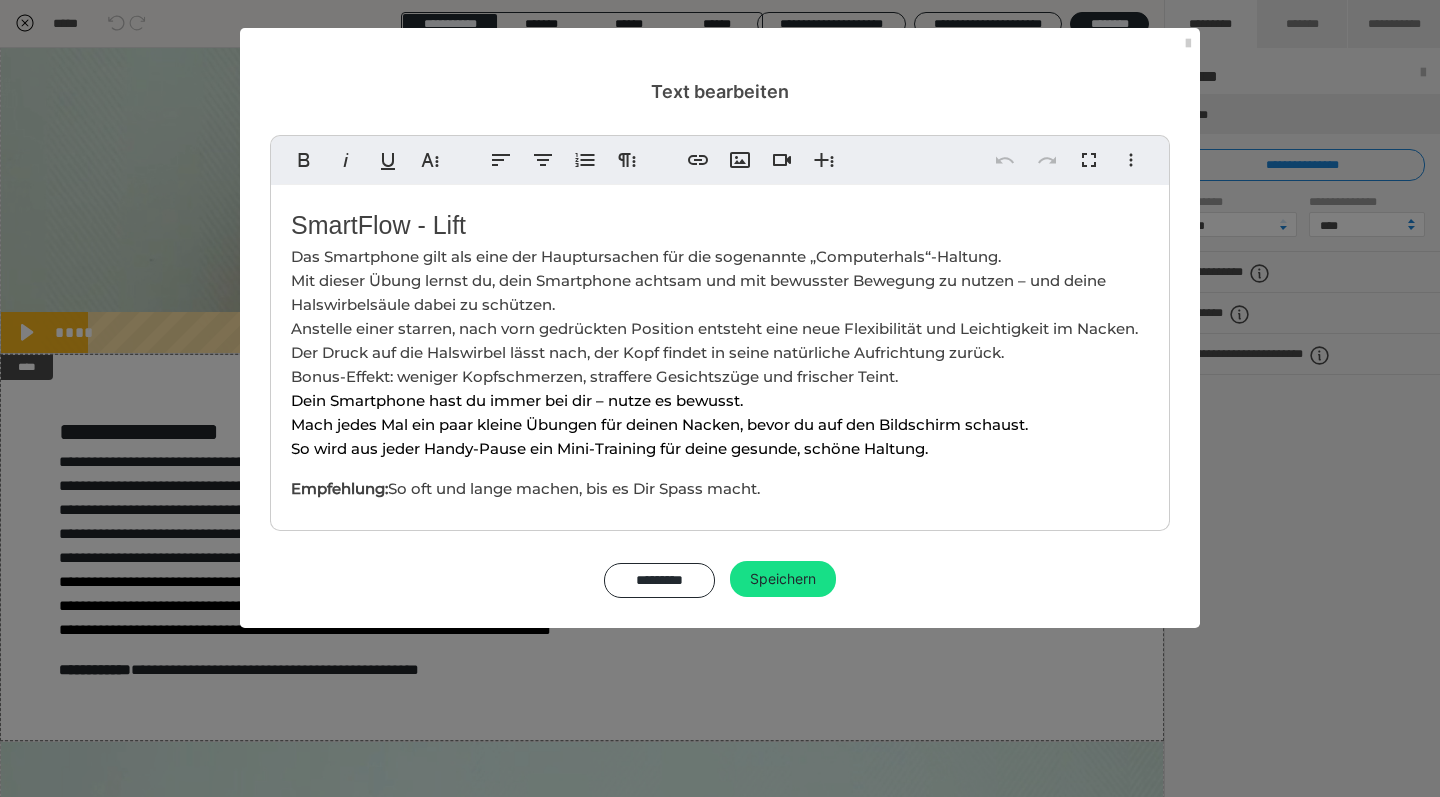 click on "SmartFlow - Lift" at bounding box center (378, 225) 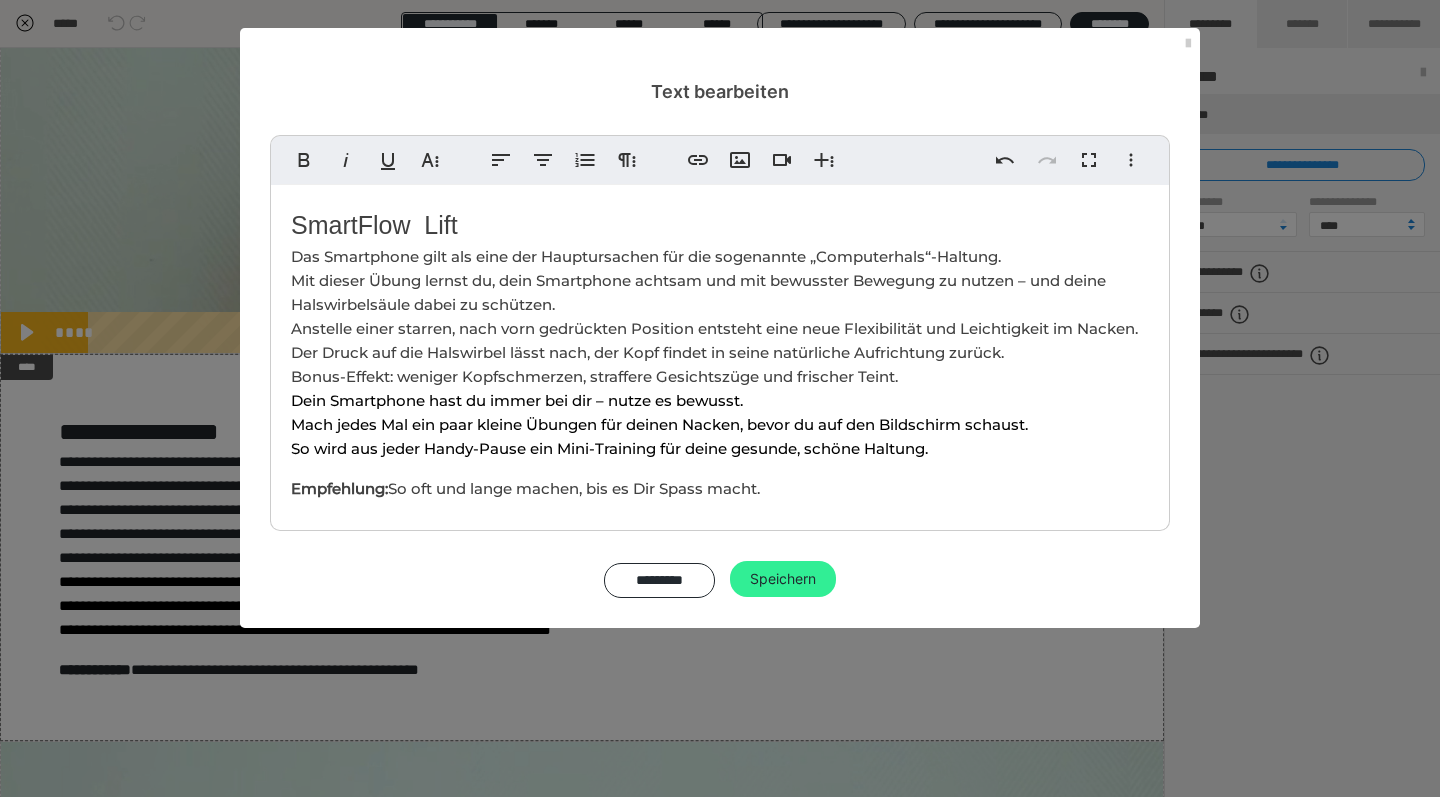 click on "Speichern" at bounding box center [783, 579] 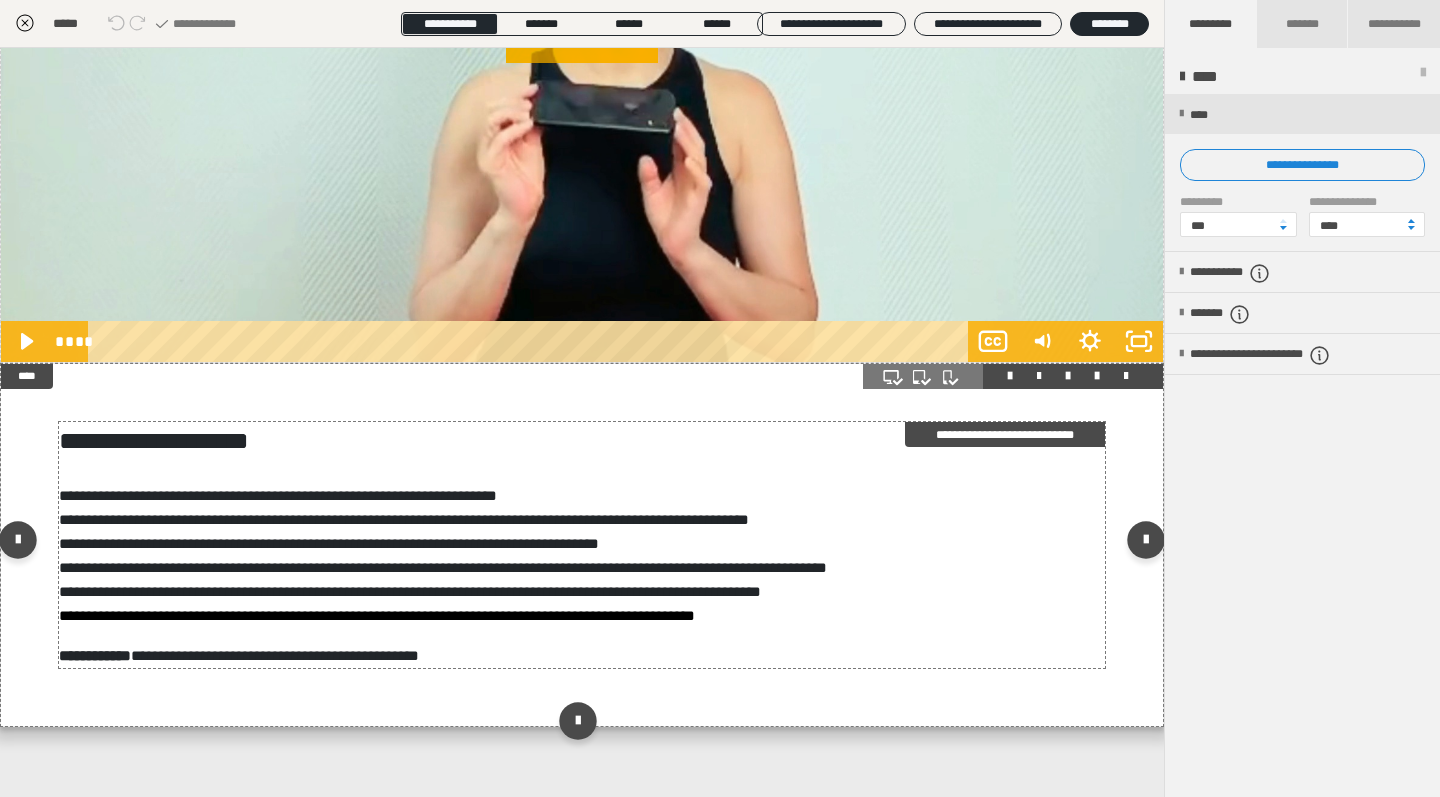 scroll, scrollTop: 5482, scrollLeft: 0, axis: vertical 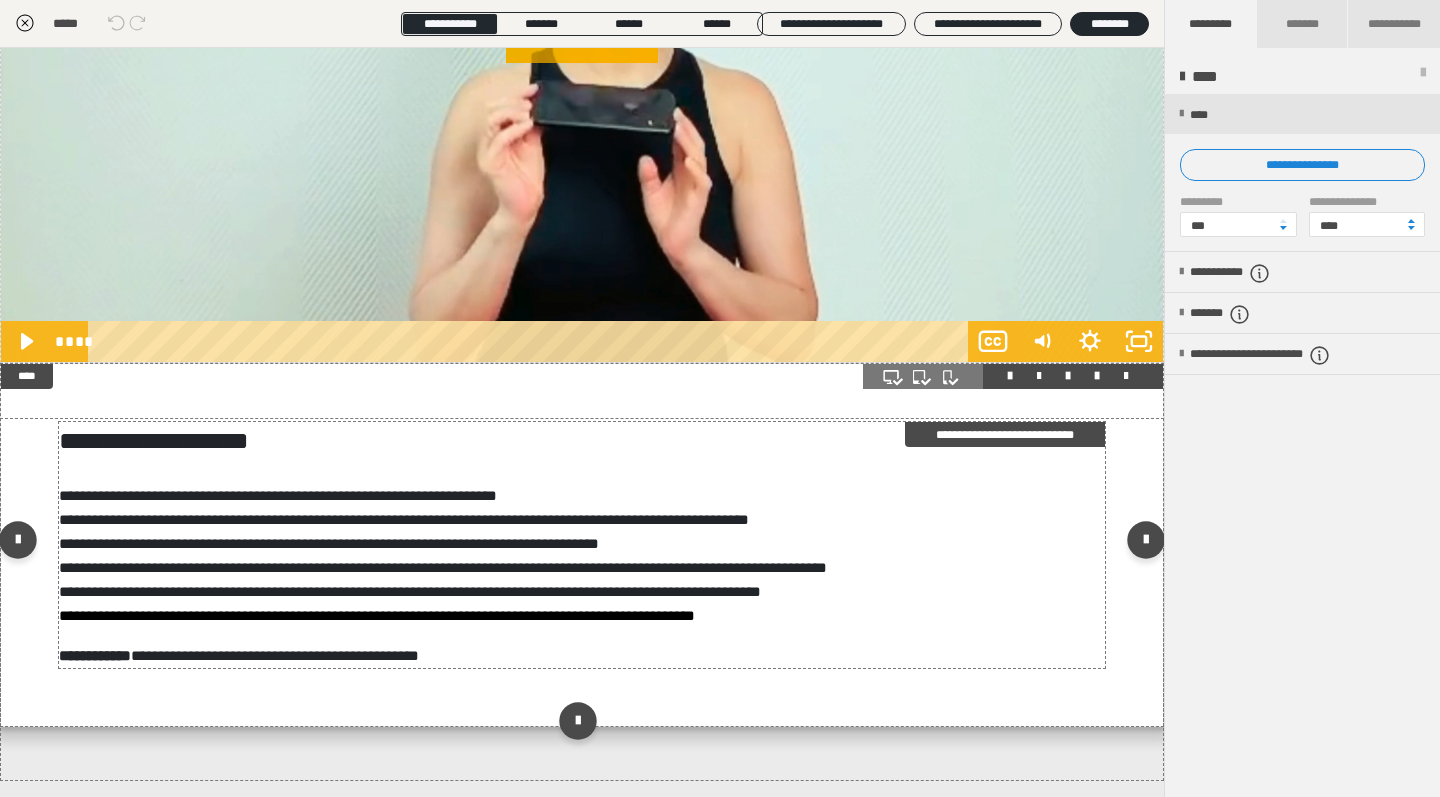 click on "**********" at bounding box center [443, 543] 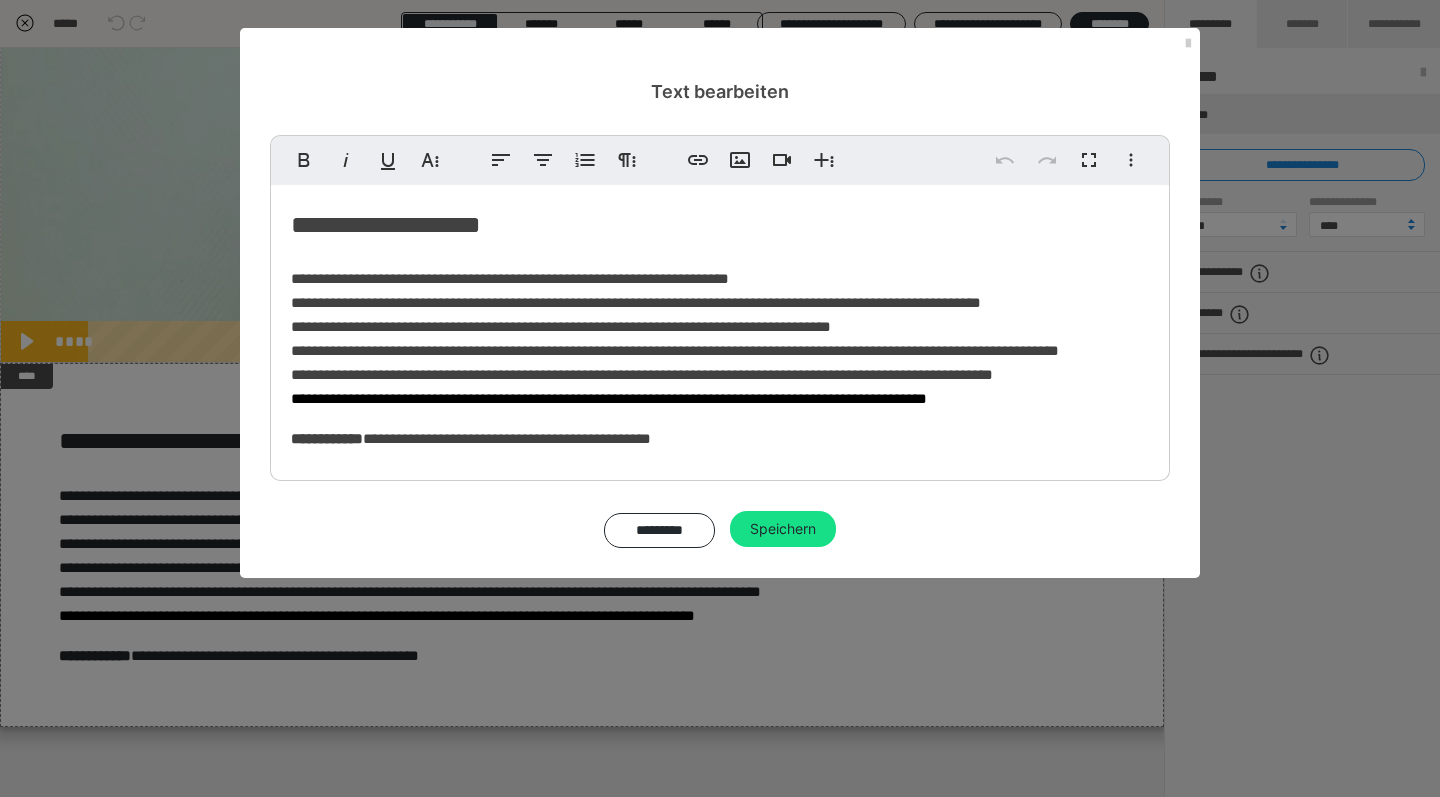 click on "**********" at bounding box center [386, 224] 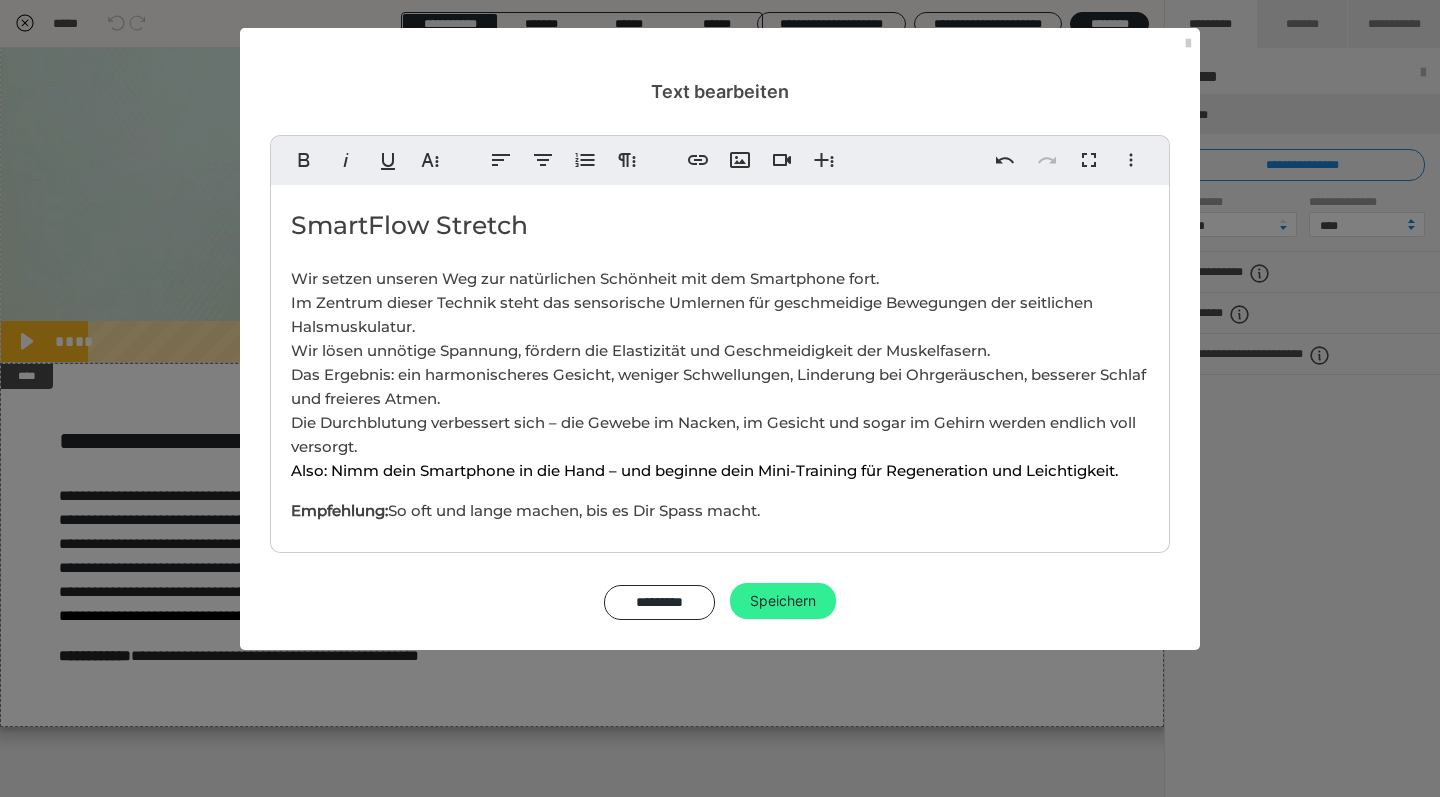 click on "Speichern" at bounding box center [783, 601] 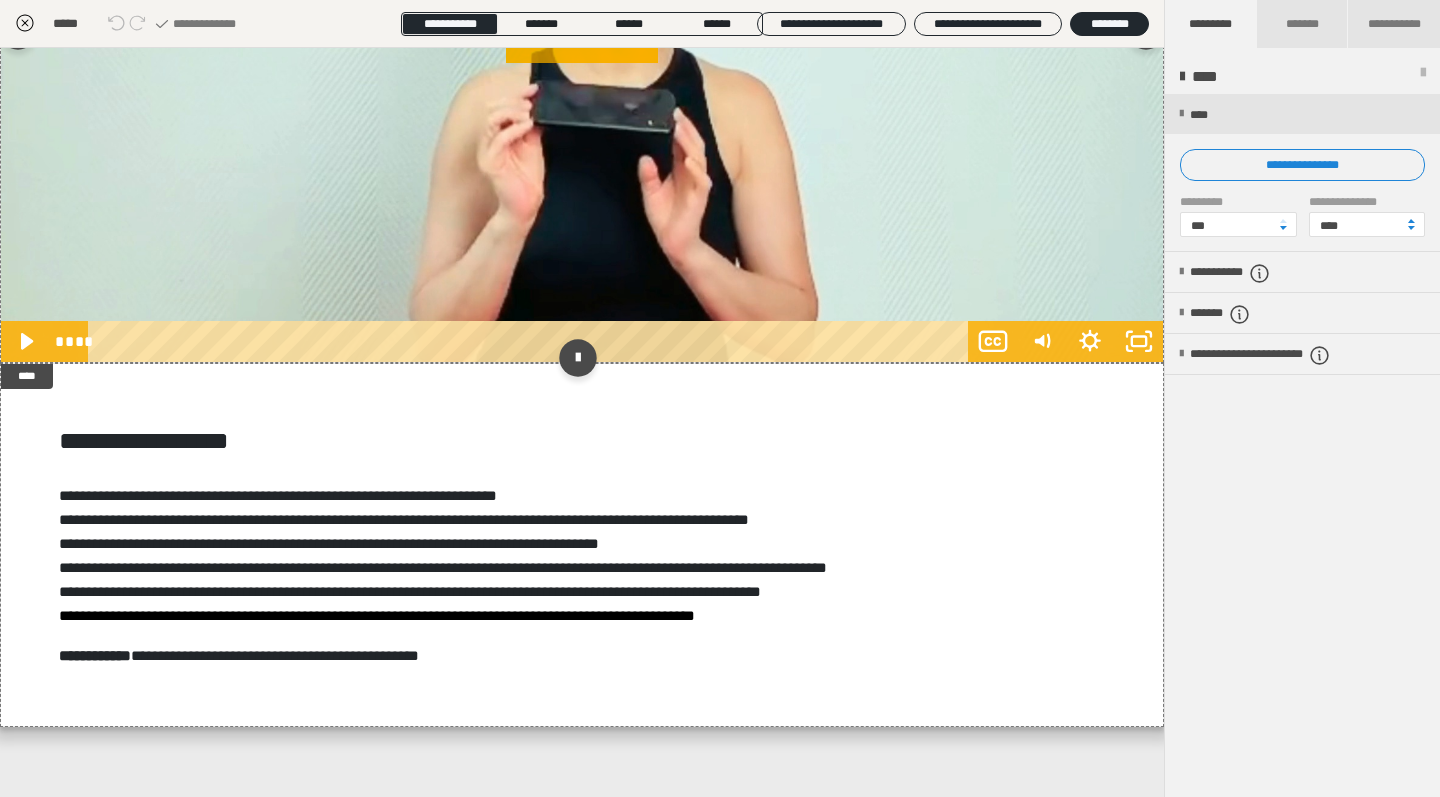 scroll, scrollTop: 5482, scrollLeft: 0, axis: vertical 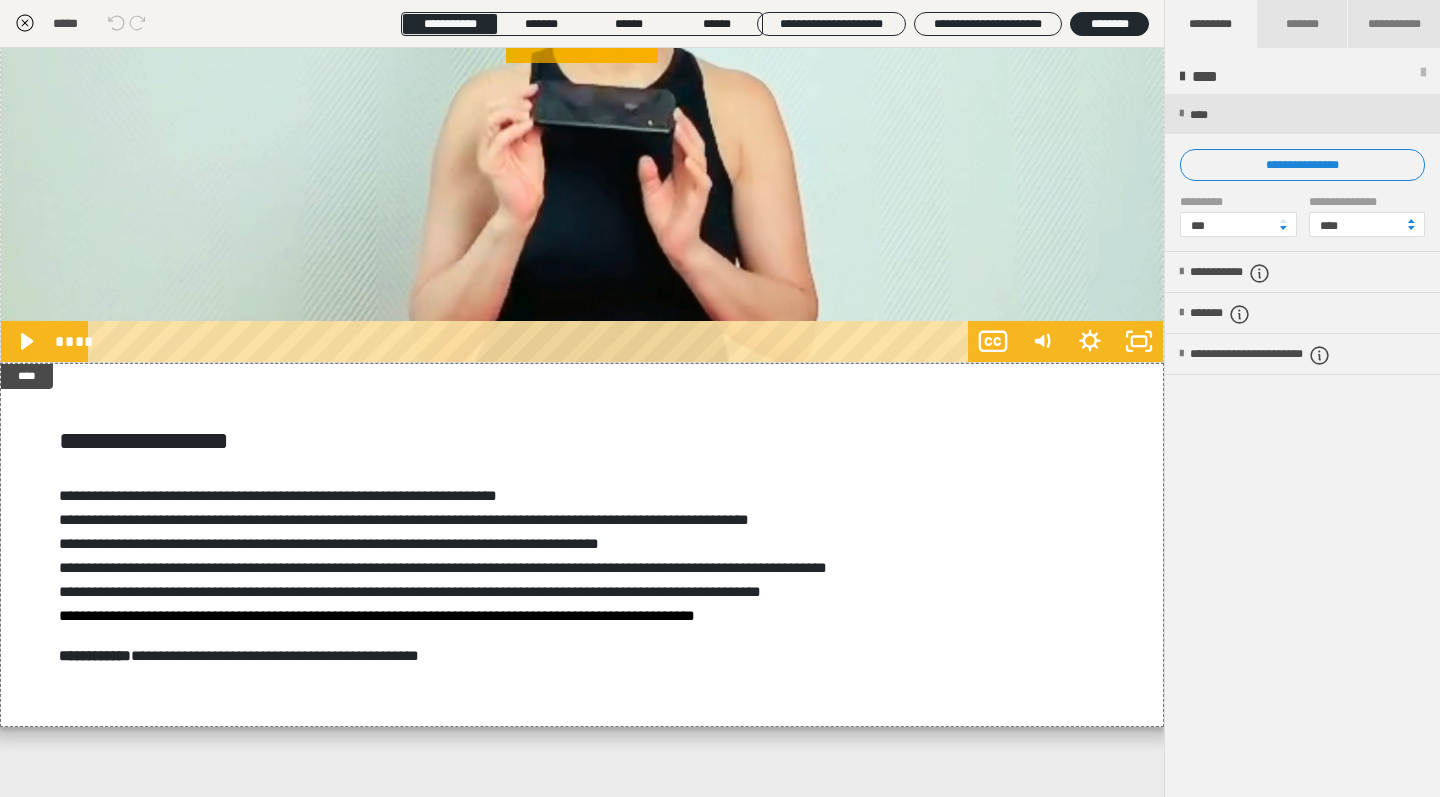 click 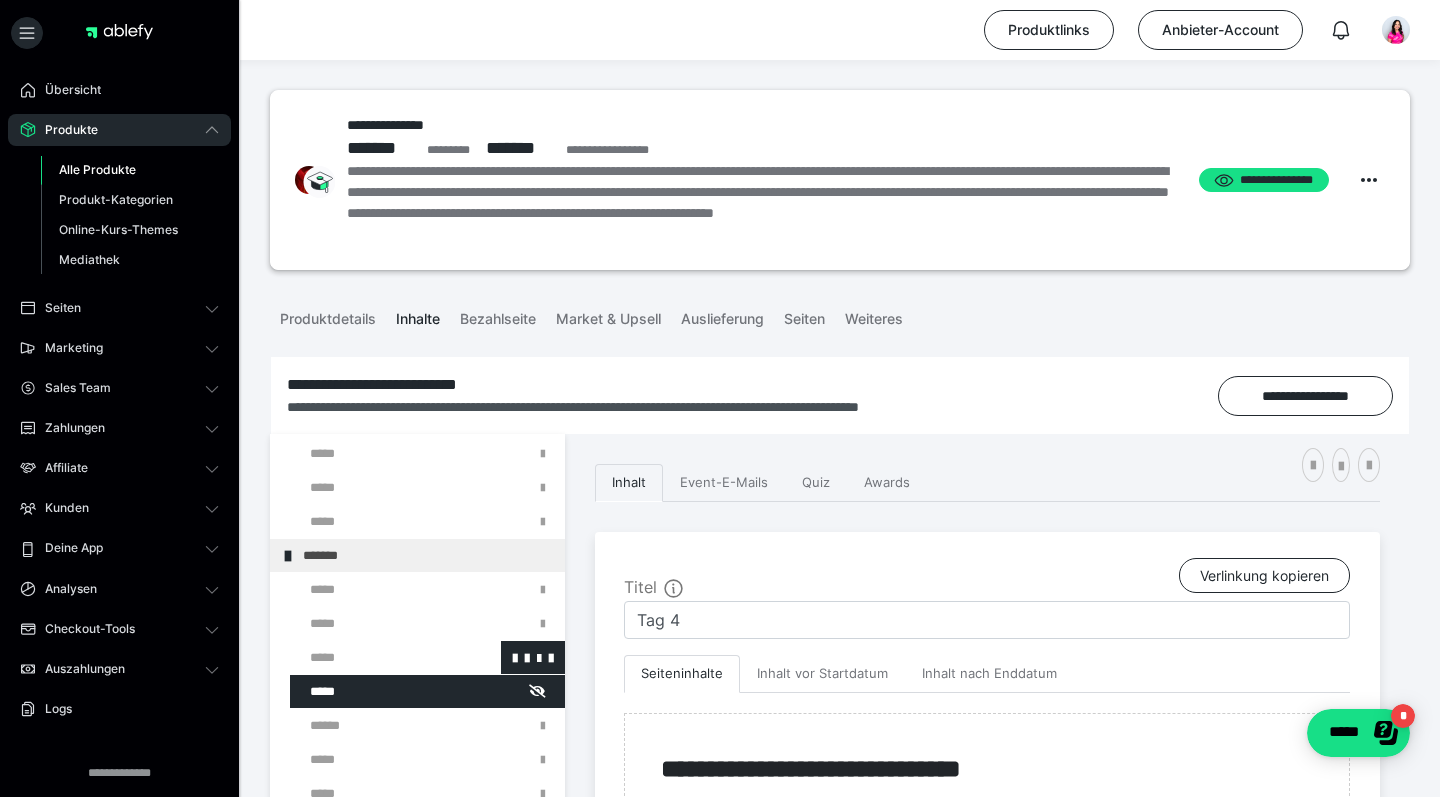 scroll, scrollTop: 245, scrollLeft: 0, axis: vertical 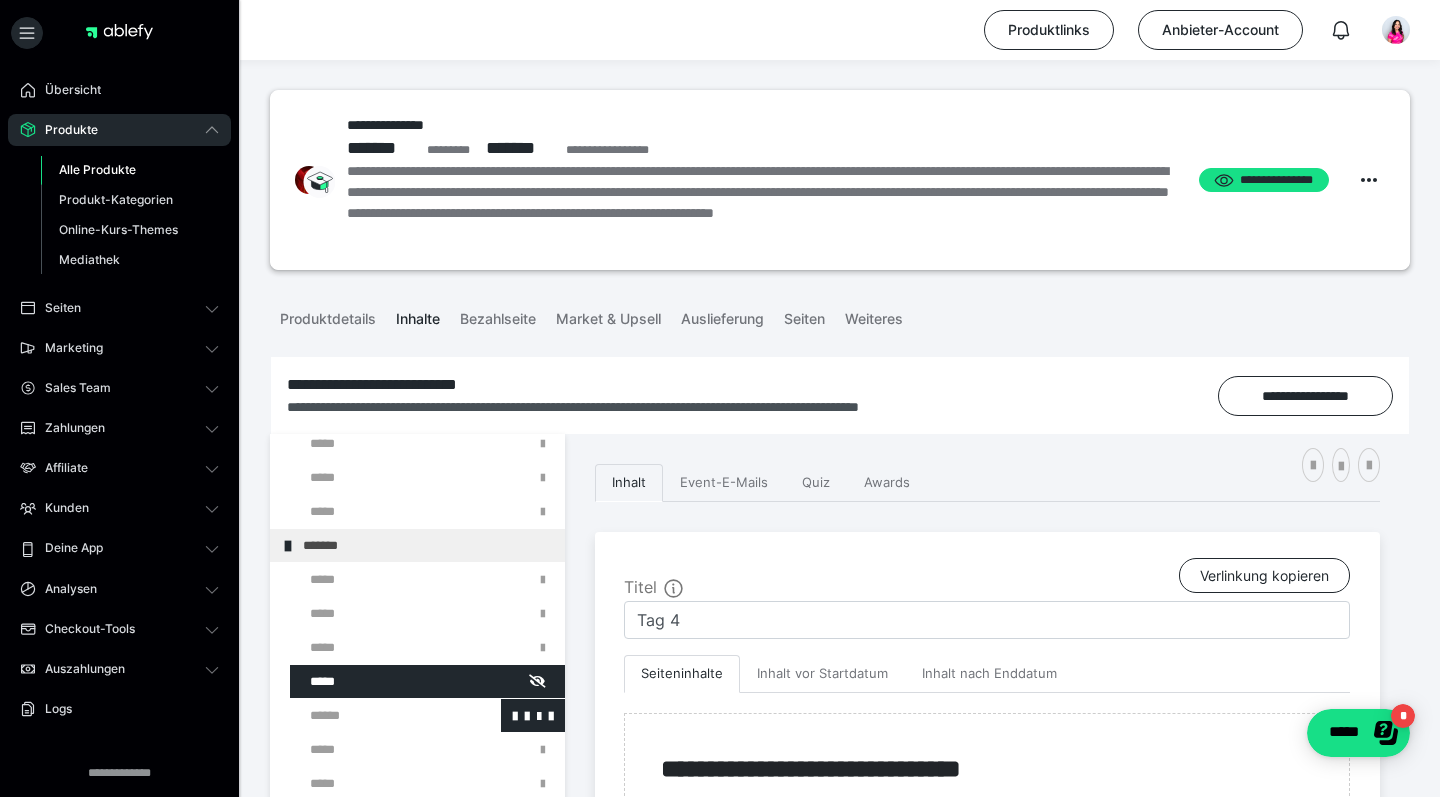 click at bounding box center (375, 715) 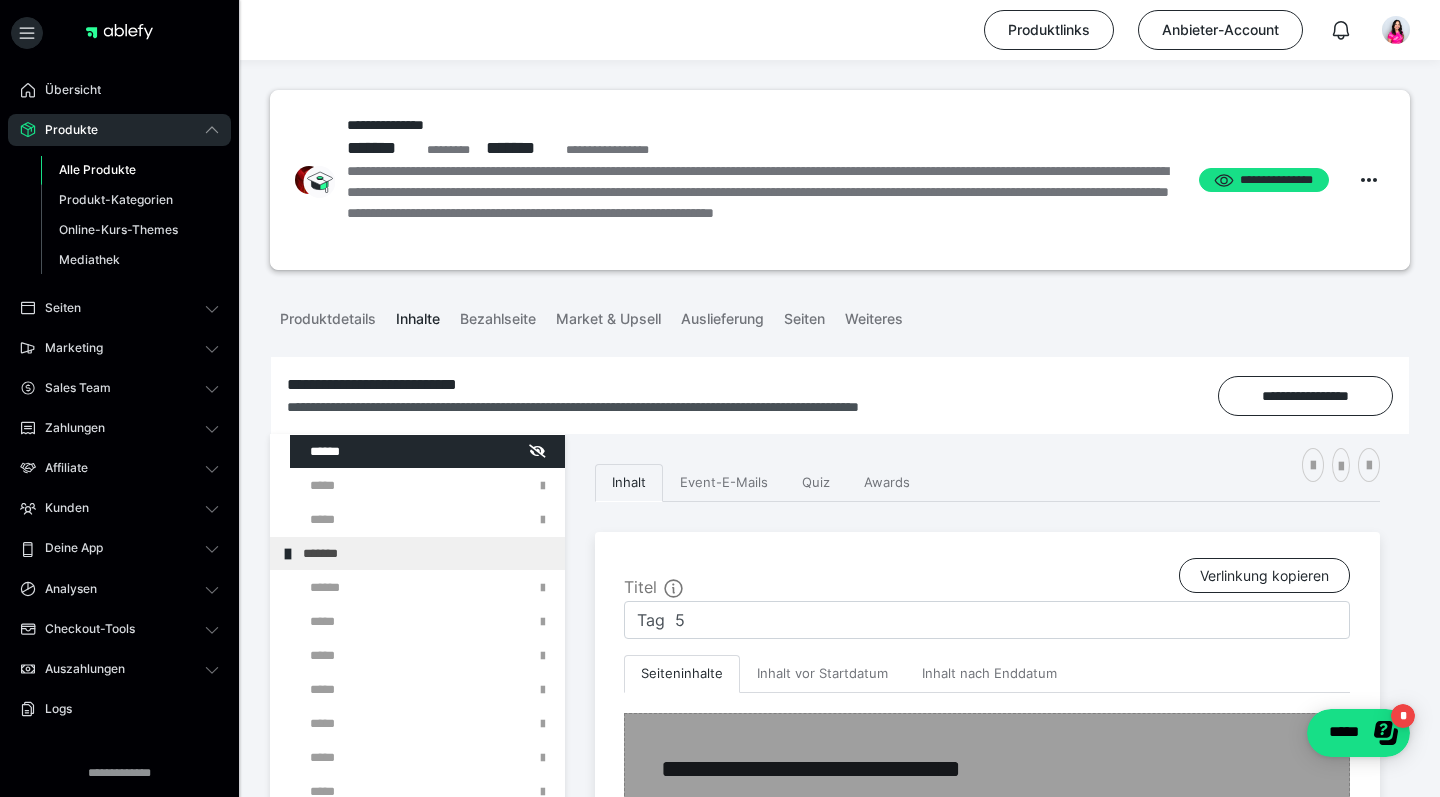 scroll, scrollTop: 529, scrollLeft: 0, axis: vertical 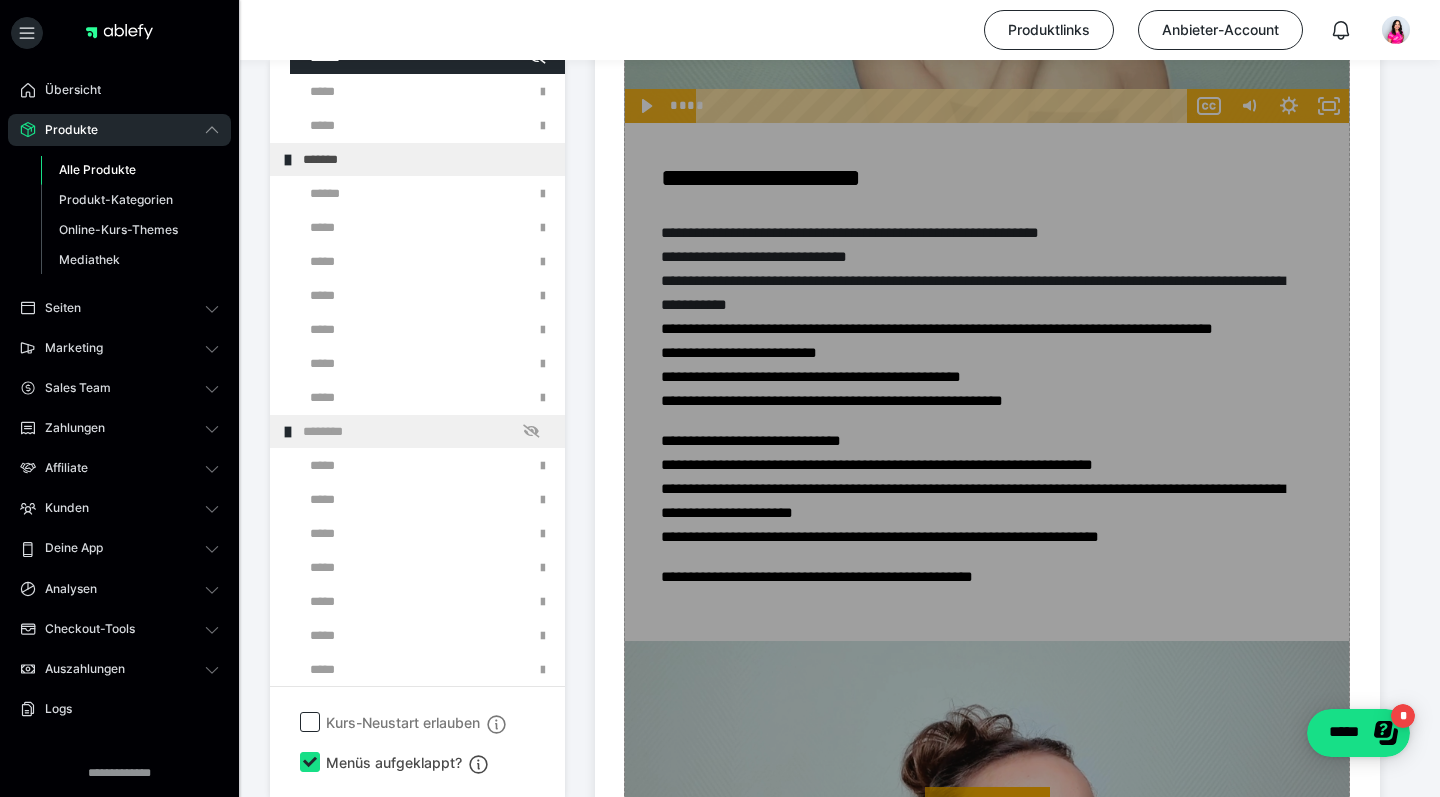click on "Zum Pagebuilder" at bounding box center (987, 797) 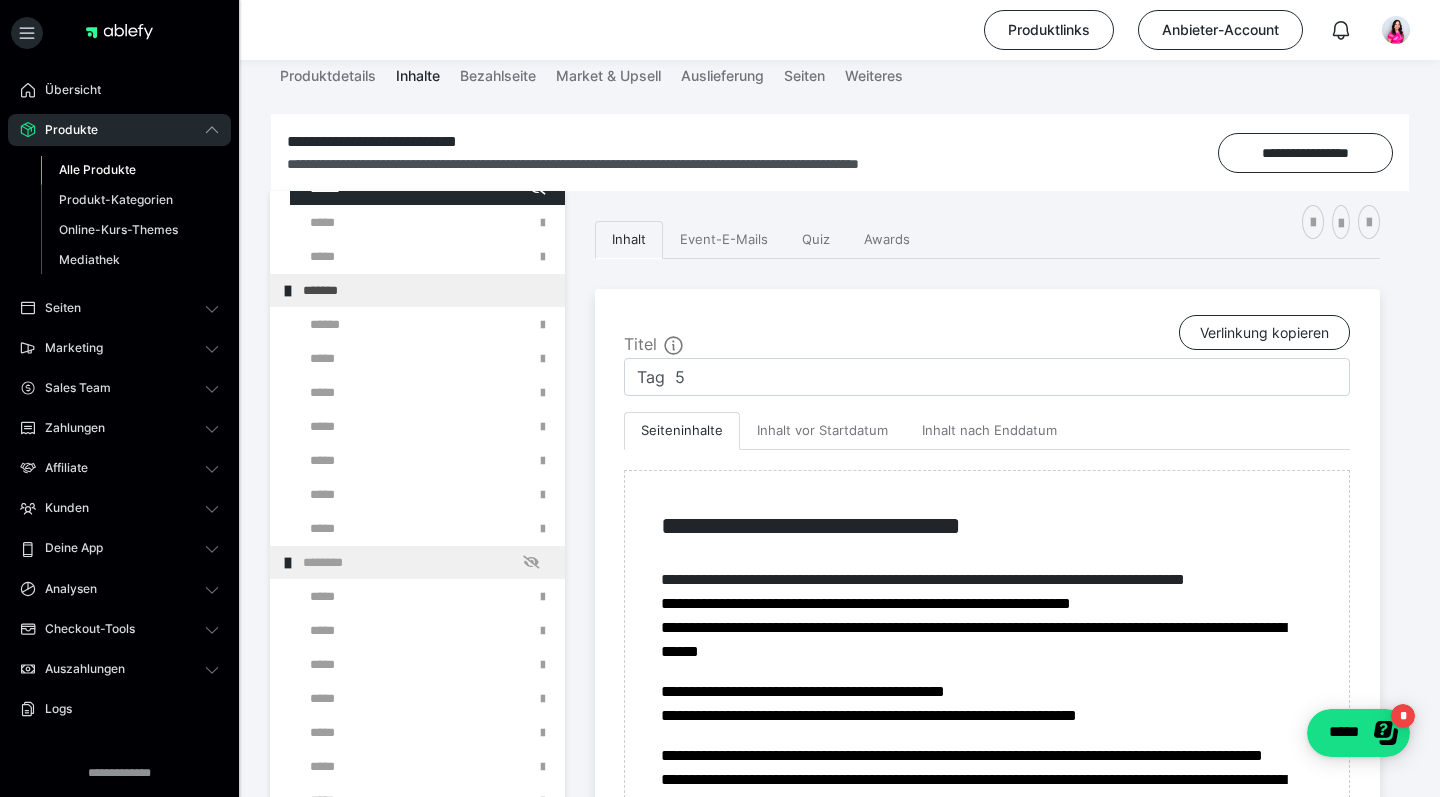 scroll, scrollTop: 223, scrollLeft: 0, axis: vertical 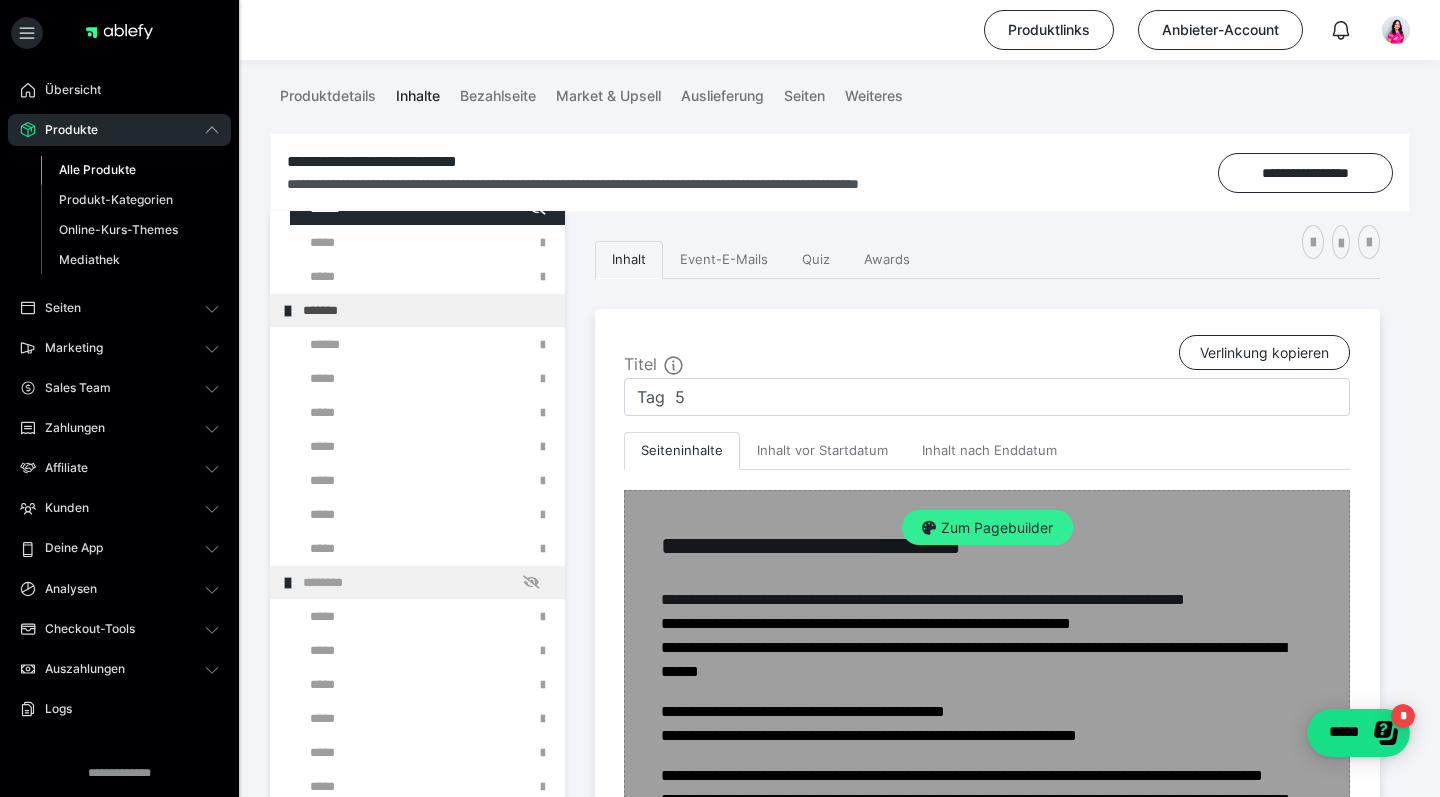 click on "Zum Pagebuilder" at bounding box center (987, 528) 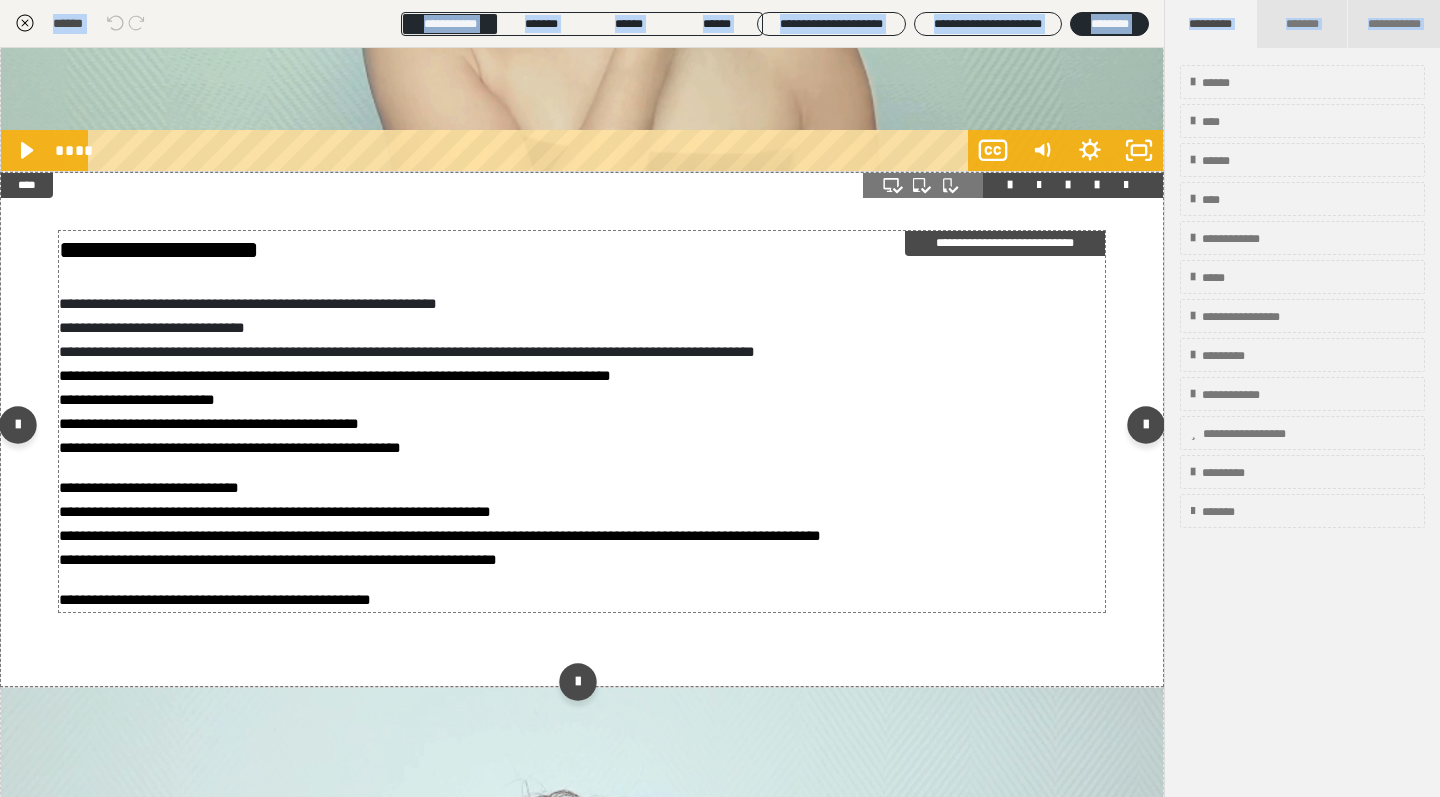 scroll, scrollTop: 2248, scrollLeft: 0, axis: vertical 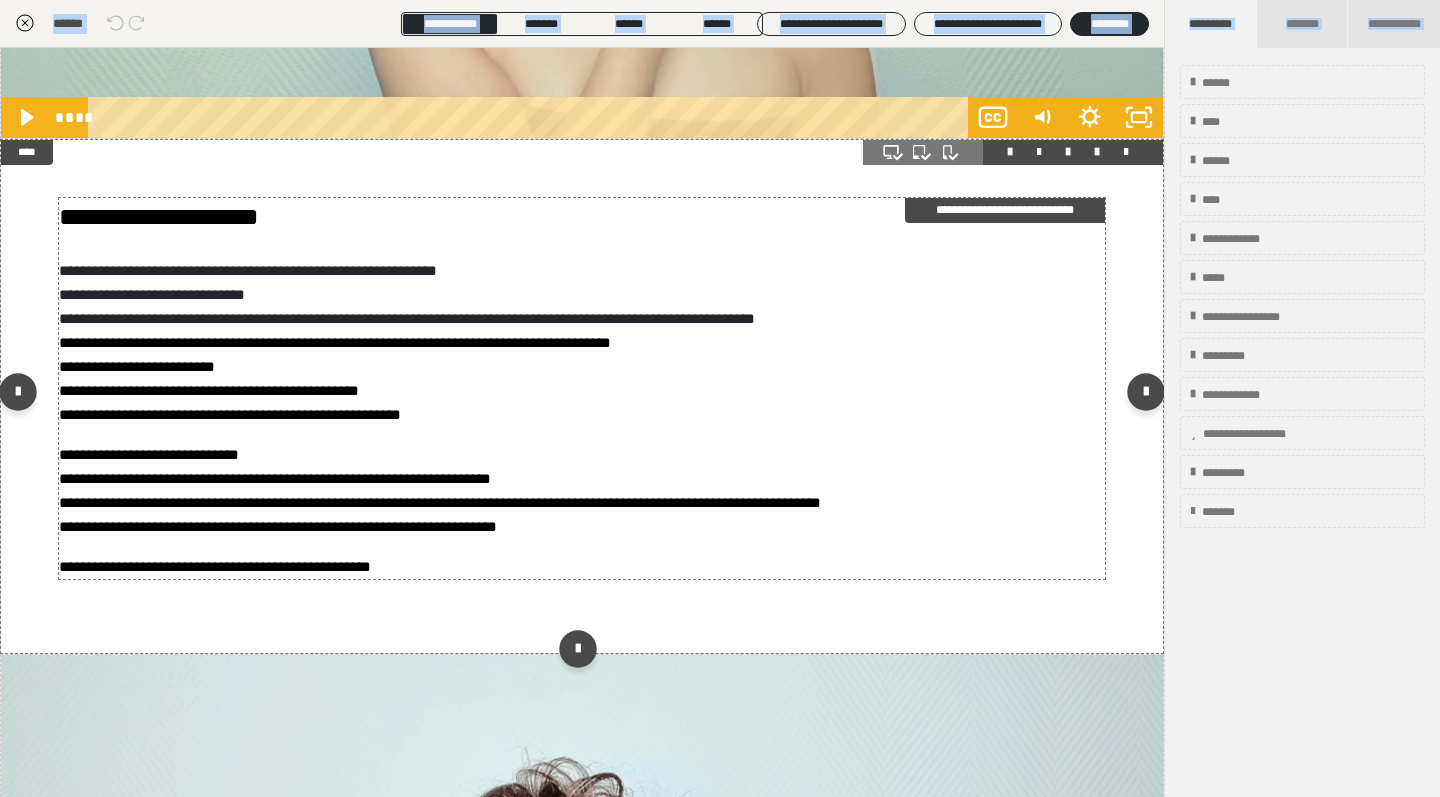 click on "**********" at bounding box center (582, 567) 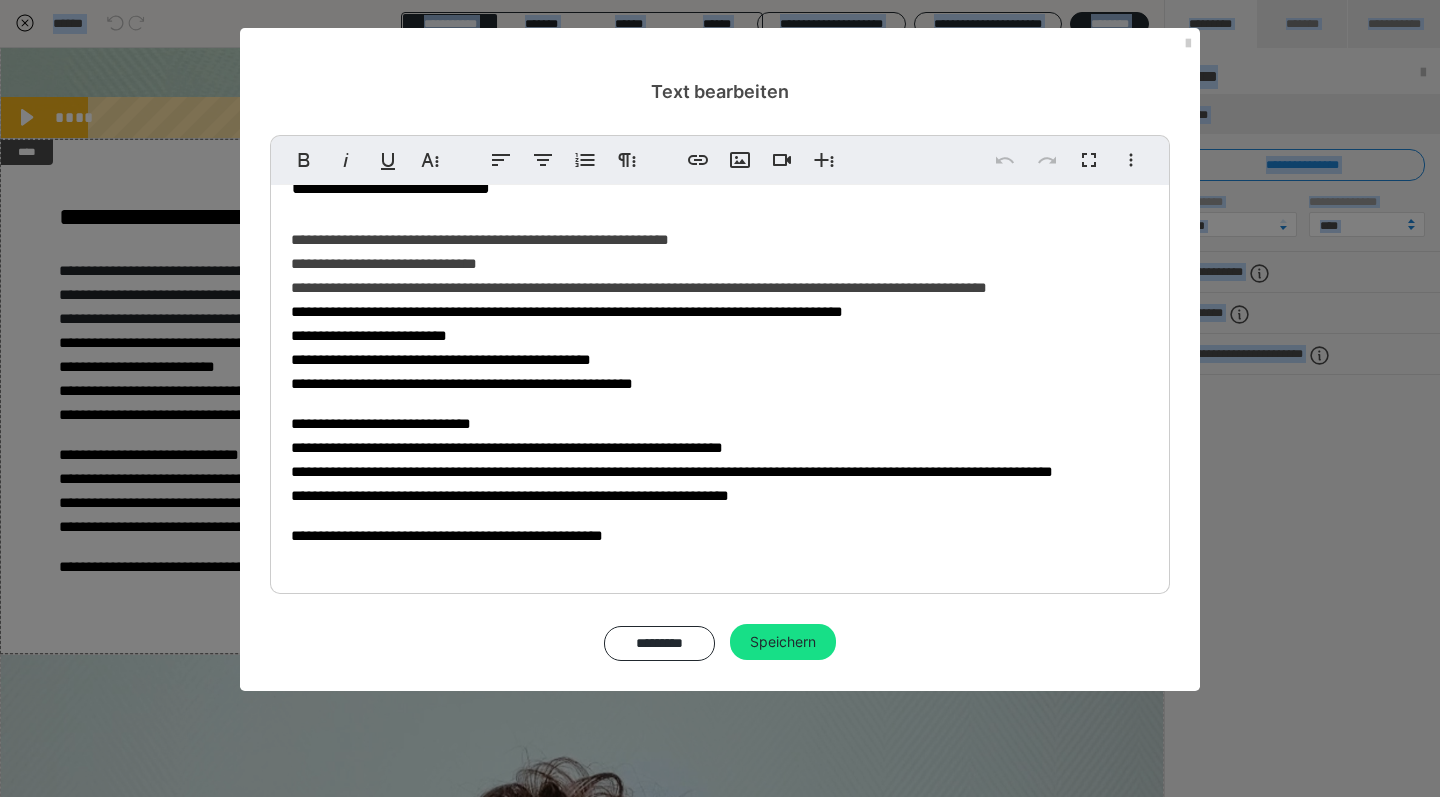 scroll, scrollTop: 88, scrollLeft: 0, axis: vertical 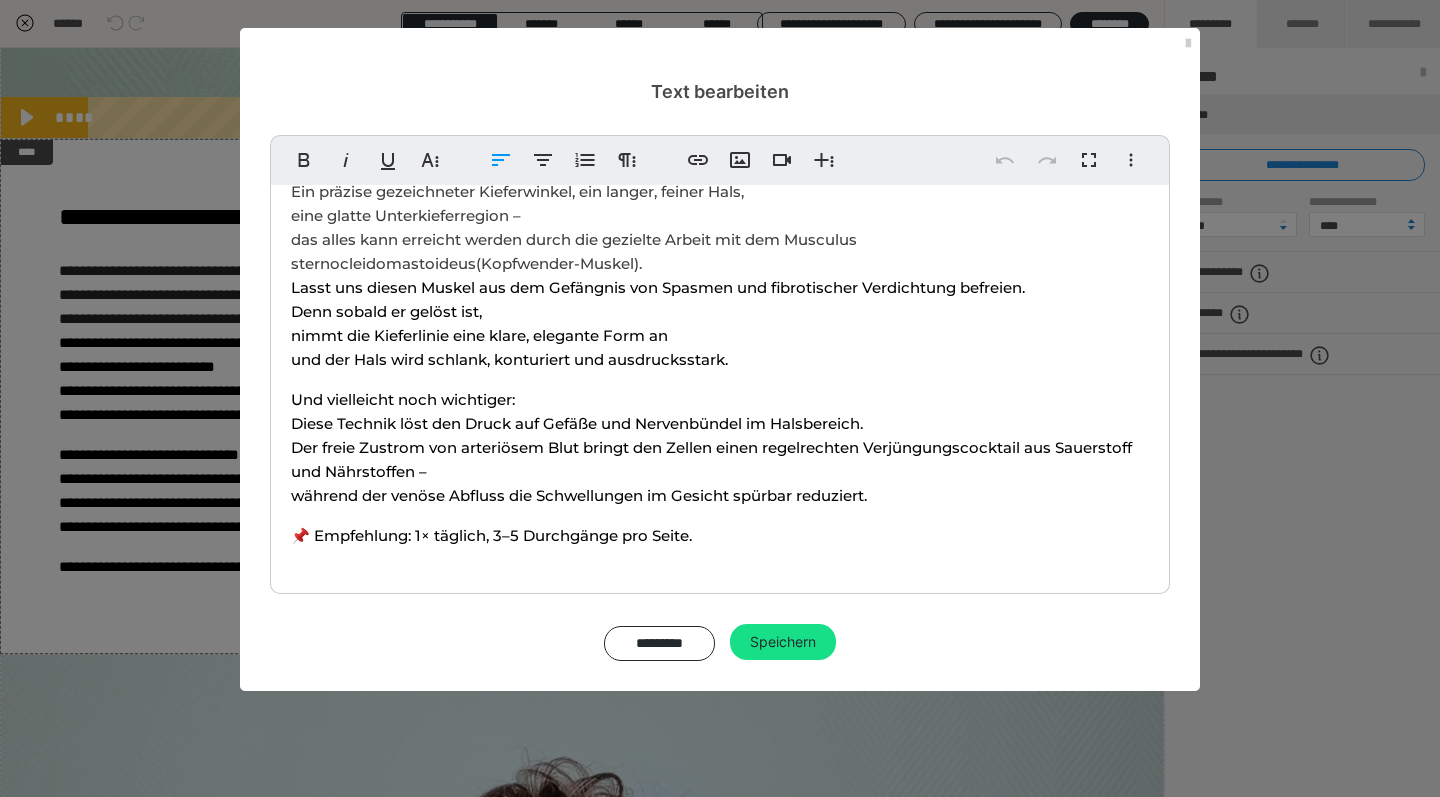 click on "📌 Empfehlung: 1× täglich, 3–5 Durchgänge pro Seite." at bounding box center (491, 535) 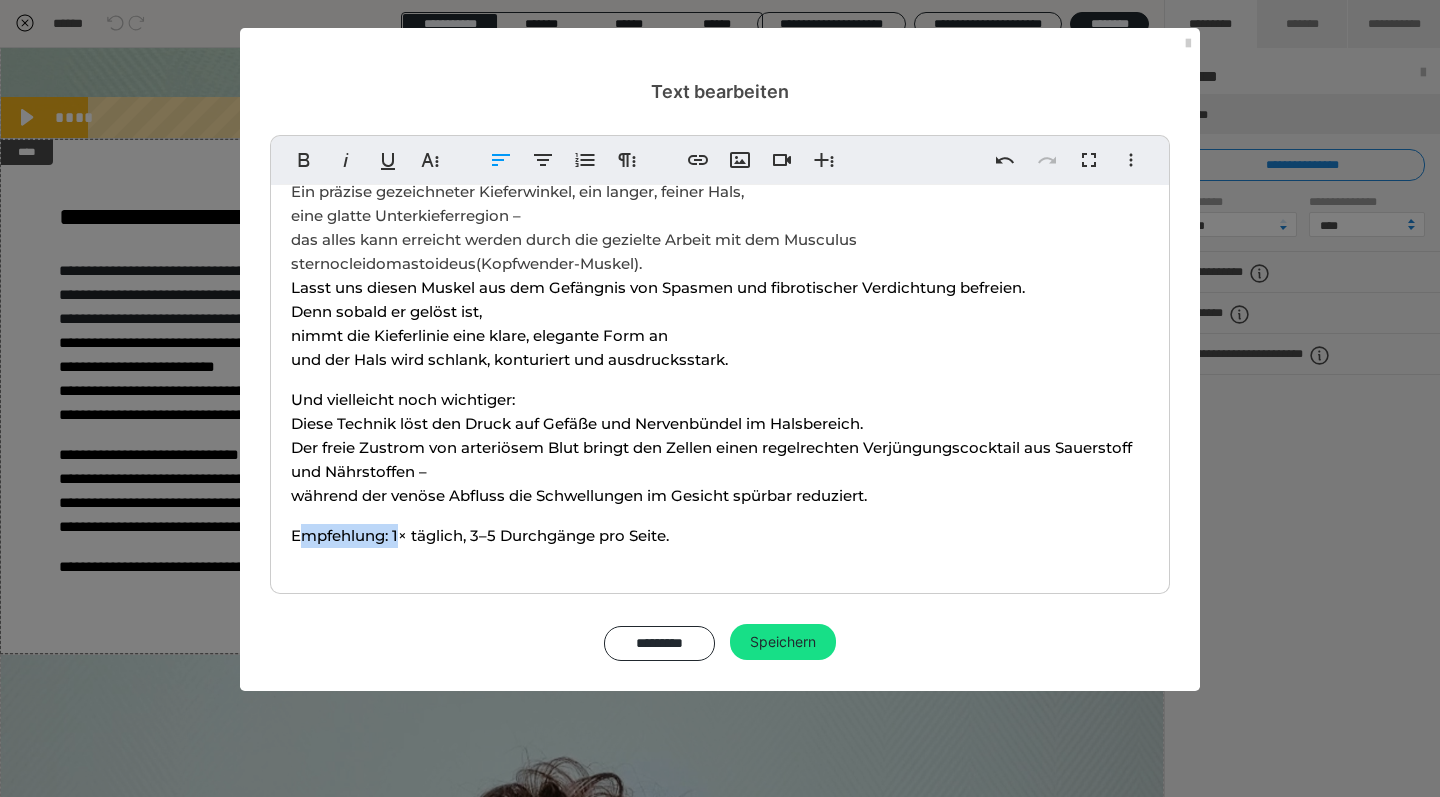 drag, startPoint x: 399, startPoint y: 537, endPoint x: 295, endPoint y: 533, distance: 104.0769 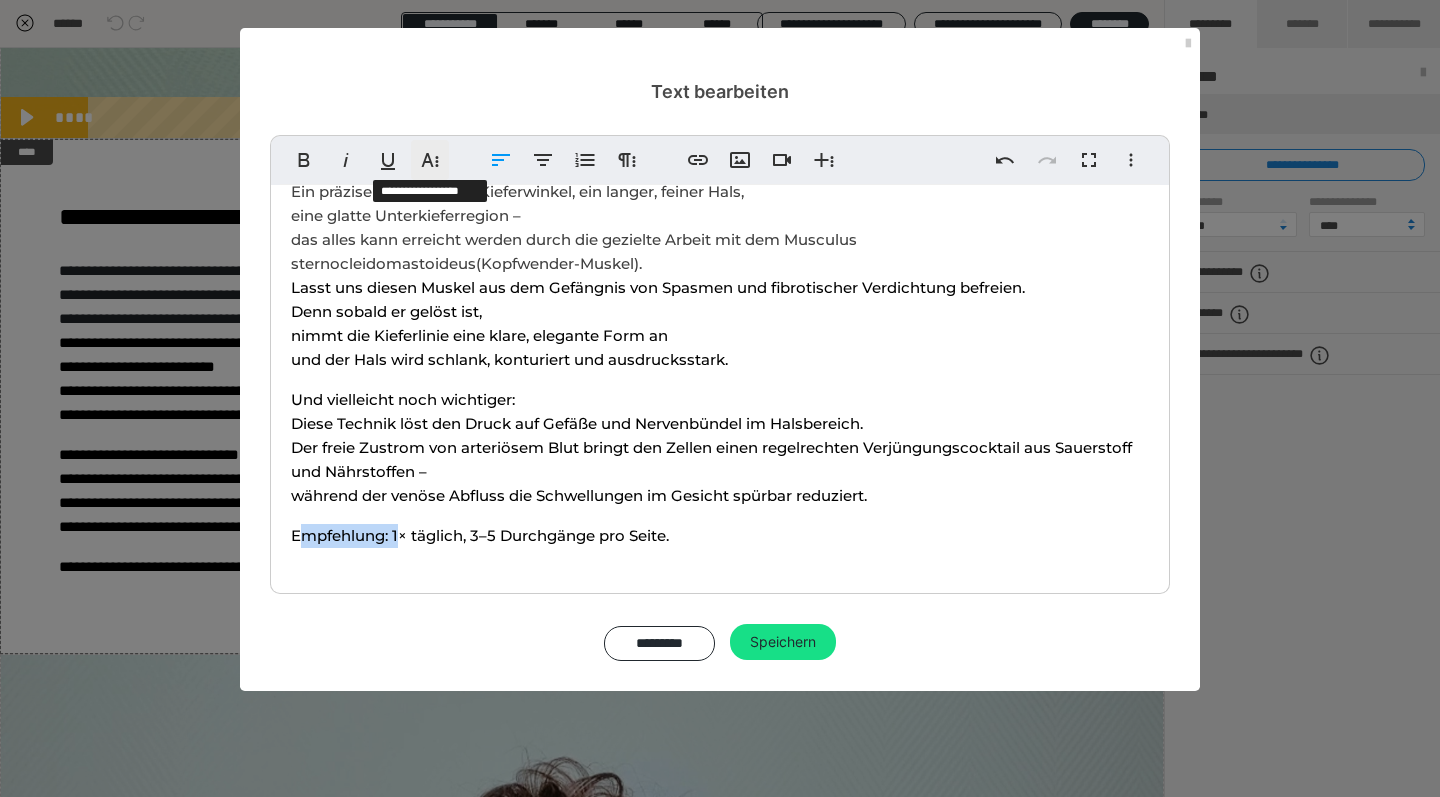 click 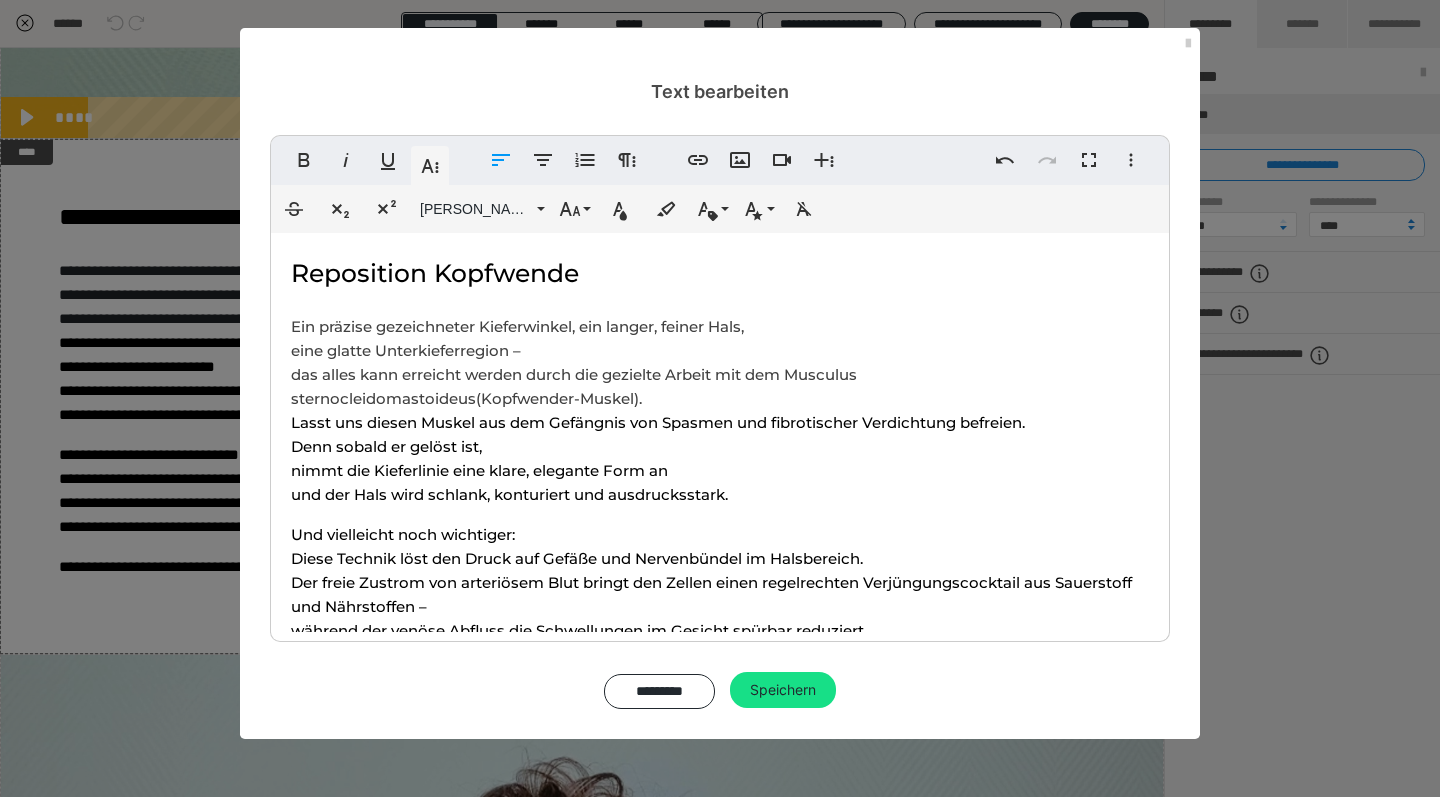 scroll, scrollTop: 88, scrollLeft: 0, axis: vertical 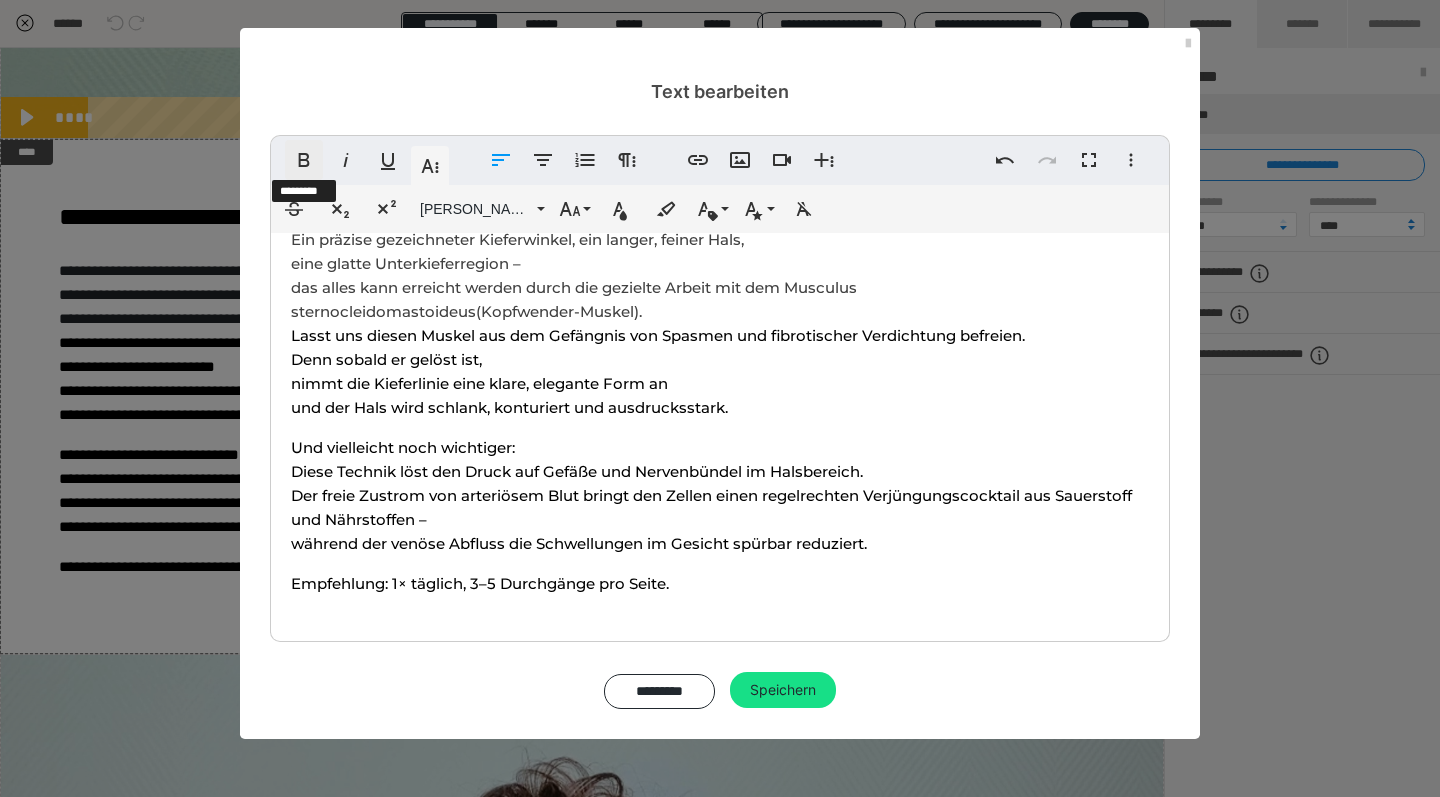 click 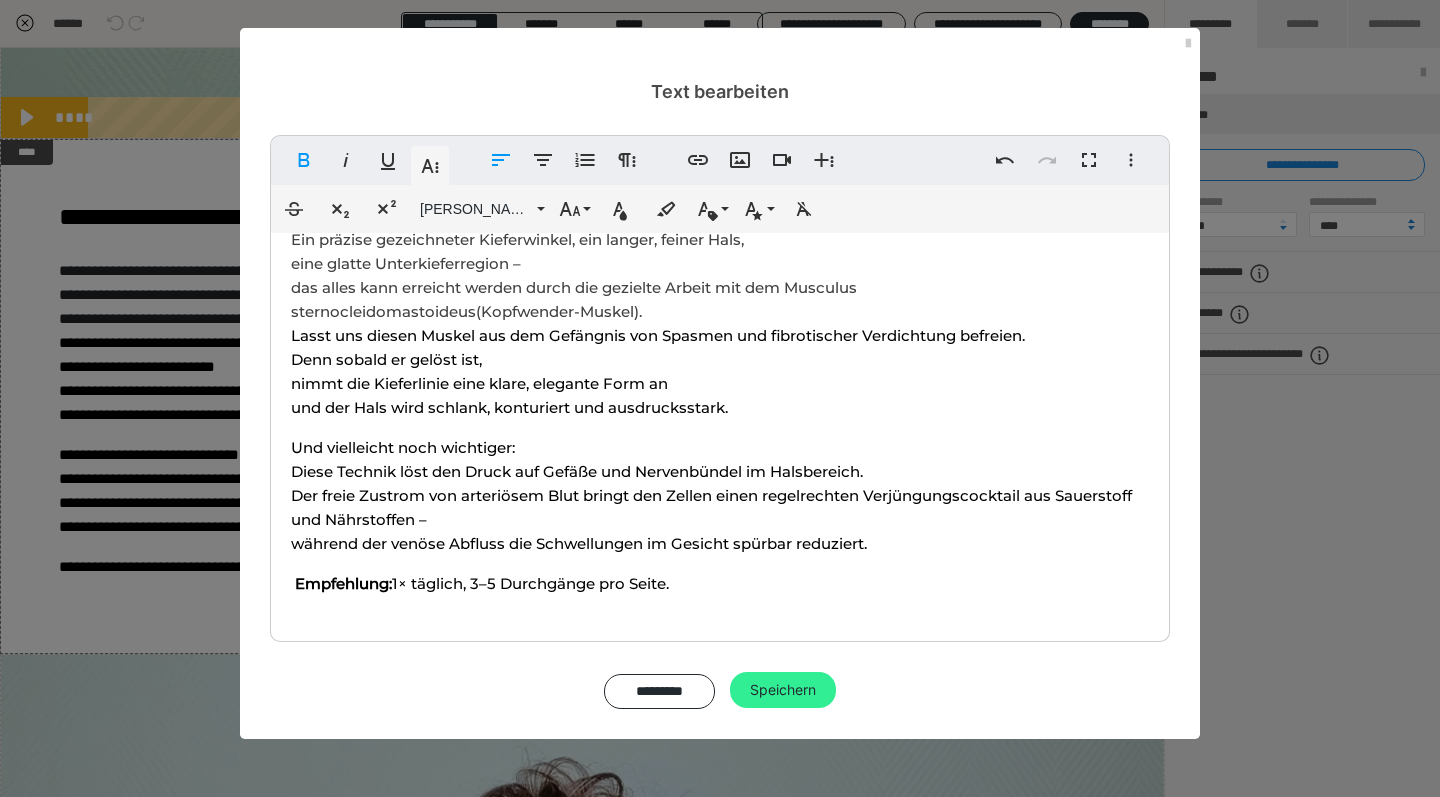 click on "Speichern" at bounding box center (783, 690) 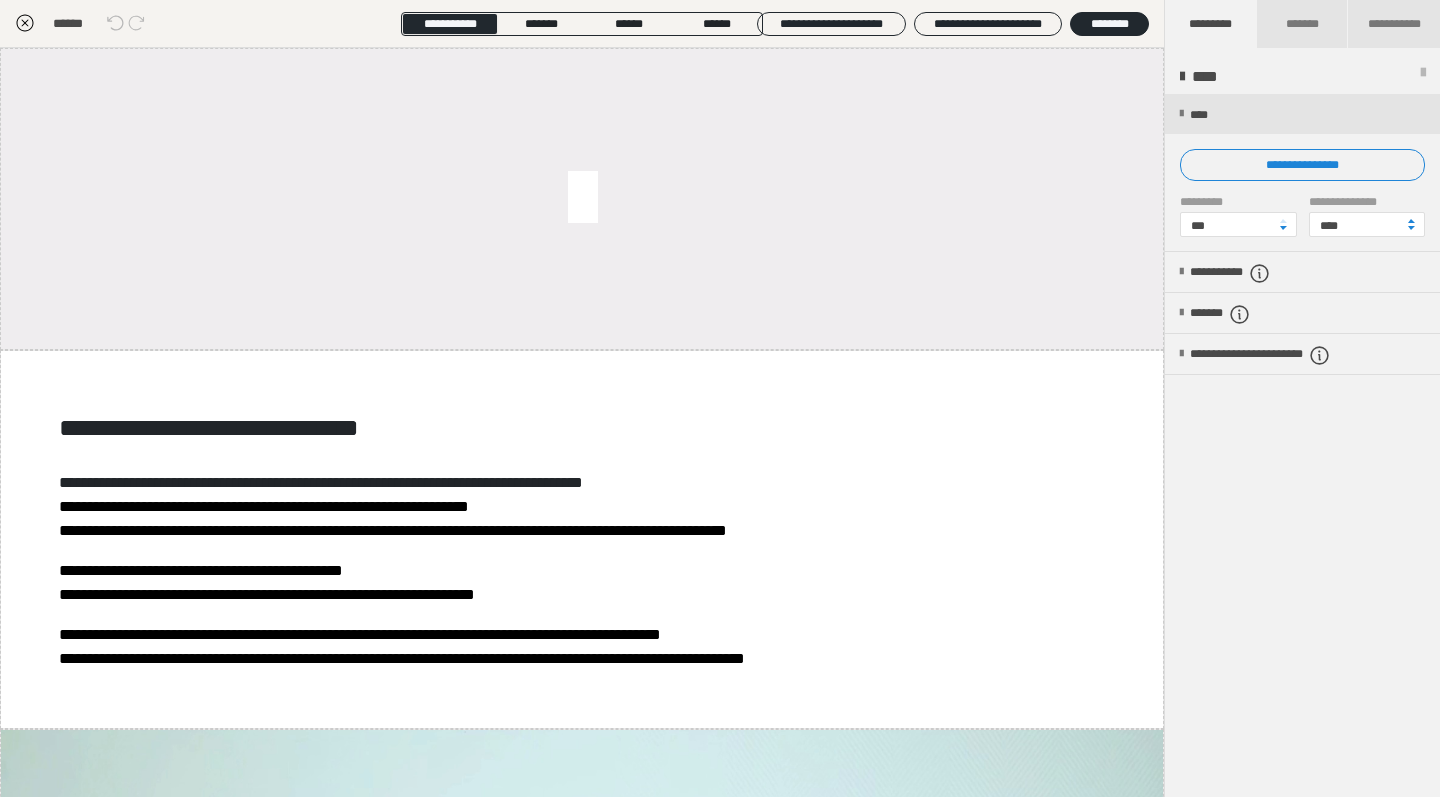 scroll, scrollTop: 0, scrollLeft: 0, axis: both 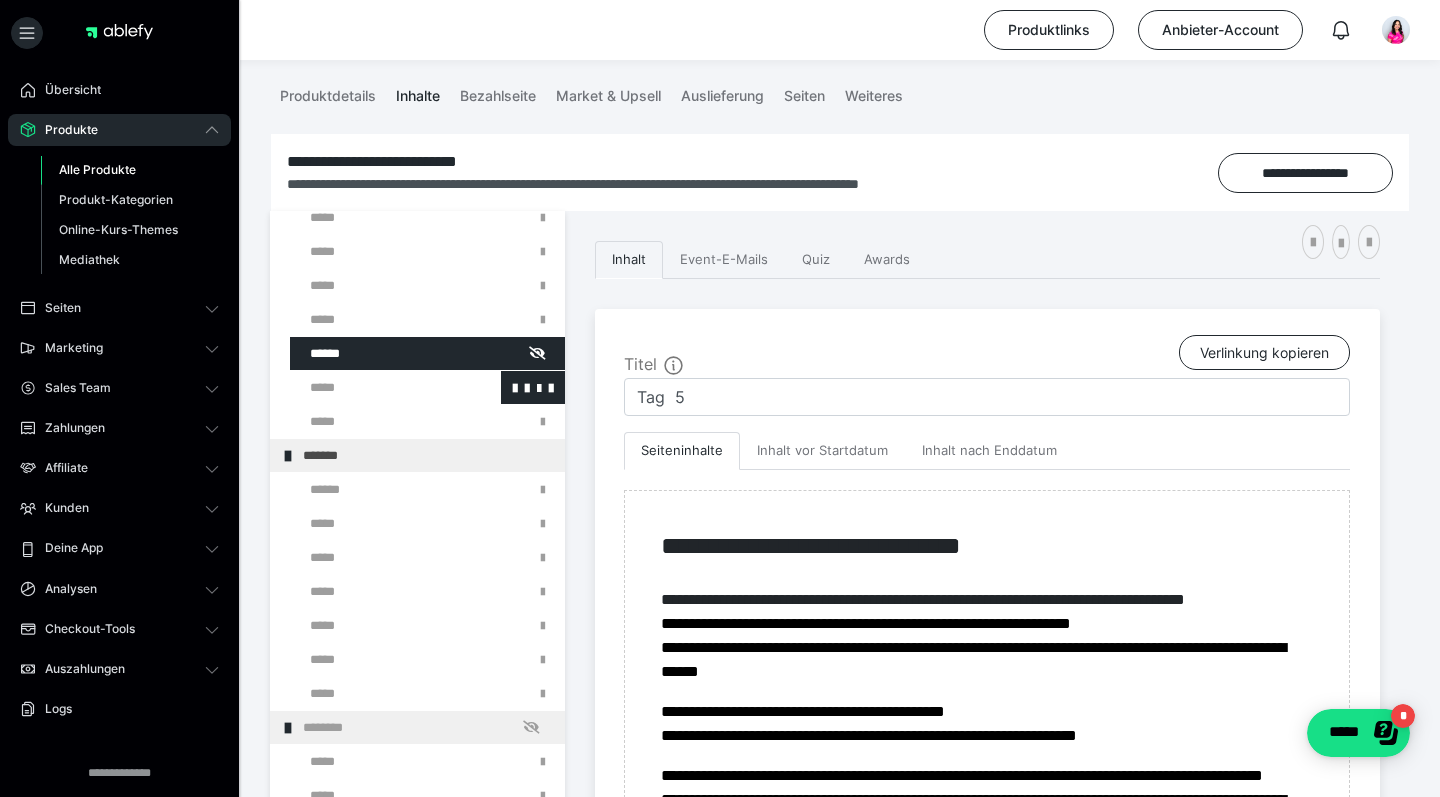 click at bounding box center [375, 387] 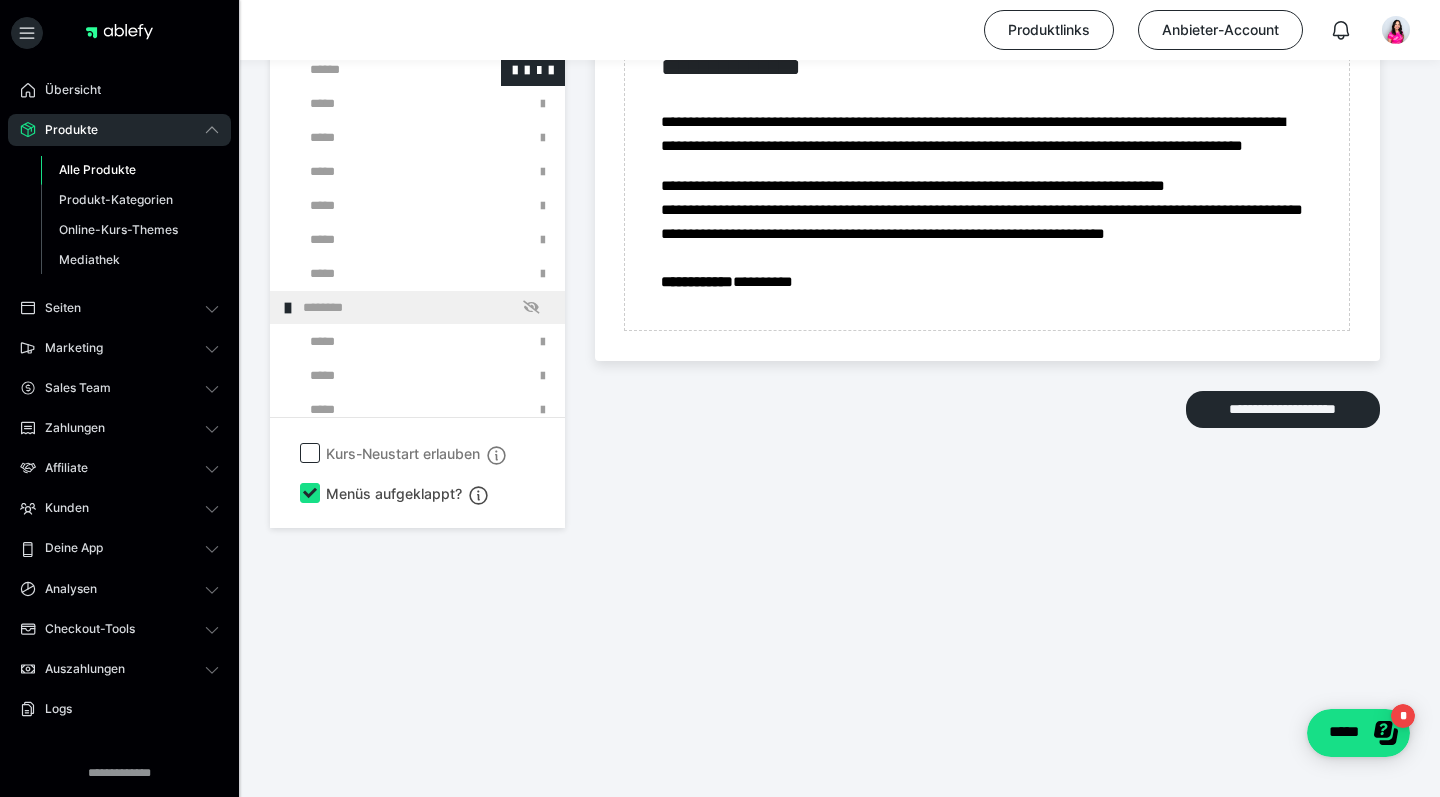 scroll, scrollTop: 4899, scrollLeft: 0, axis: vertical 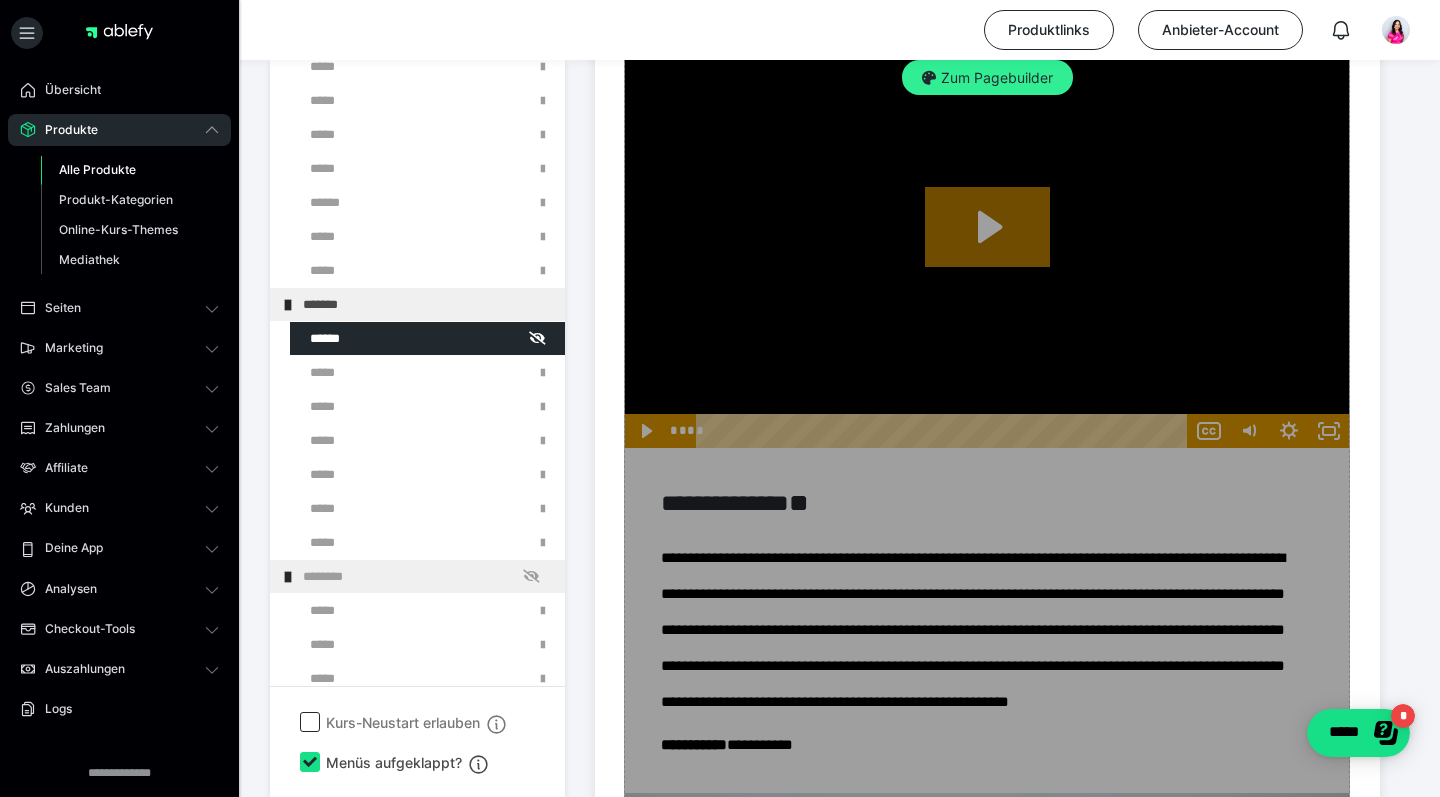 click on "Zum Pagebuilder" at bounding box center (987, 78) 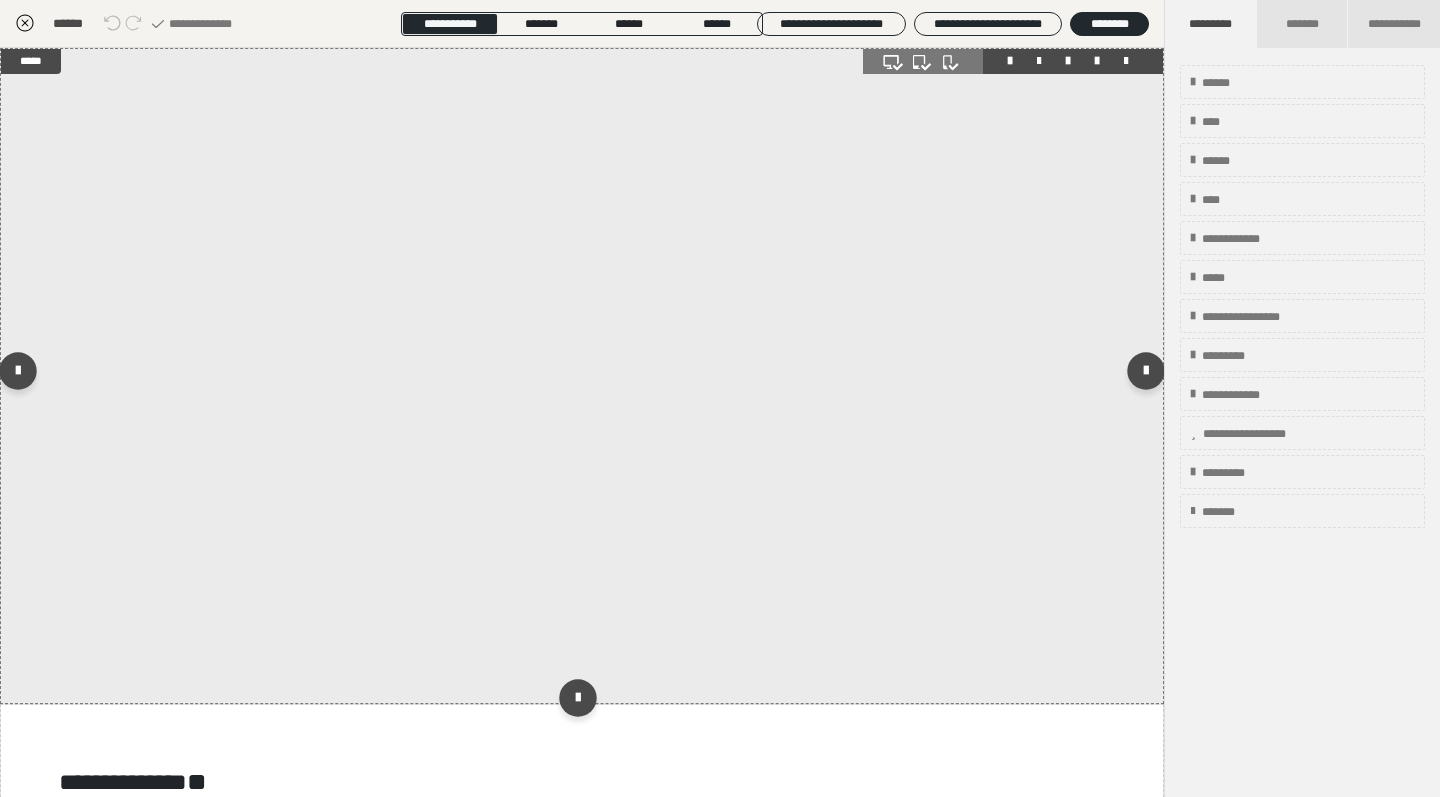 scroll, scrollTop: 374, scrollLeft: 0, axis: vertical 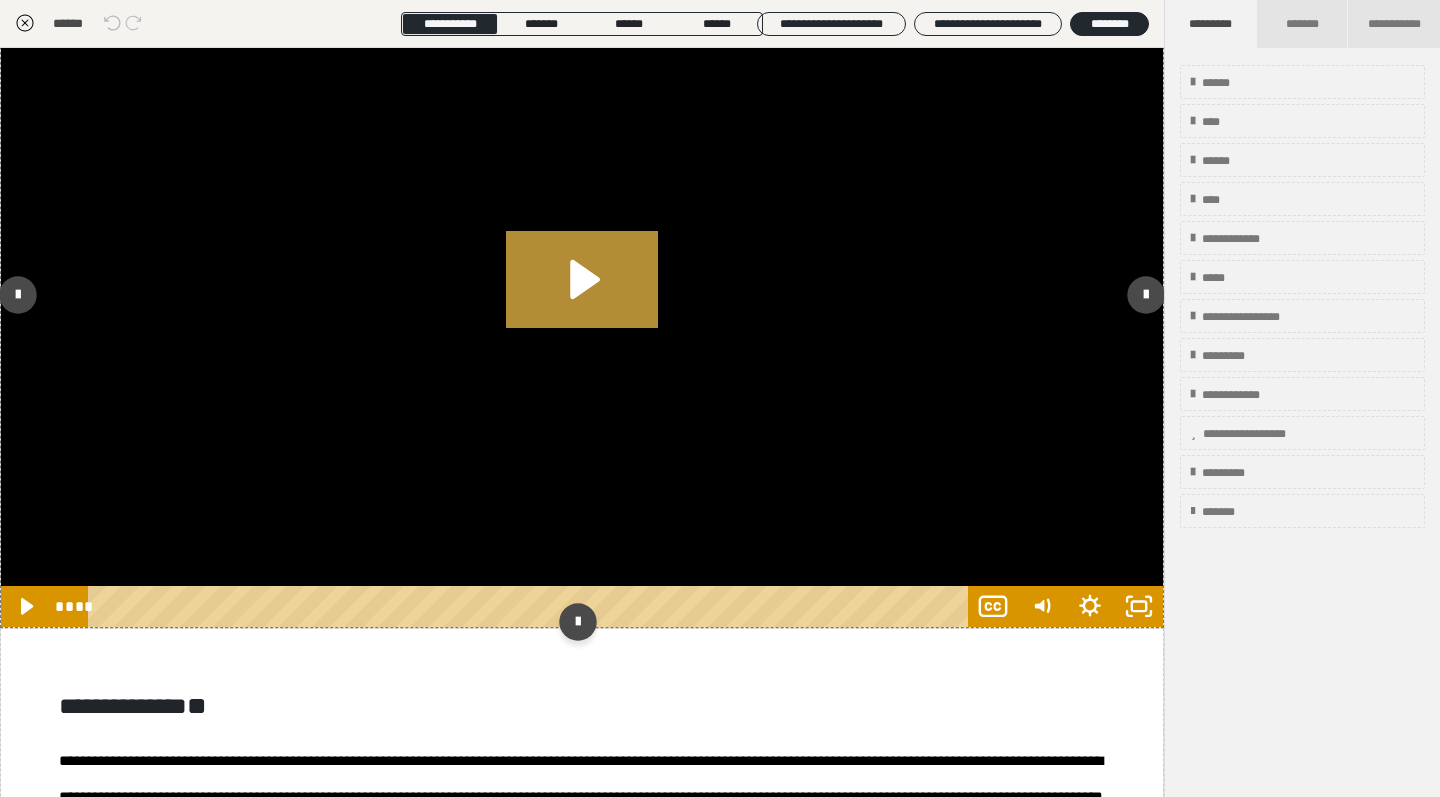 click 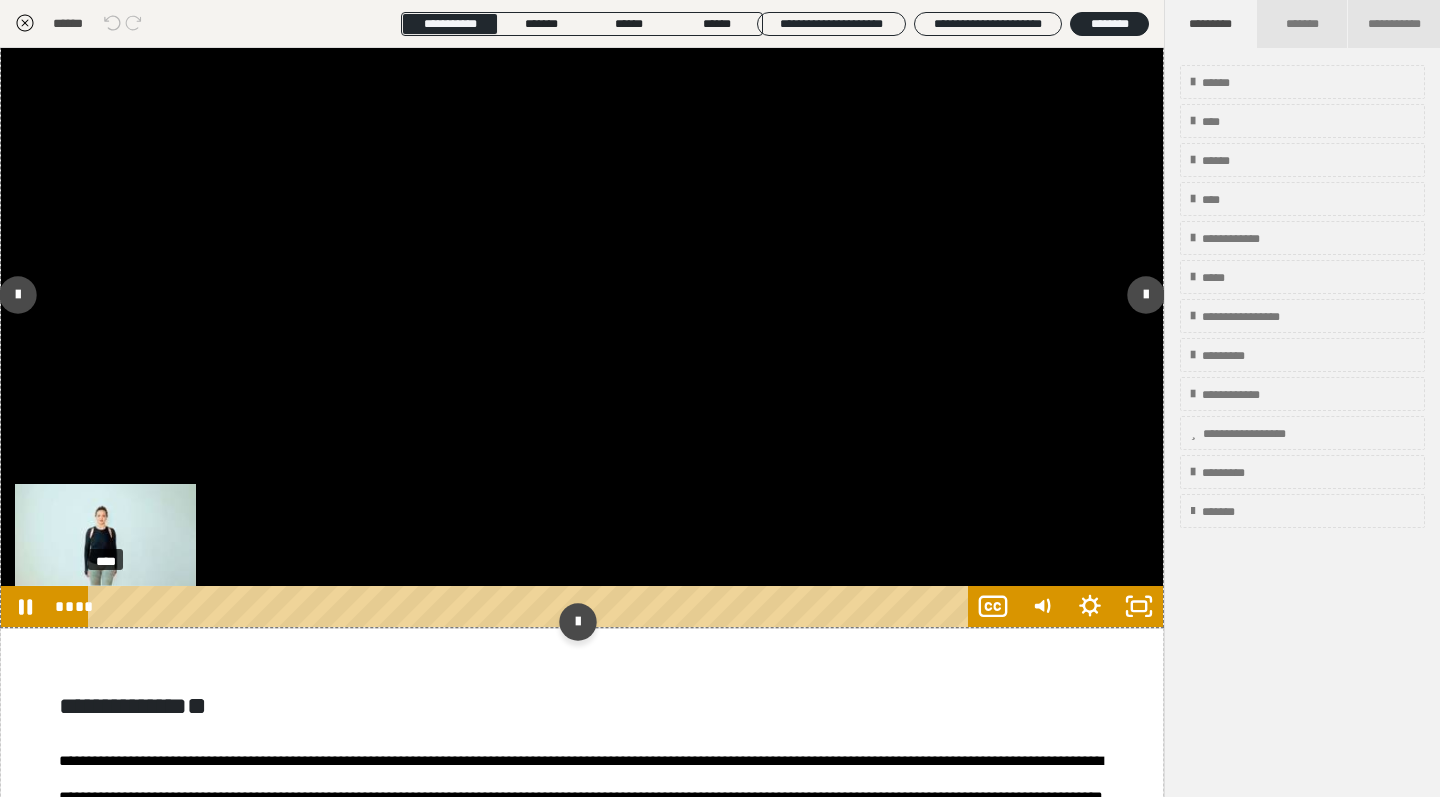 click on "****" at bounding box center (531, 606) 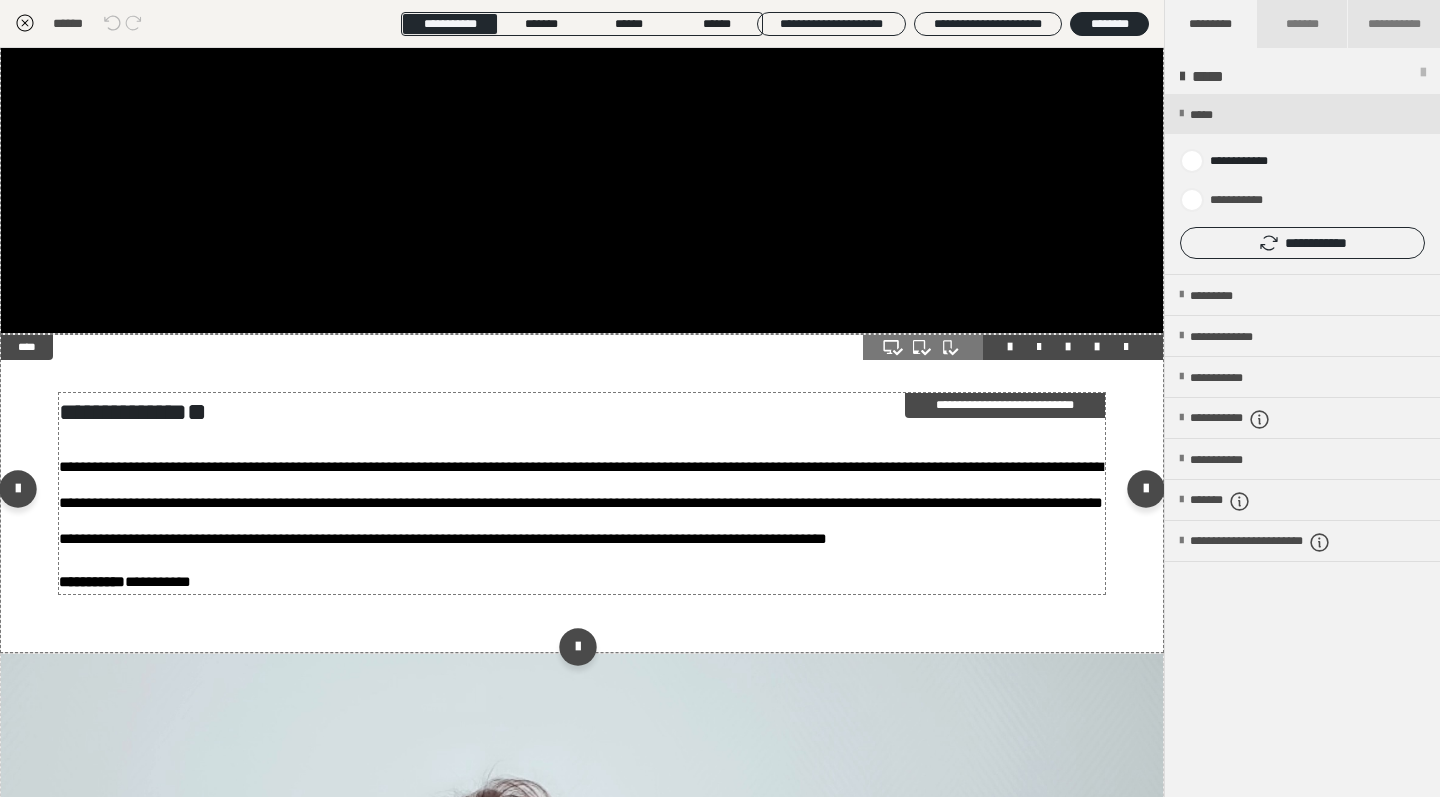 scroll, scrollTop: 611, scrollLeft: 0, axis: vertical 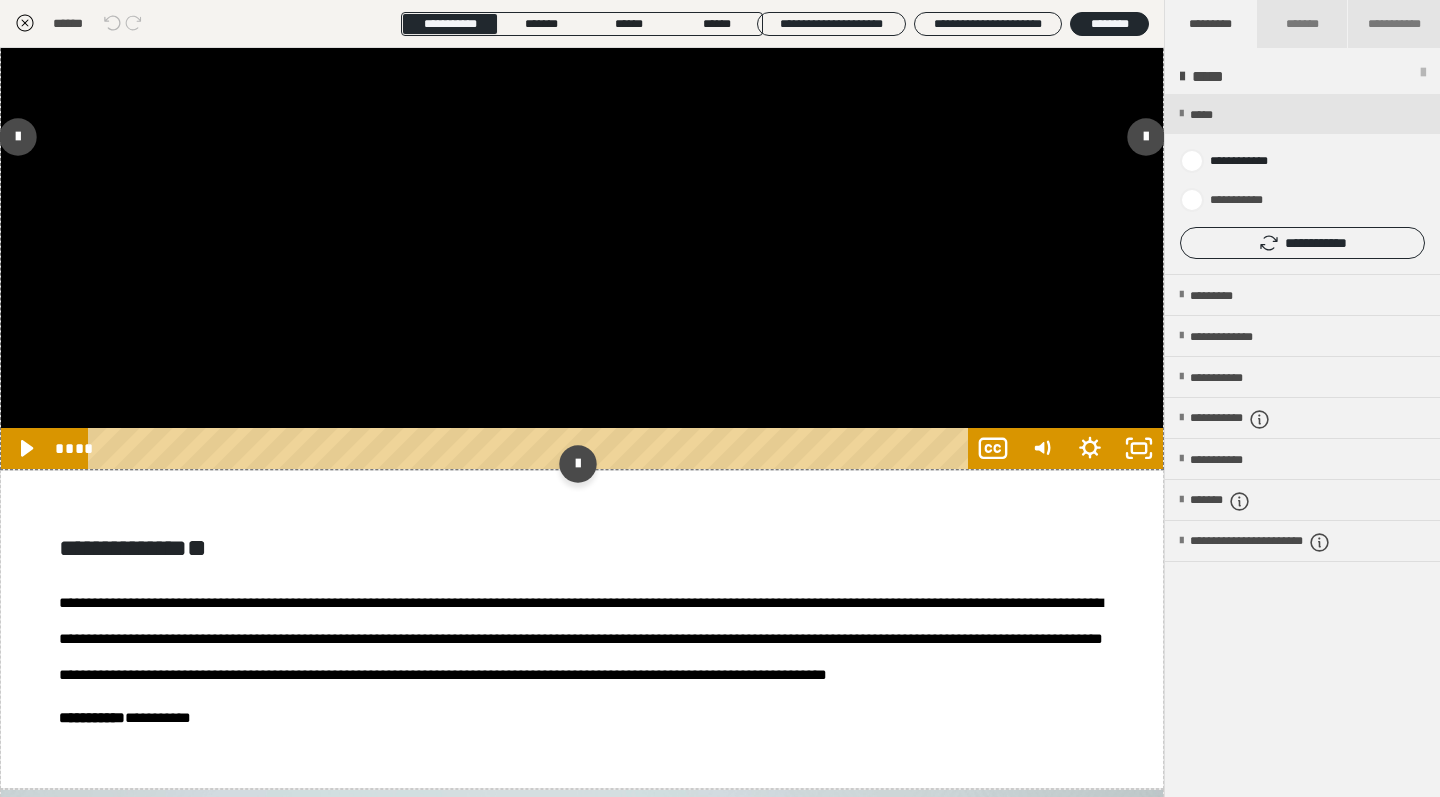 click at bounding box center [582, 142] 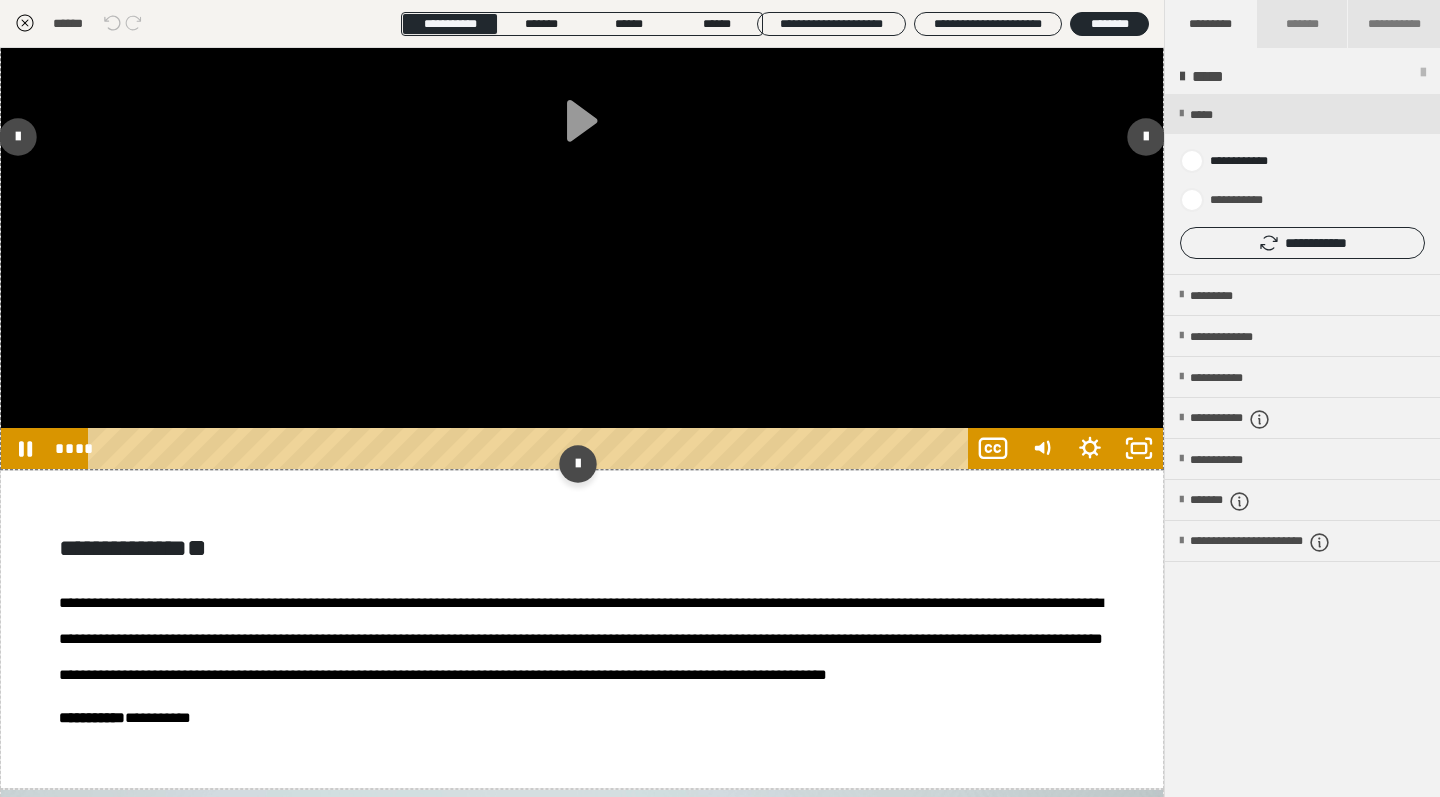 click at bounding box center [582, 142] 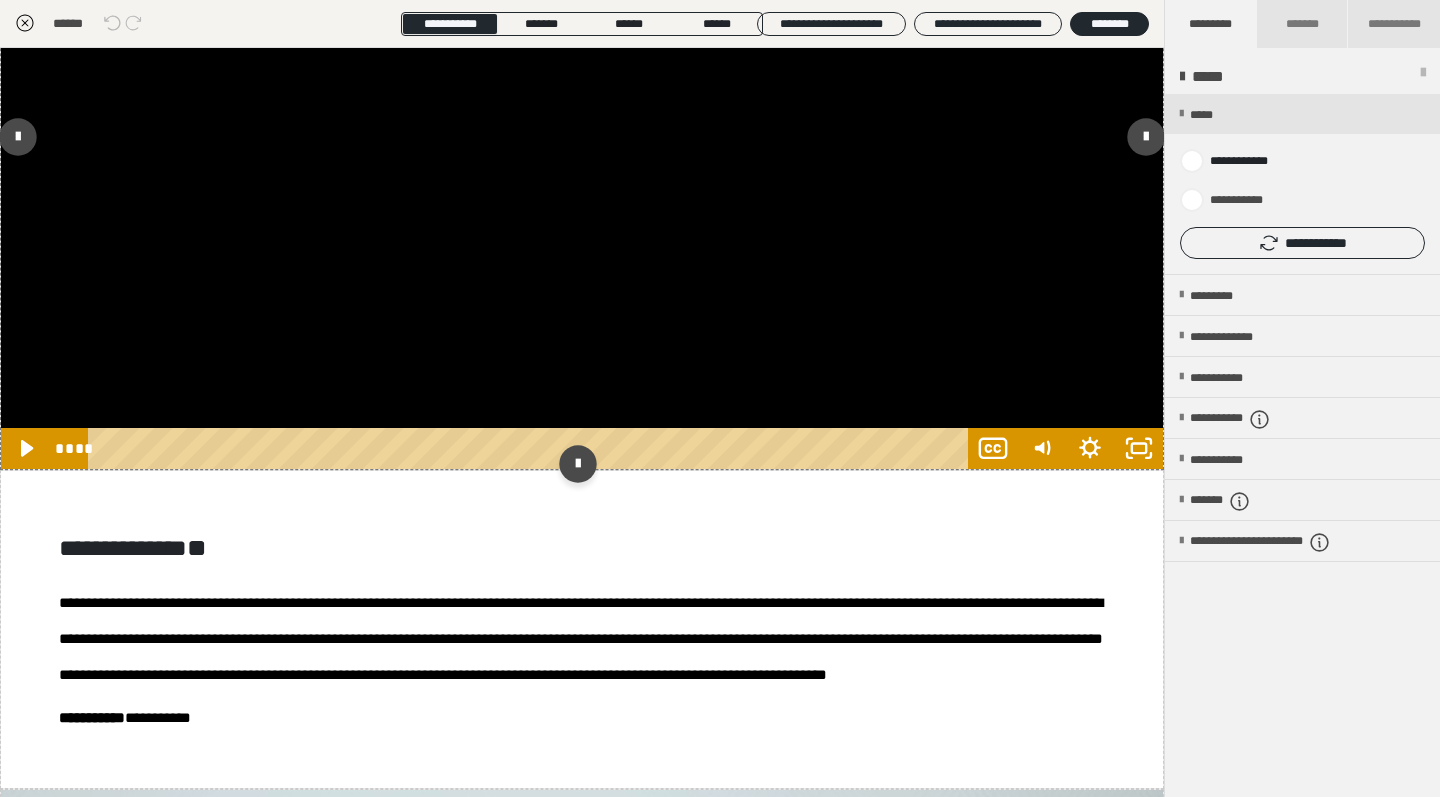 click at bounding box center [582, 142] 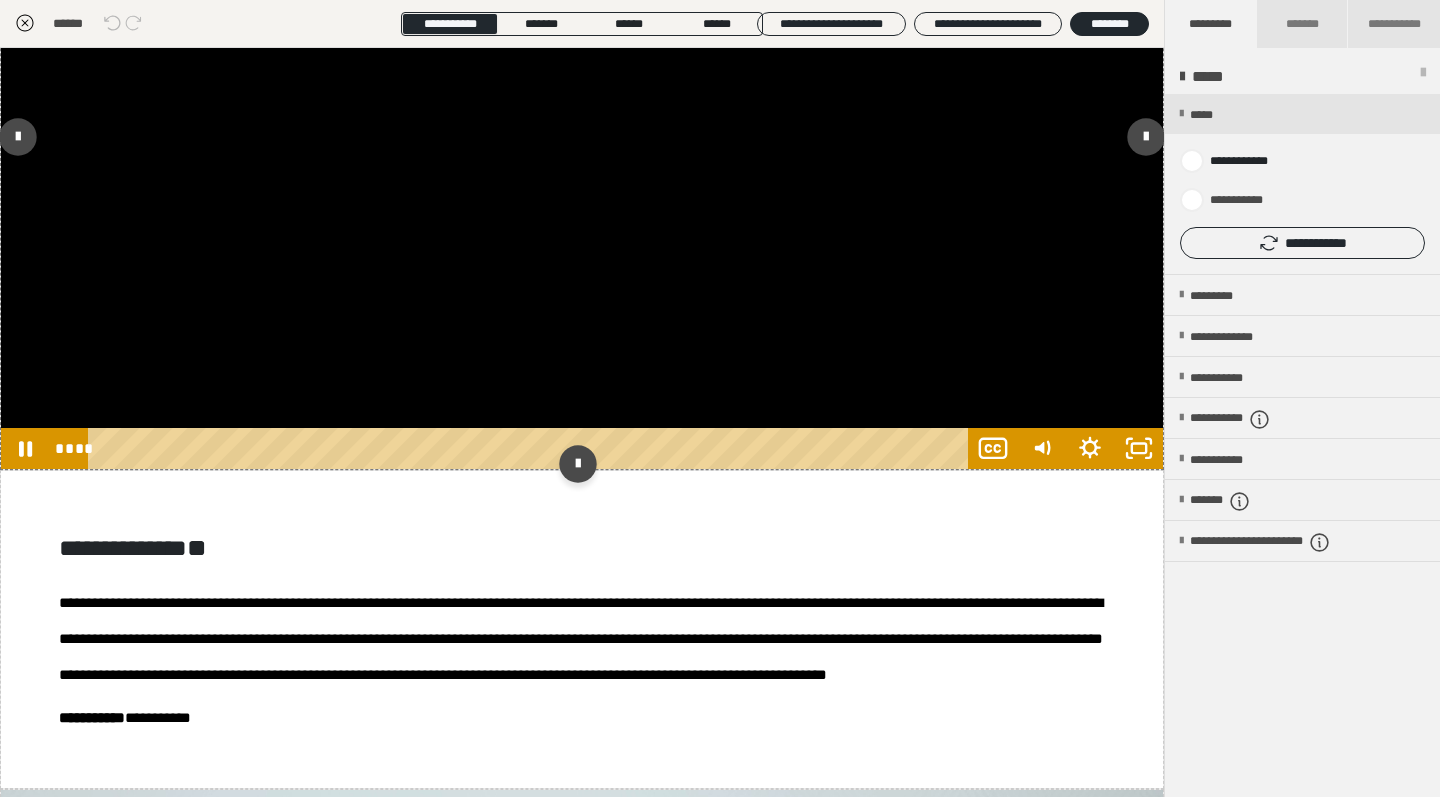 click at bounding box center (582, 142) 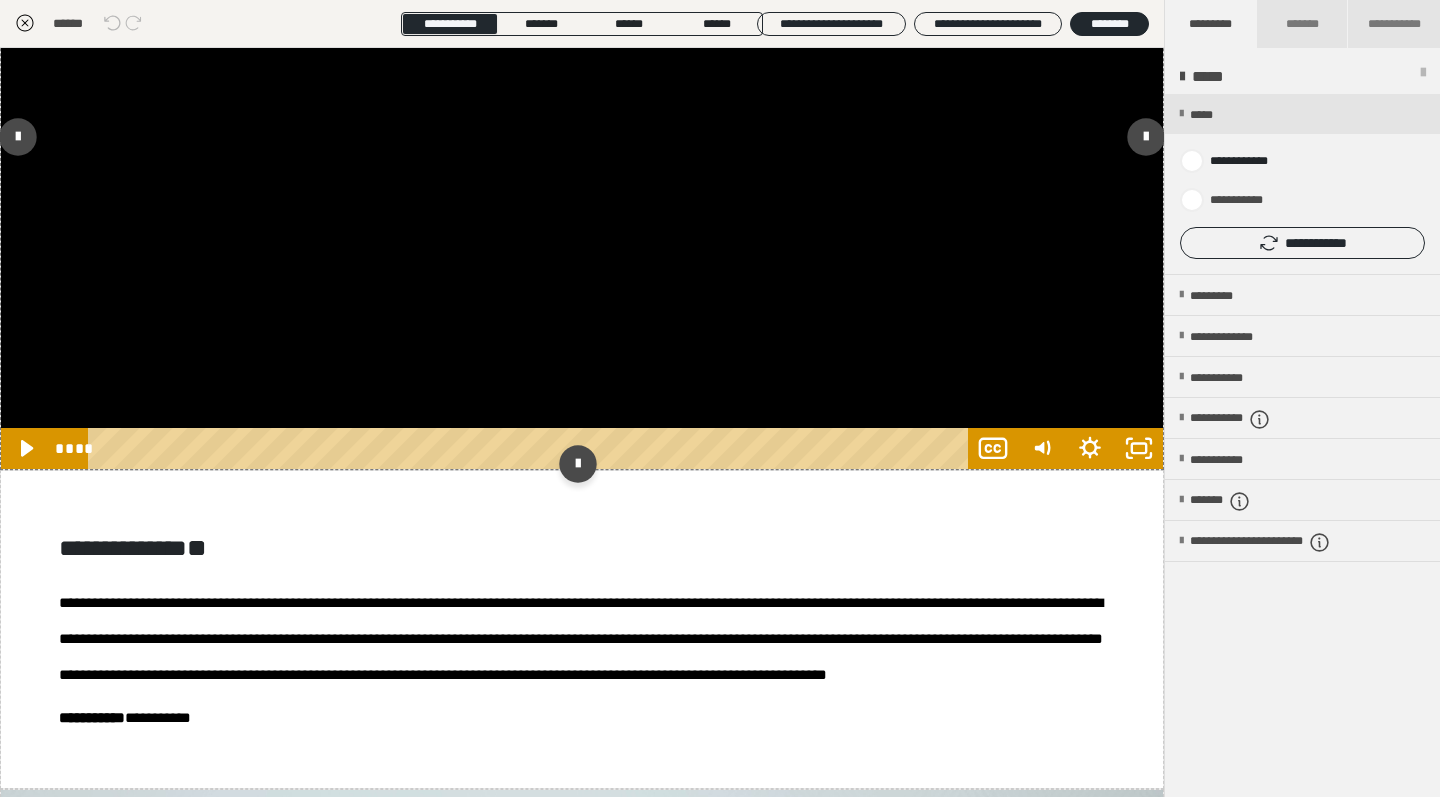 click at bounding box center (582, 142) 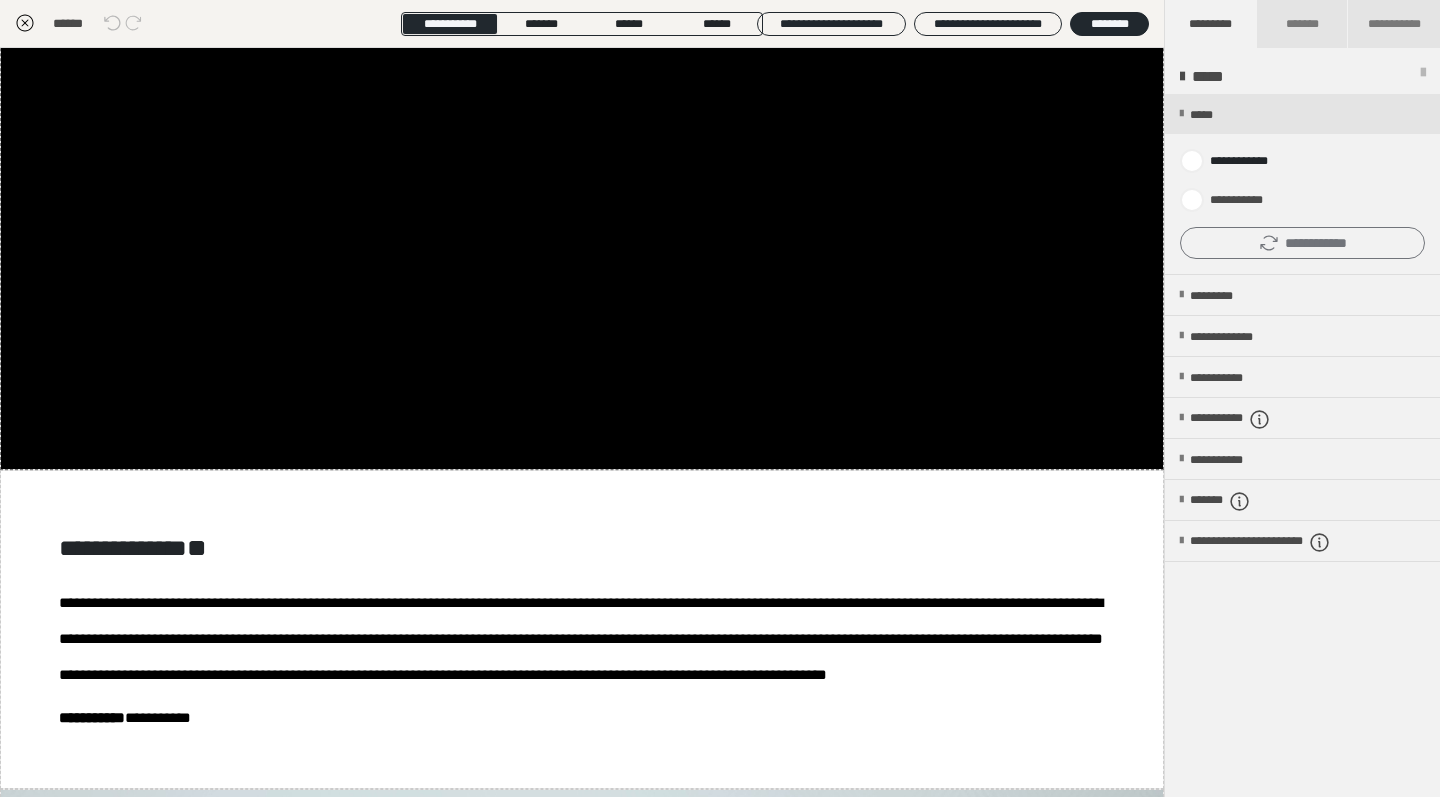 click on "**********" at bounding box center (1302, 243) 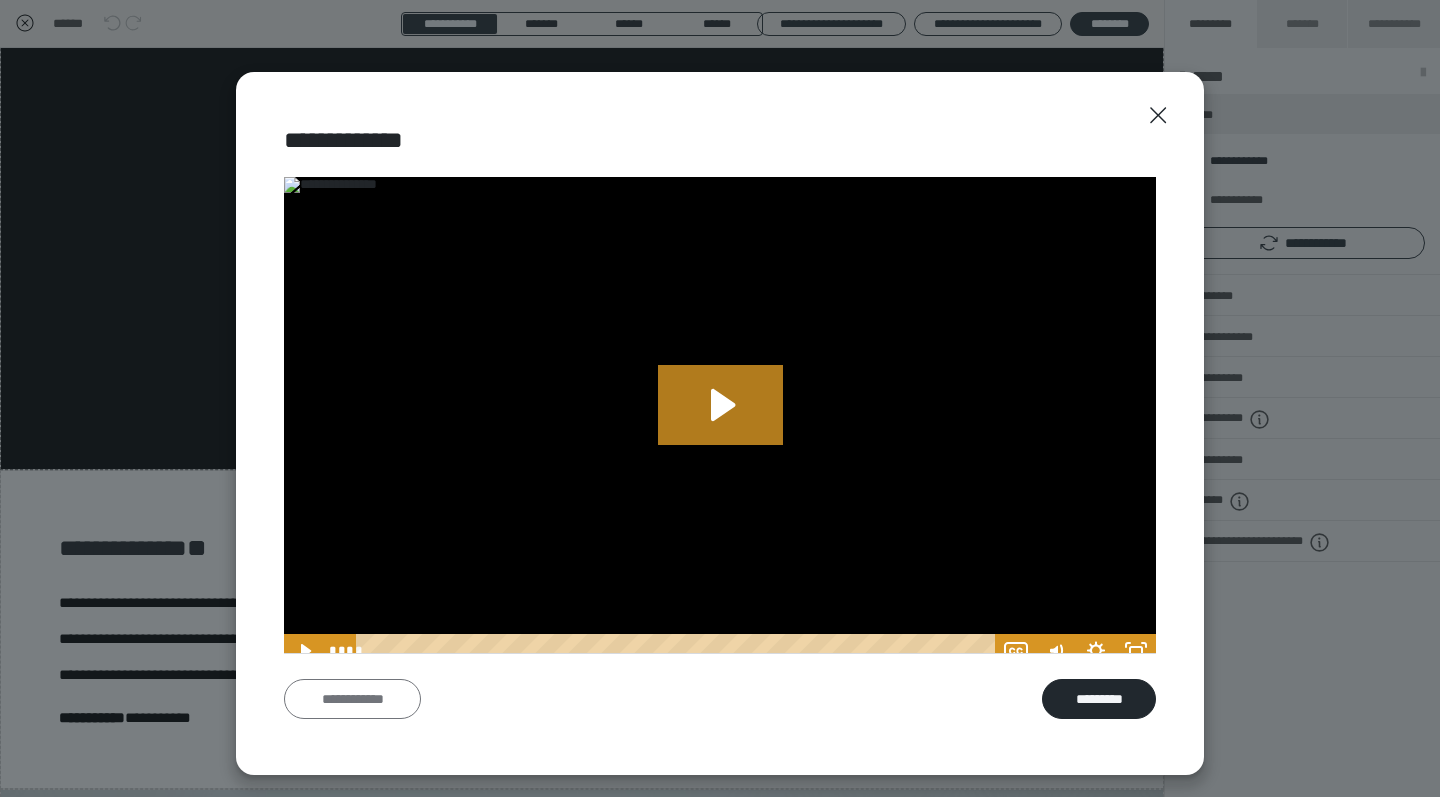 click on "**********" at bounding box center [352, 699] 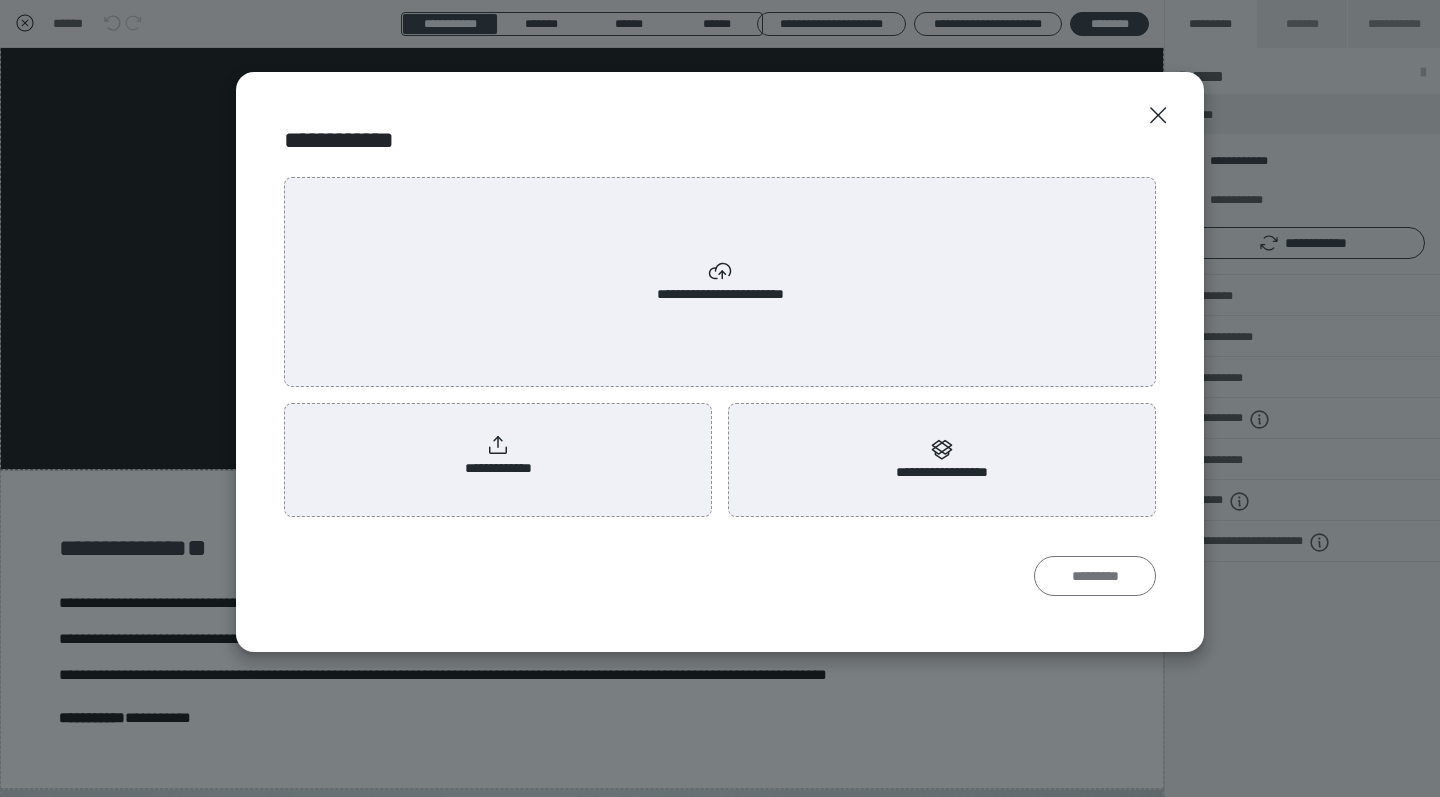 scroll, scrollTop: 0, scrollLeft: 0, axis: both 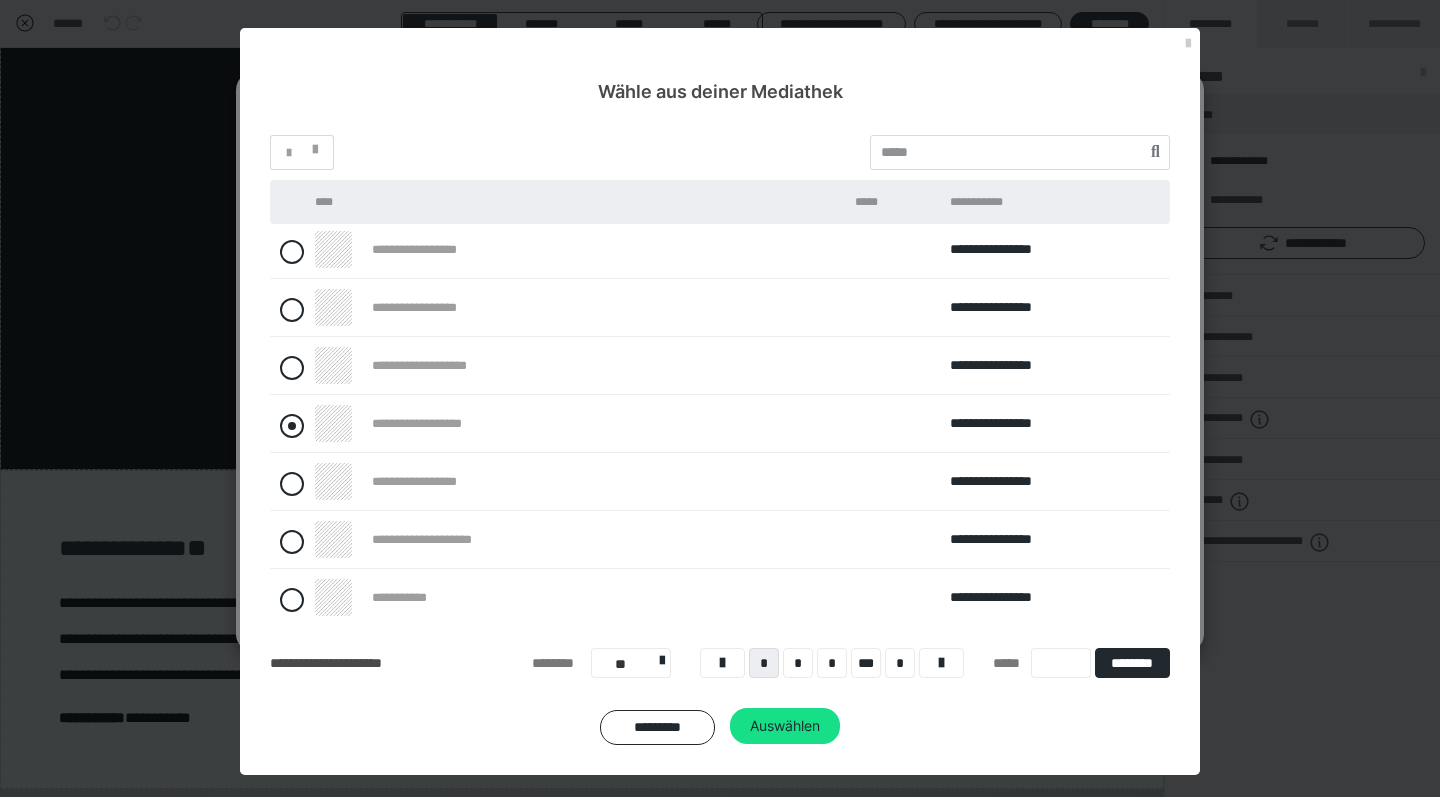 click at bounding box center (292, 426) 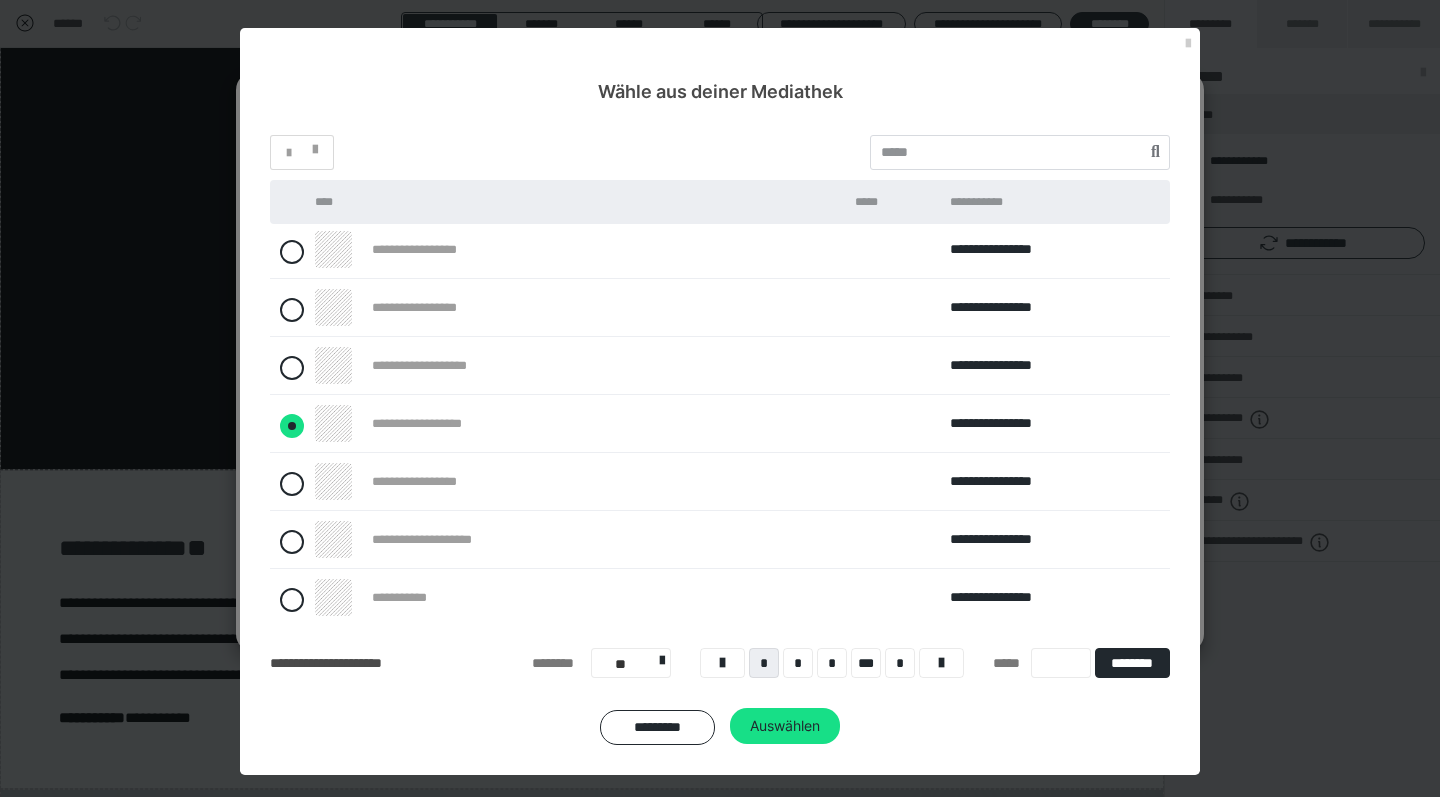 radio on "****" 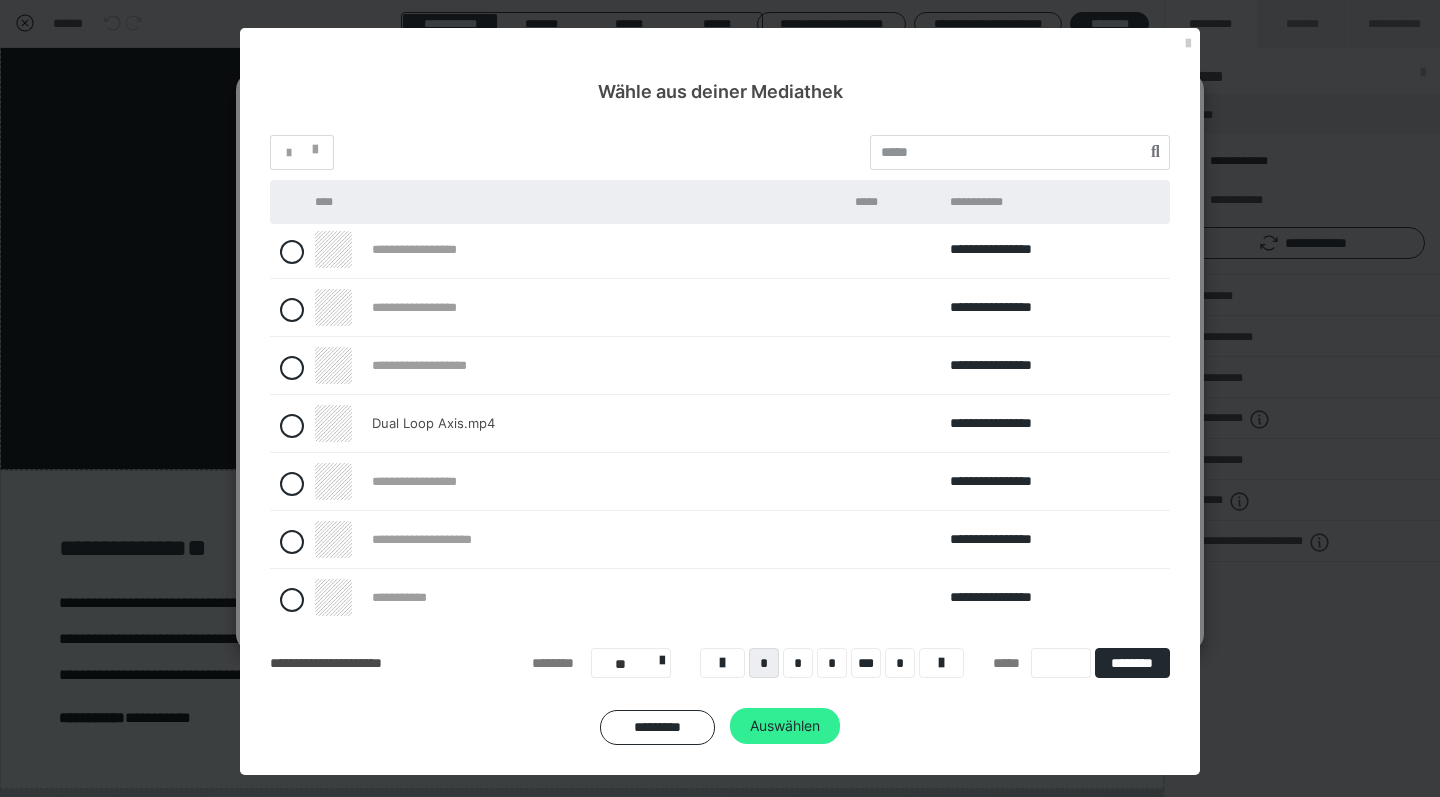 click on "Auswählen" at bounding box center [785, 726] 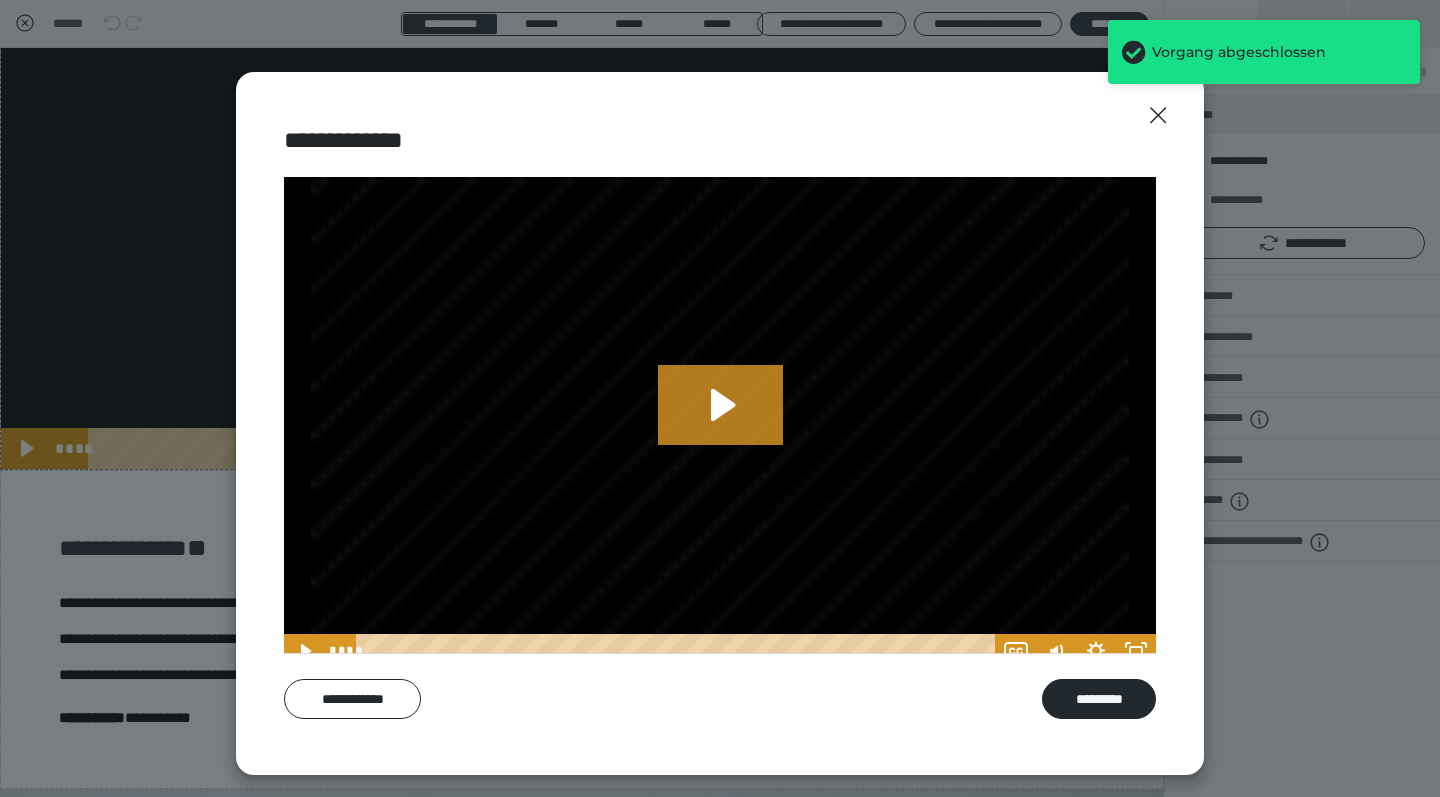 scroll, scrollTop: 56, scrollLeft: 0, axis: vertical 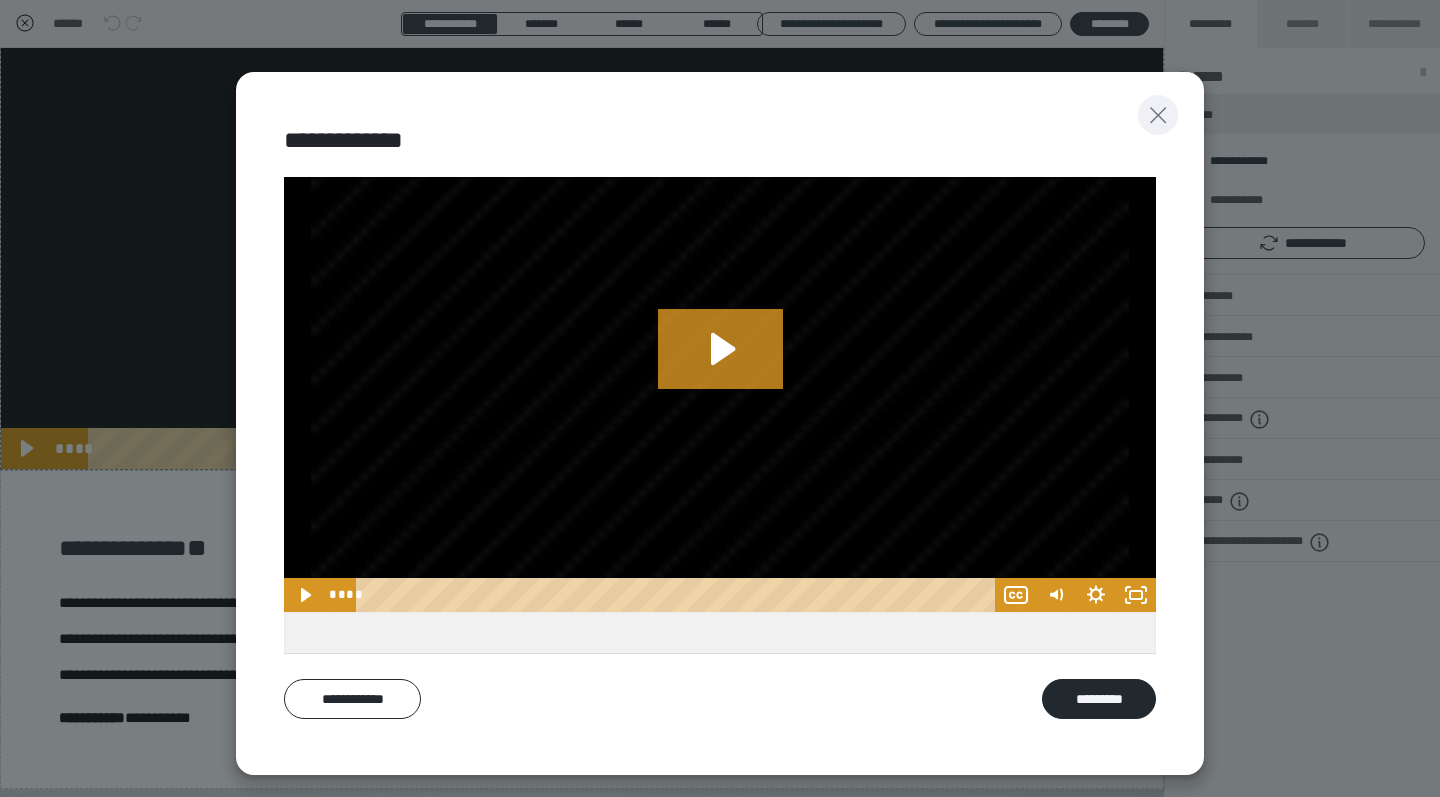 click 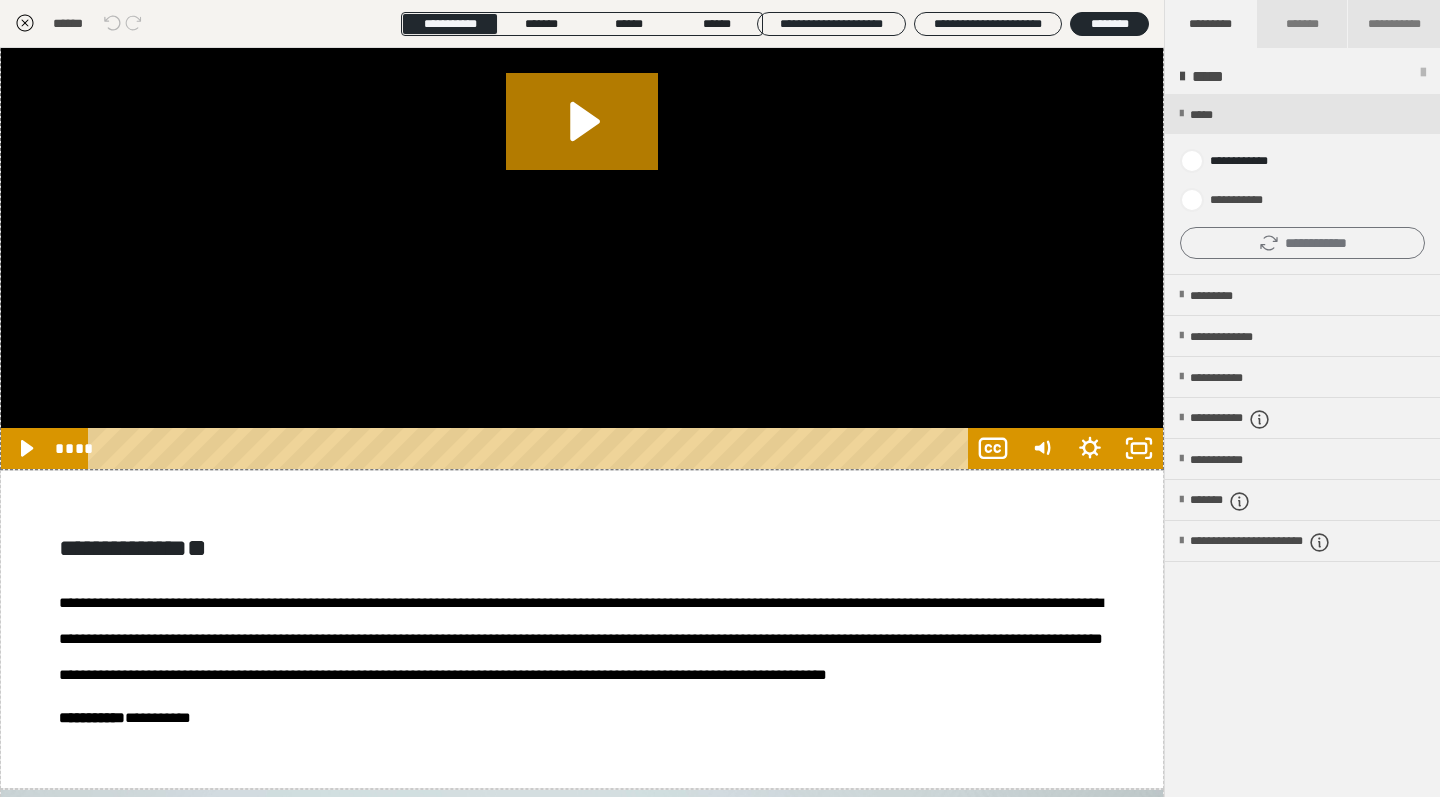 click 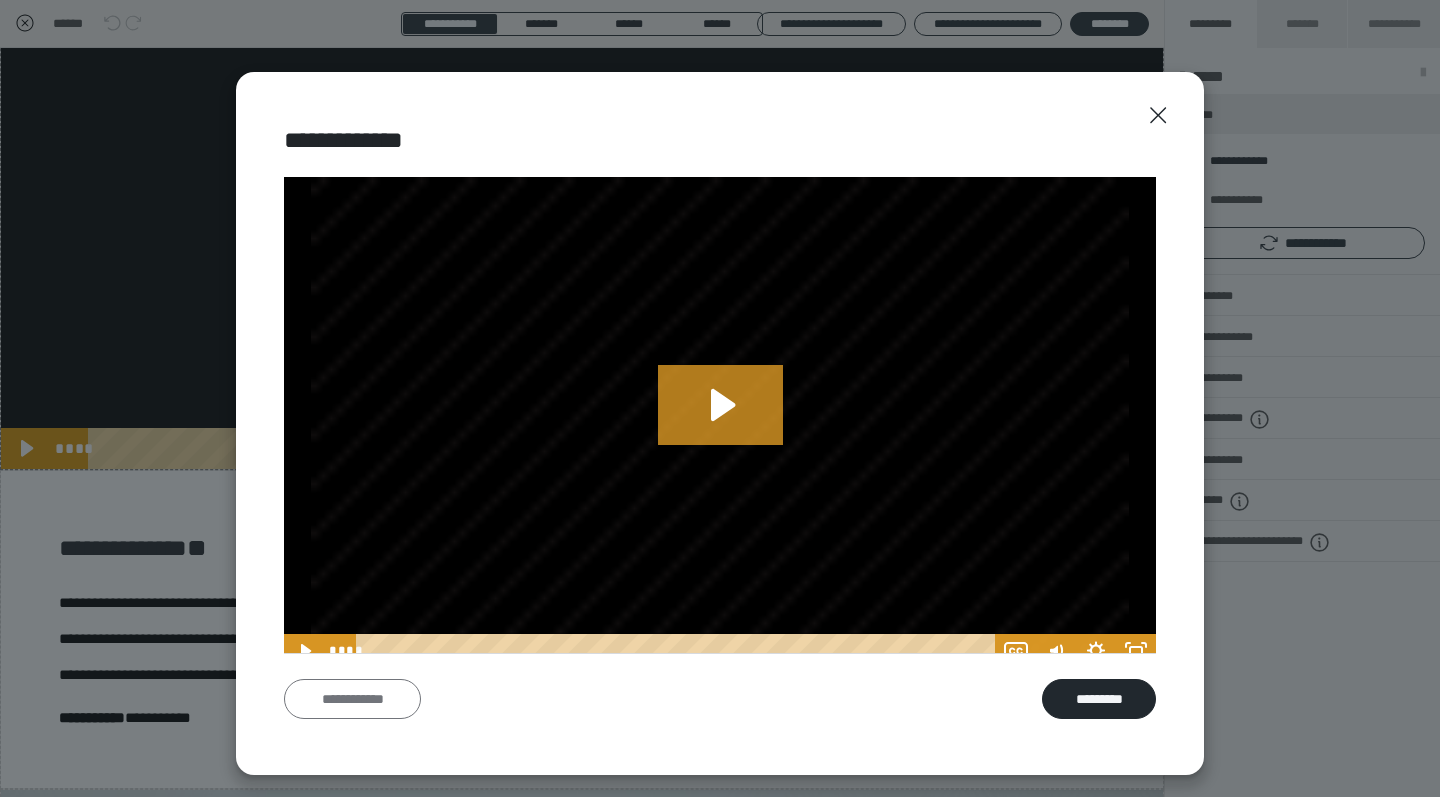 click on "**********" at bounding box center [352, 699] 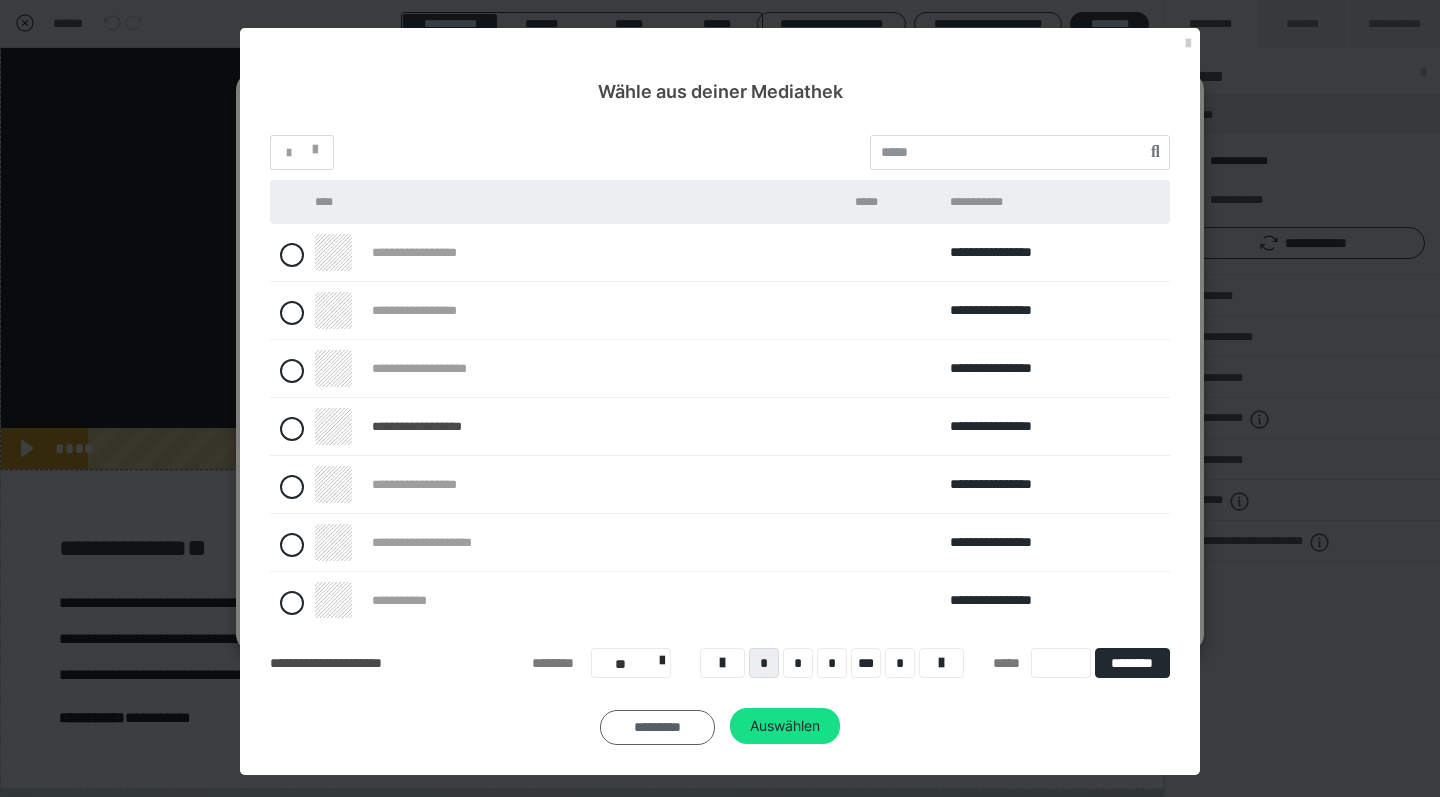 click on "*********" at bounding box center (657, 727) 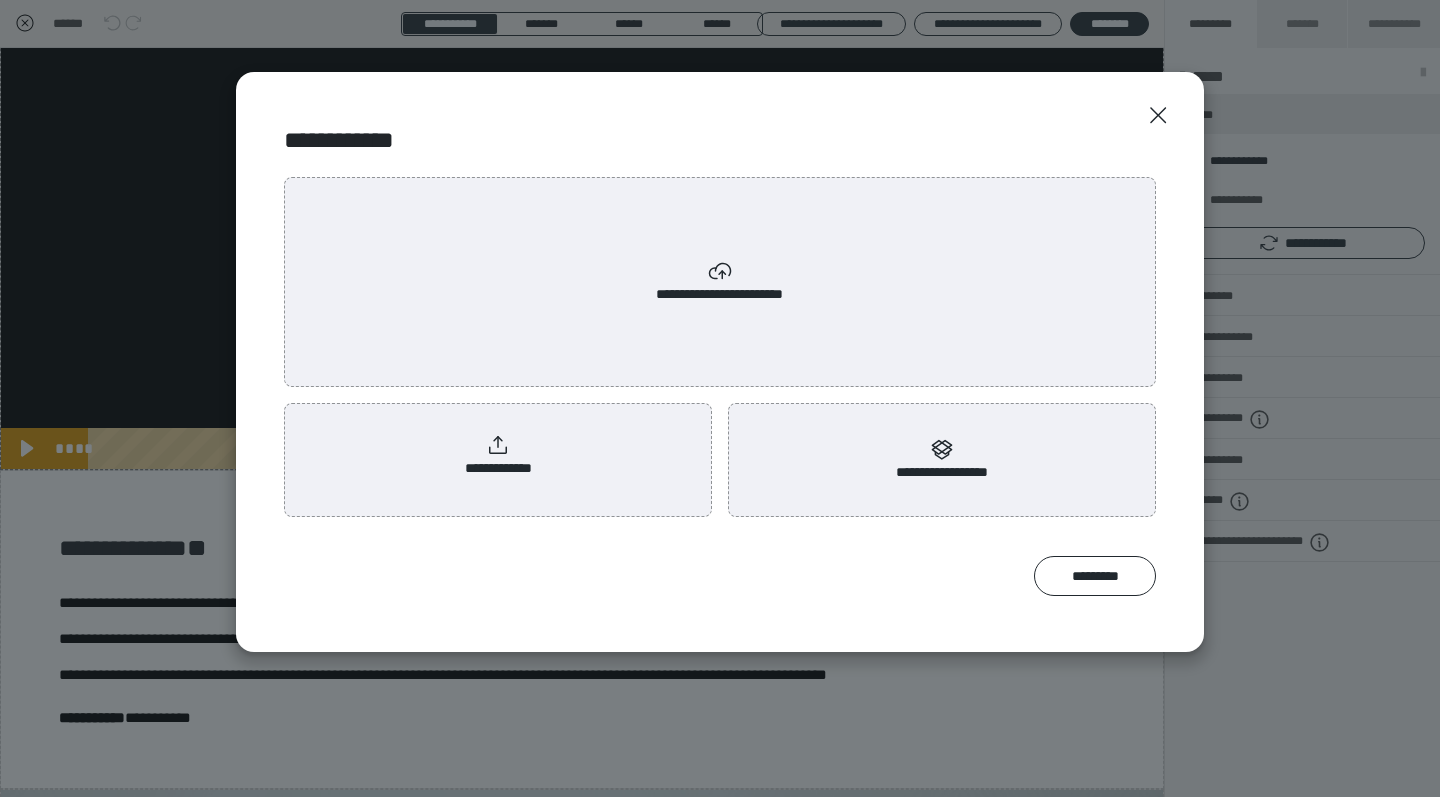 click 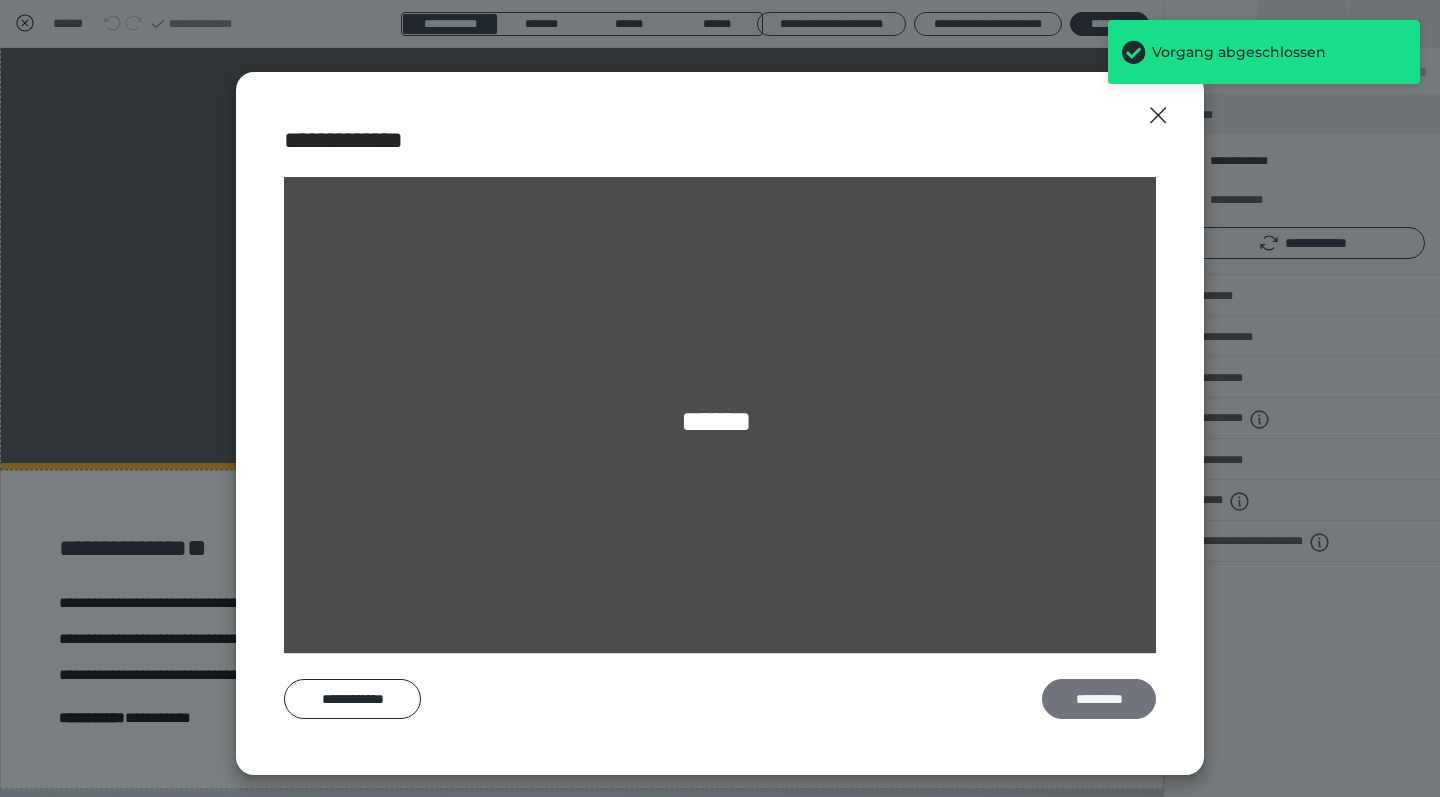 click on "*********" at bounding box center [1099, 699] 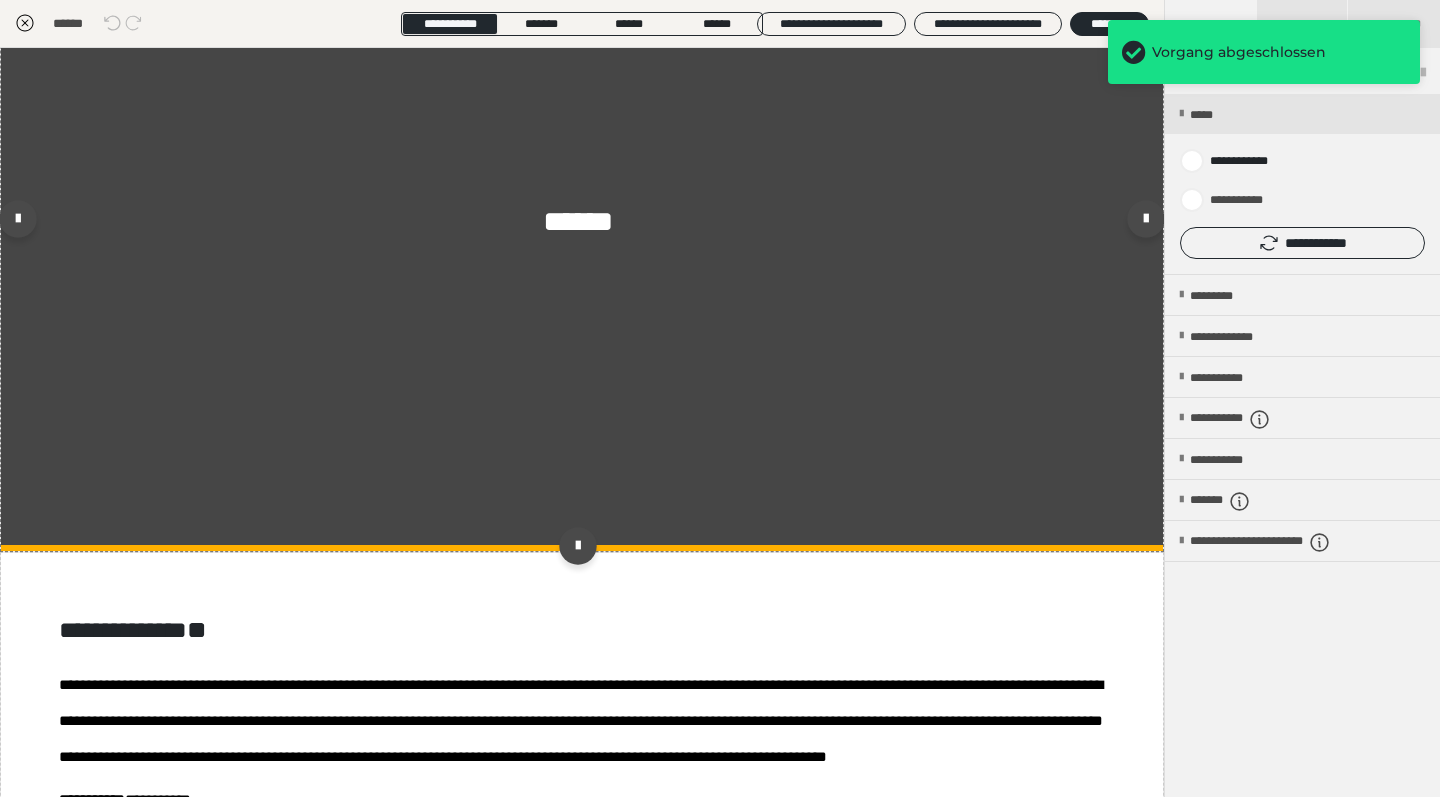 scroll, scrollTop: 111, scrollLeft: 0, axis: vertical 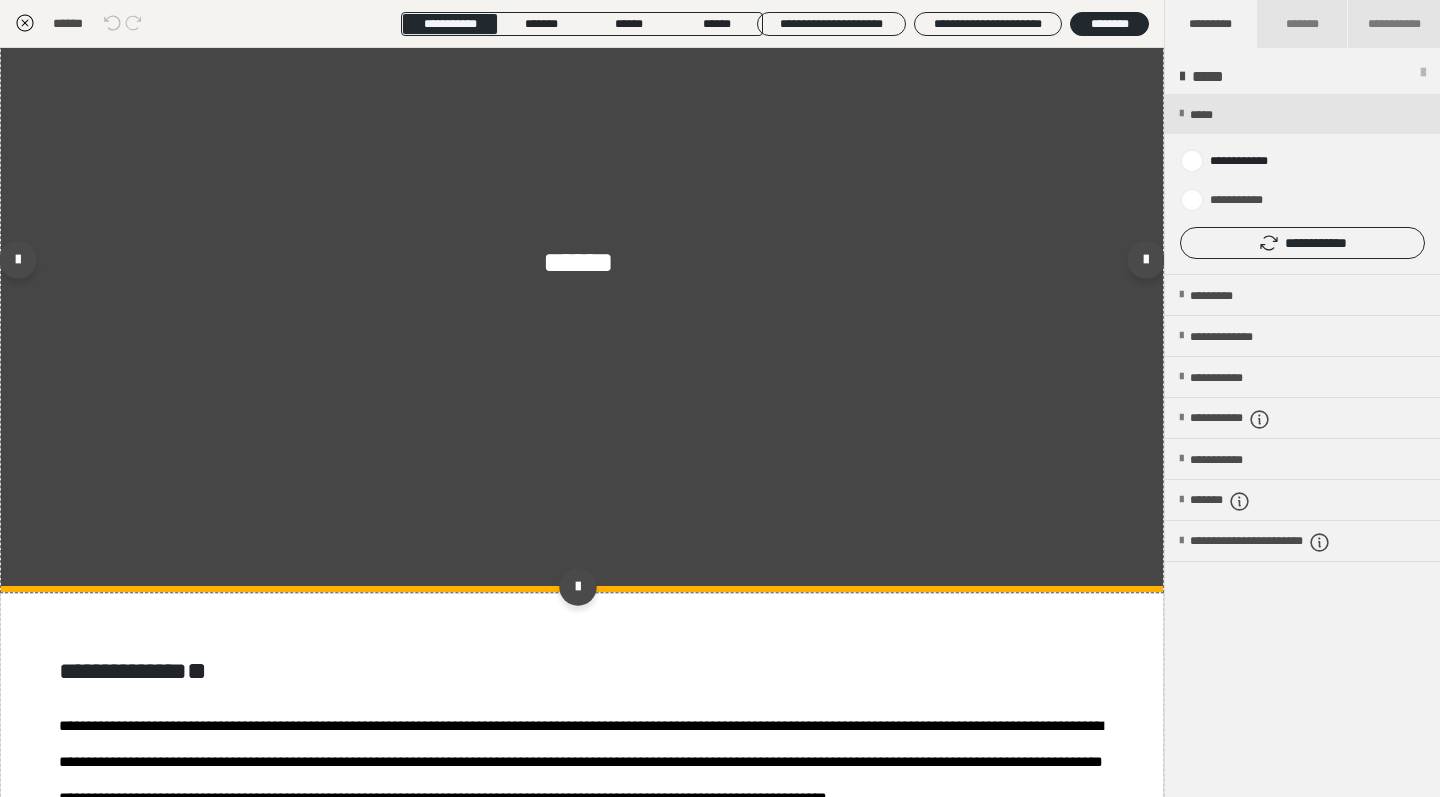click on "******" at bounding box center (582, 265) 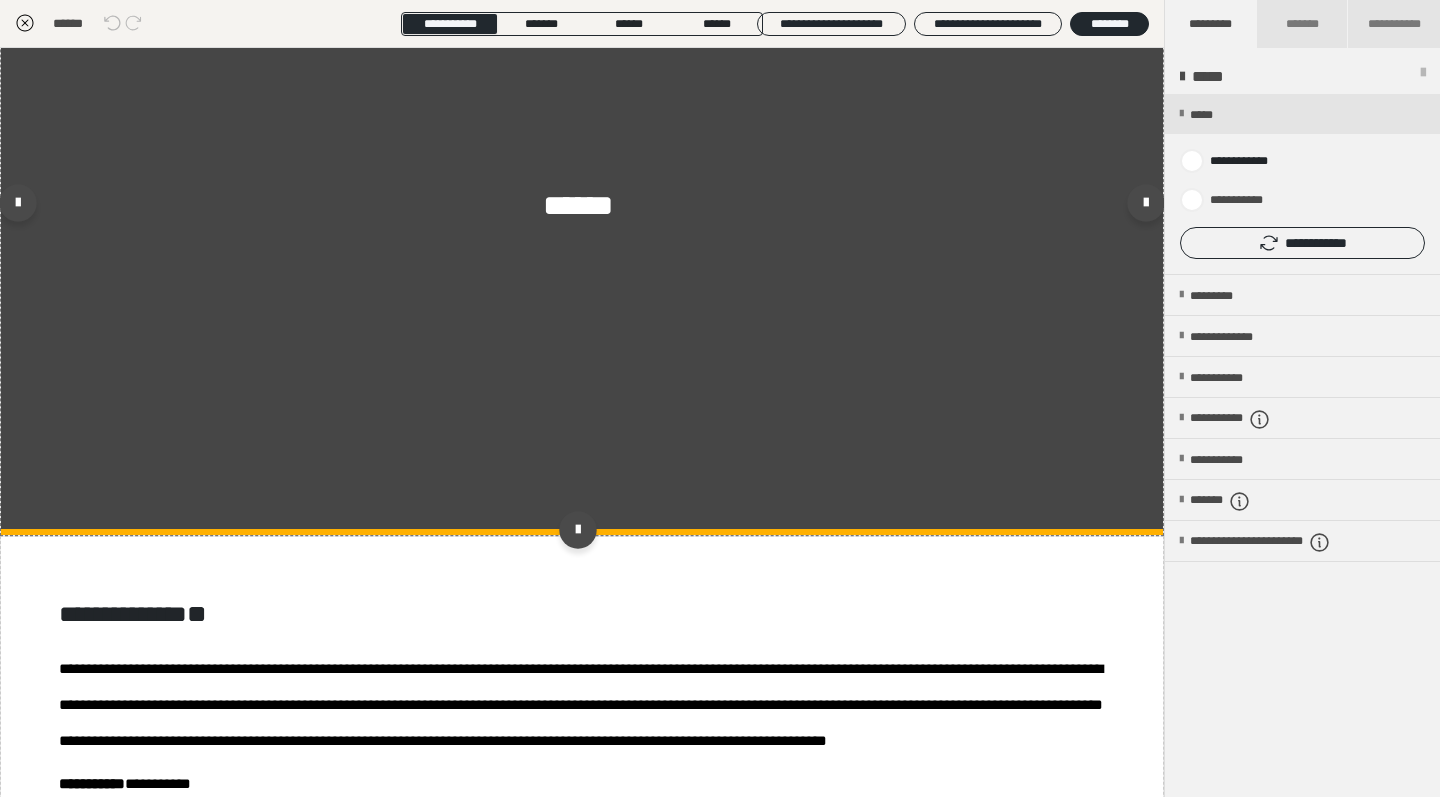 scroll, scrollTop: 181, scrollLeft: 0, axis: vertical 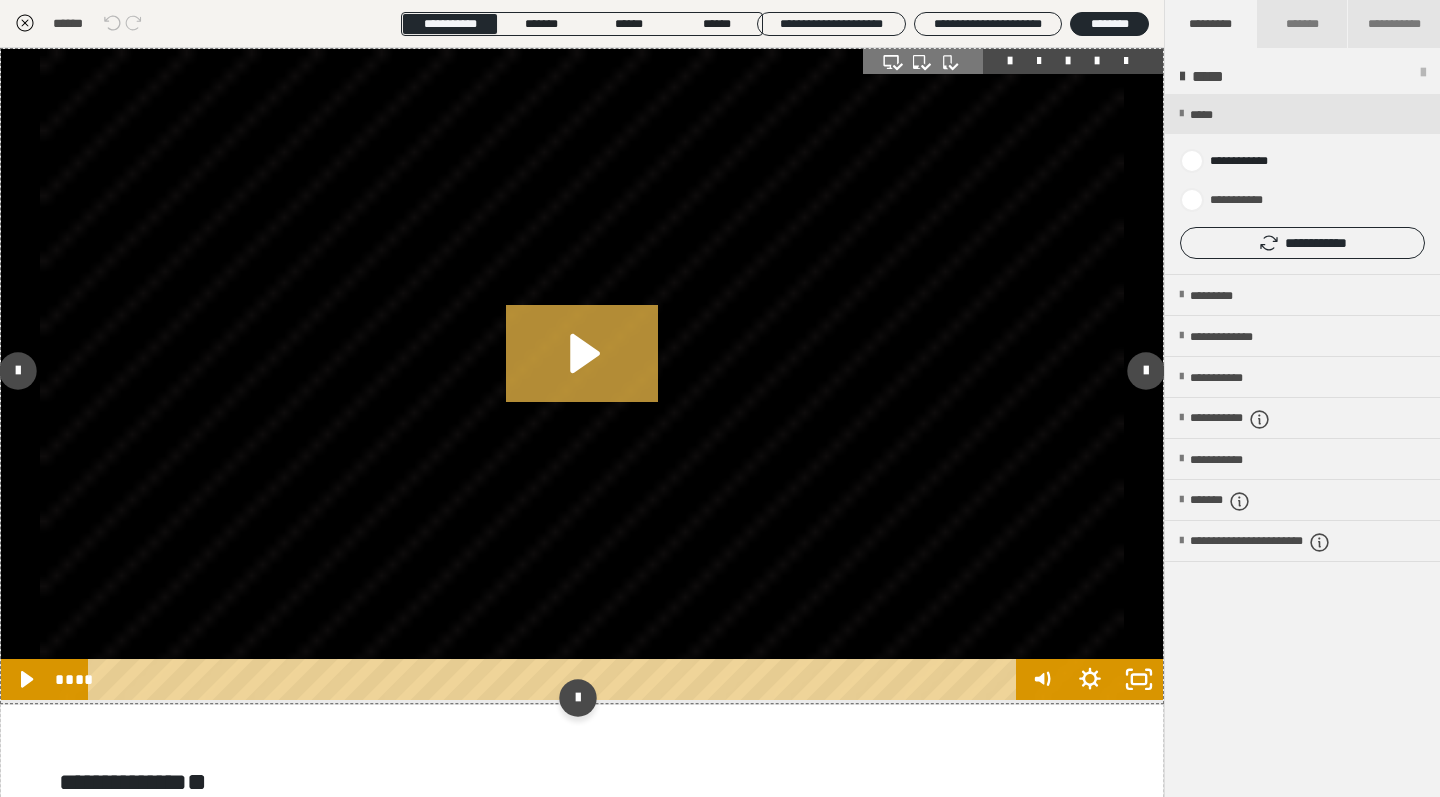 click 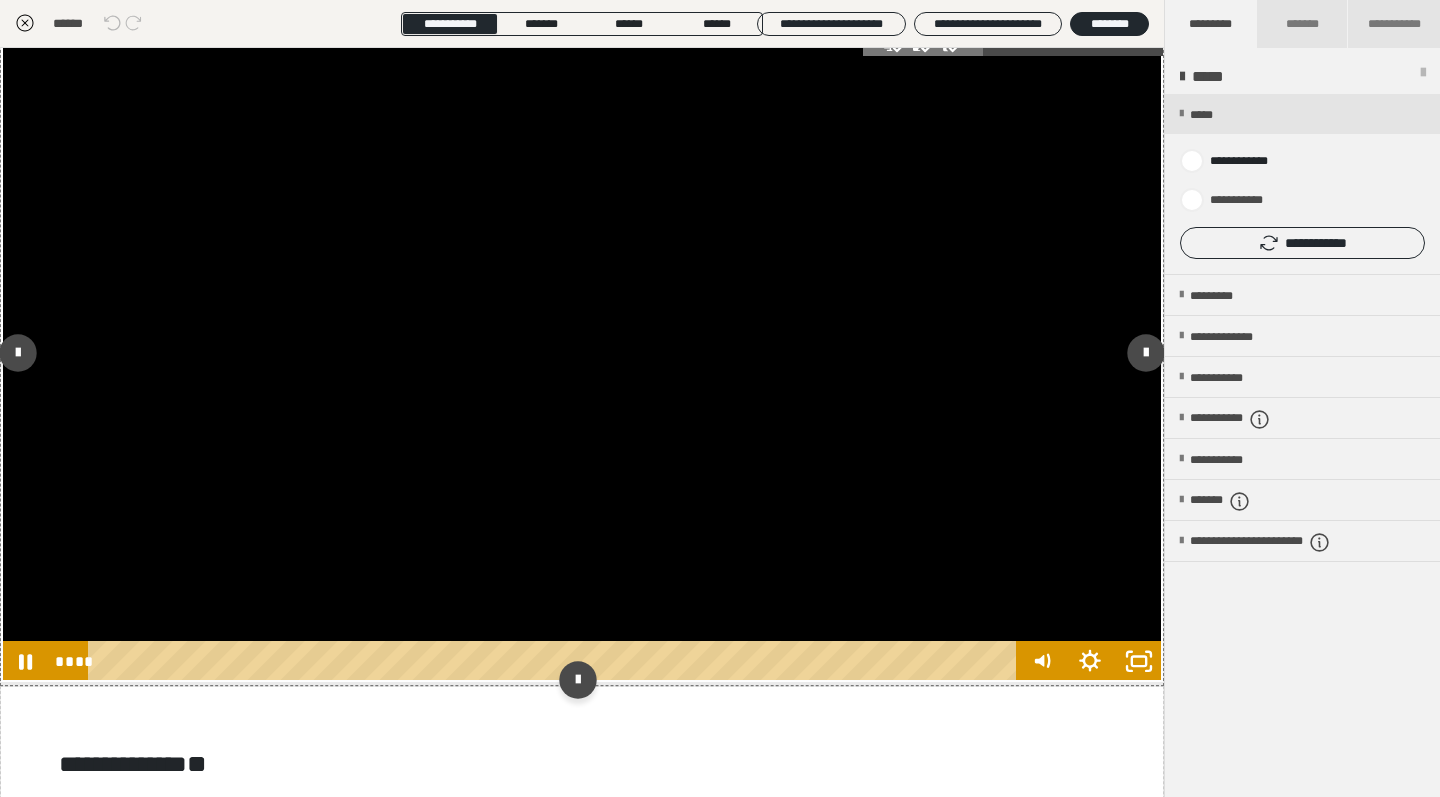scroll, scrollTop: 0, scrollLeft: 0, axis: both 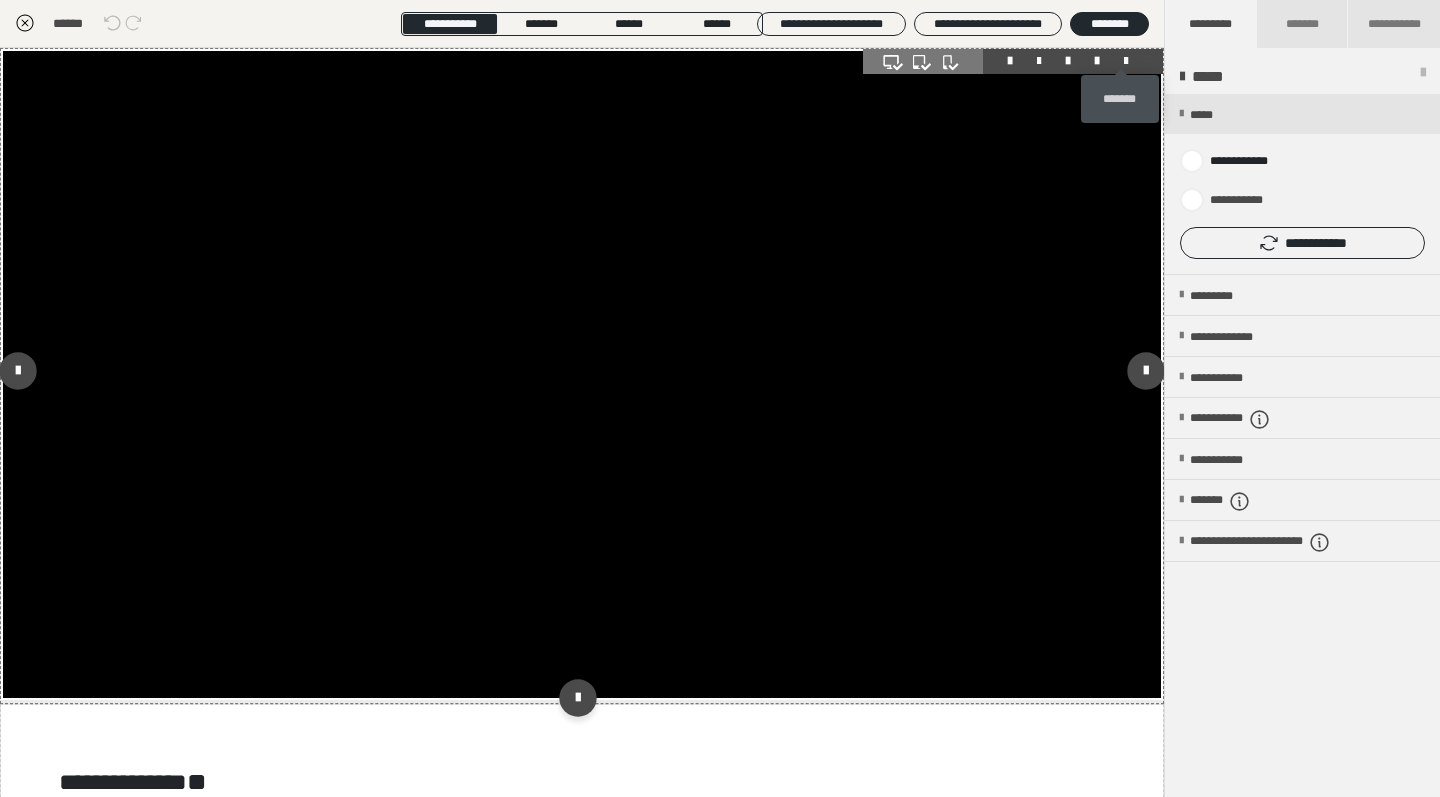 click at bounding box center (1126, 61) 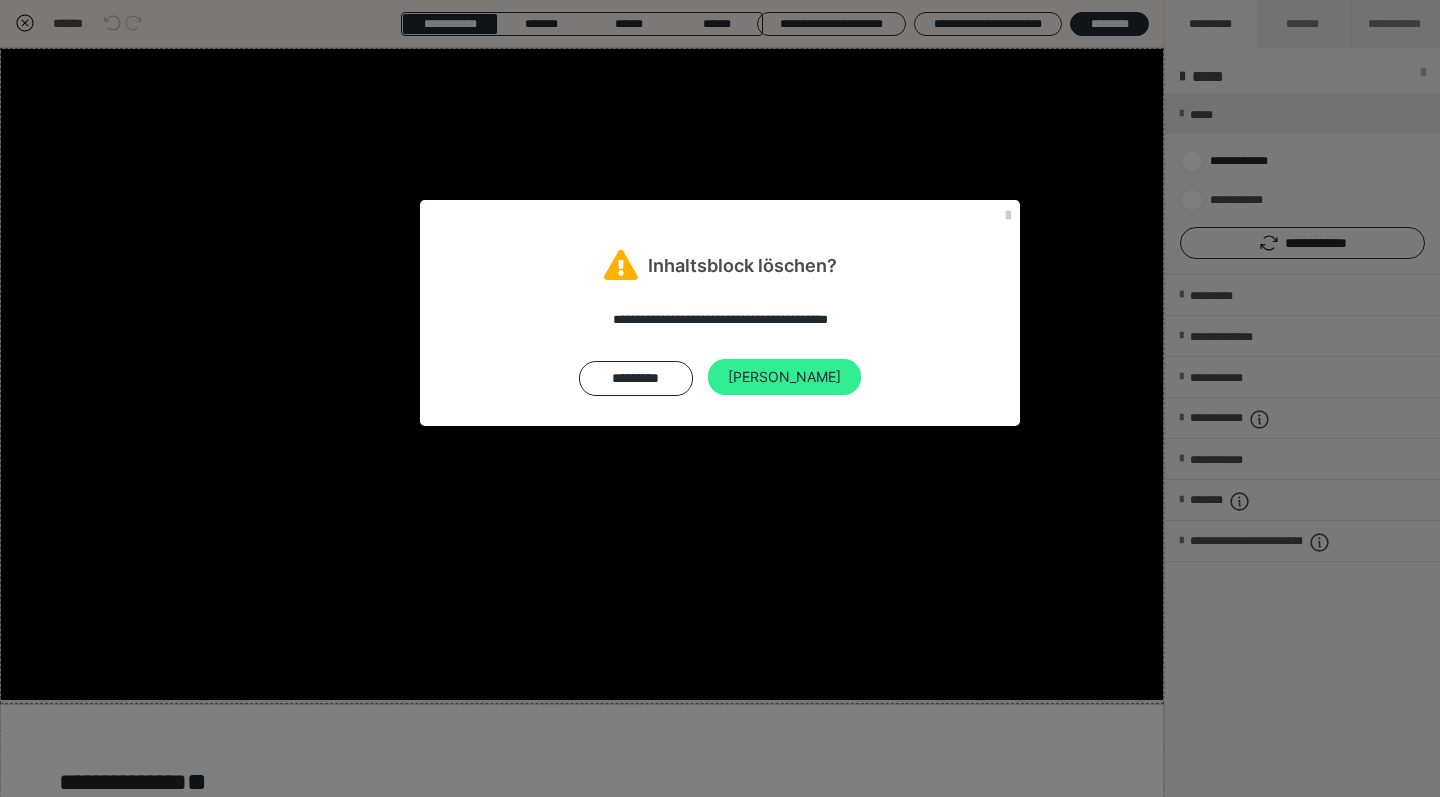 click on "[PERSON_NAME]" at bounding box center [784, 377] 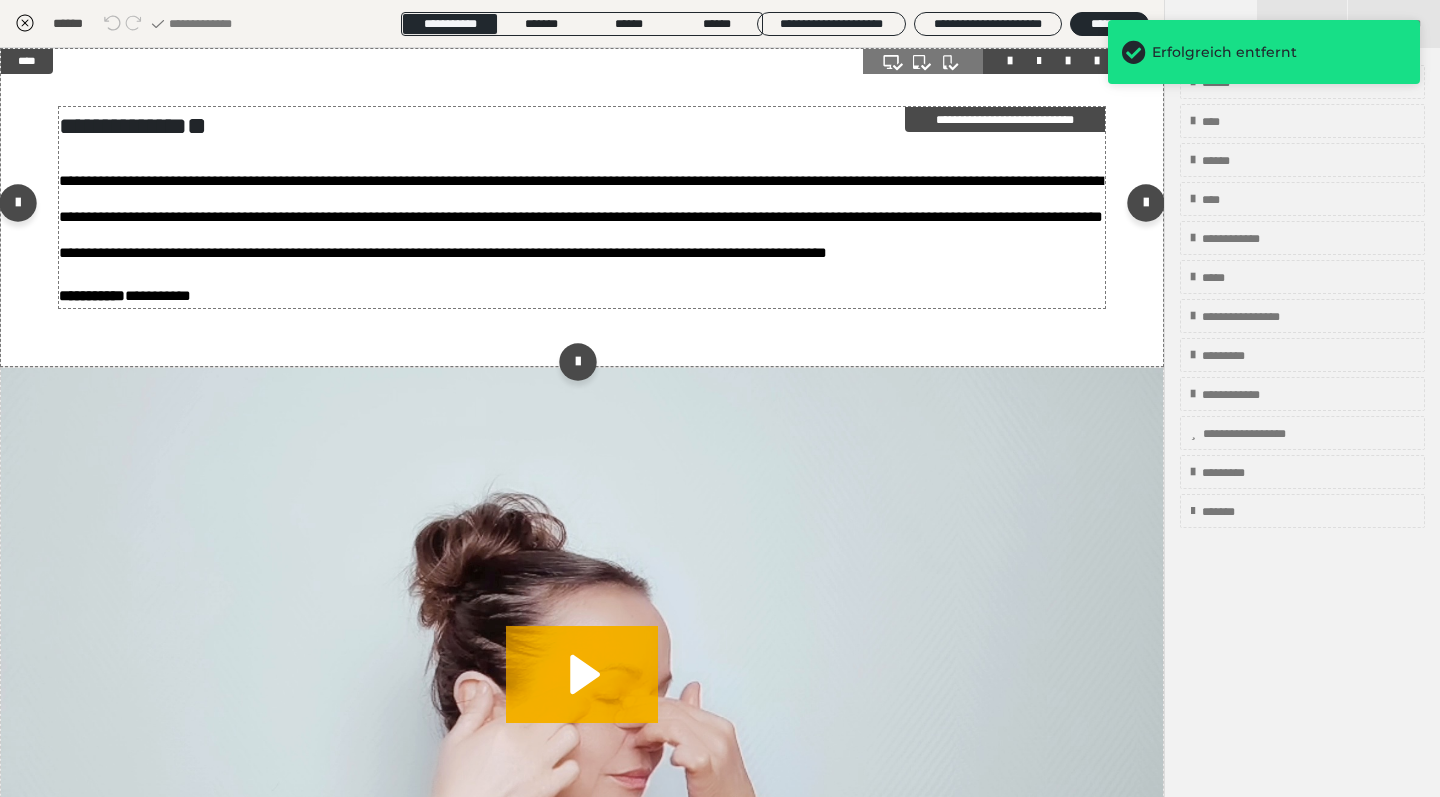 scroll, scrollTop: 0, scrollLeft: 0, axis: both 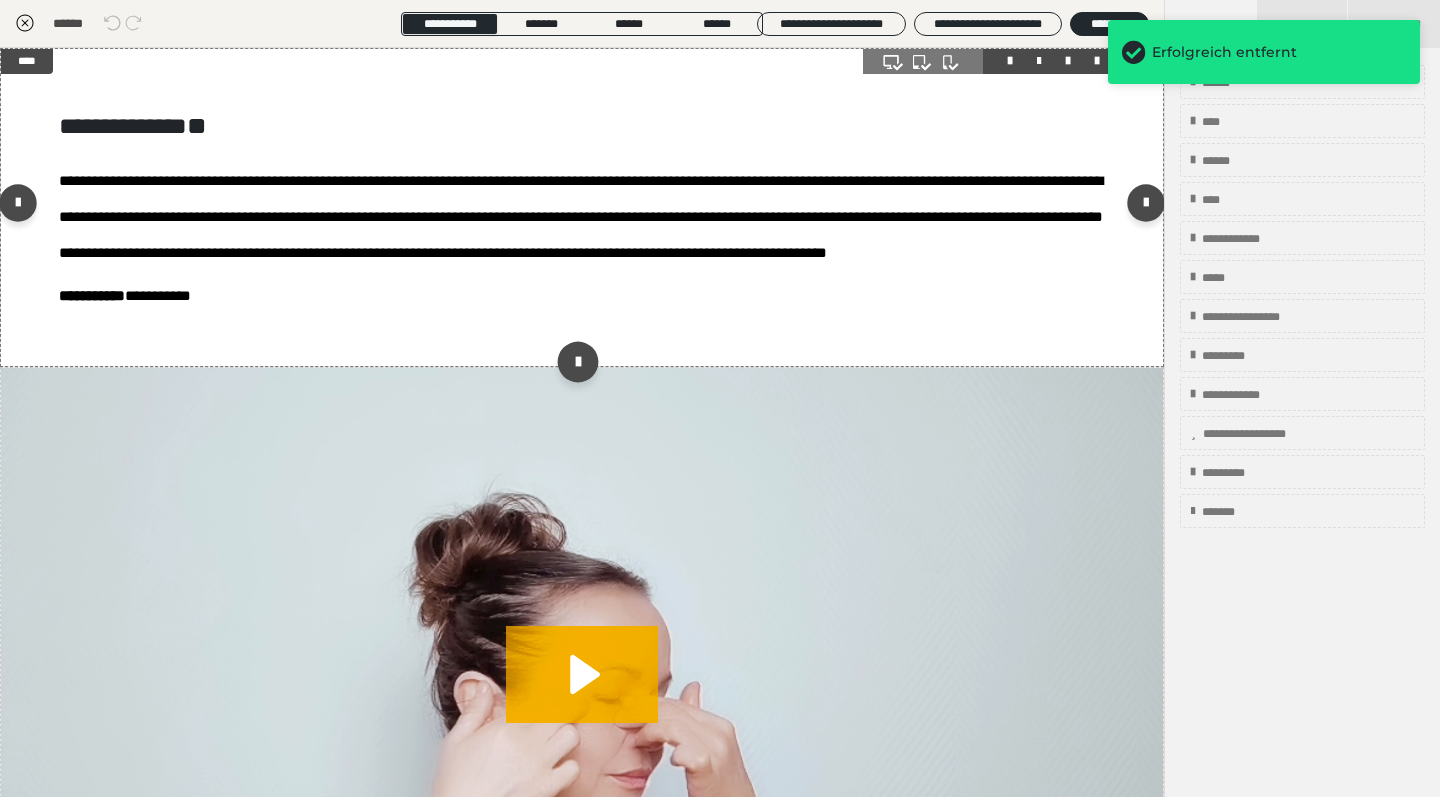click at bounding box center [577, 361] 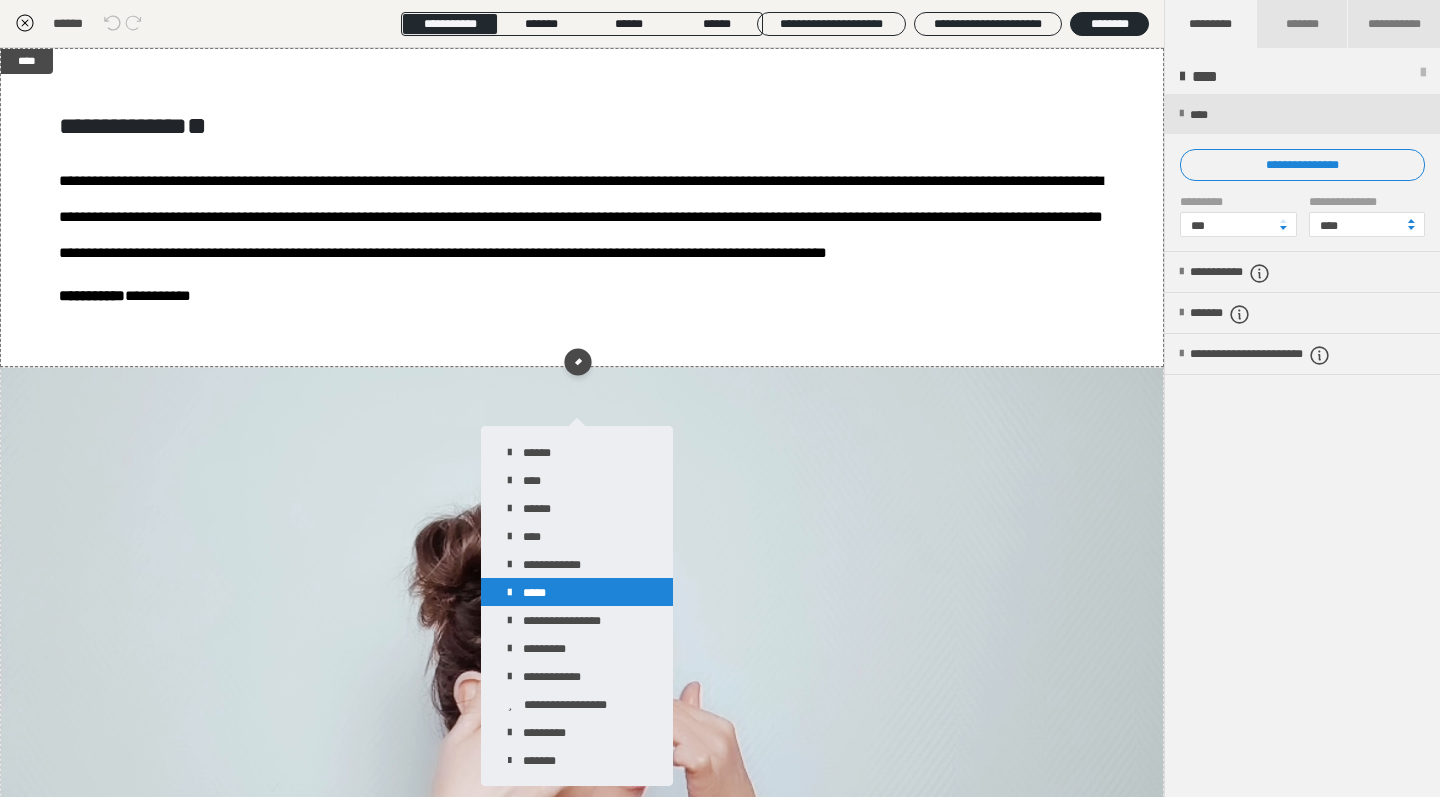 click on "*****" at bounding box center (577, 592) 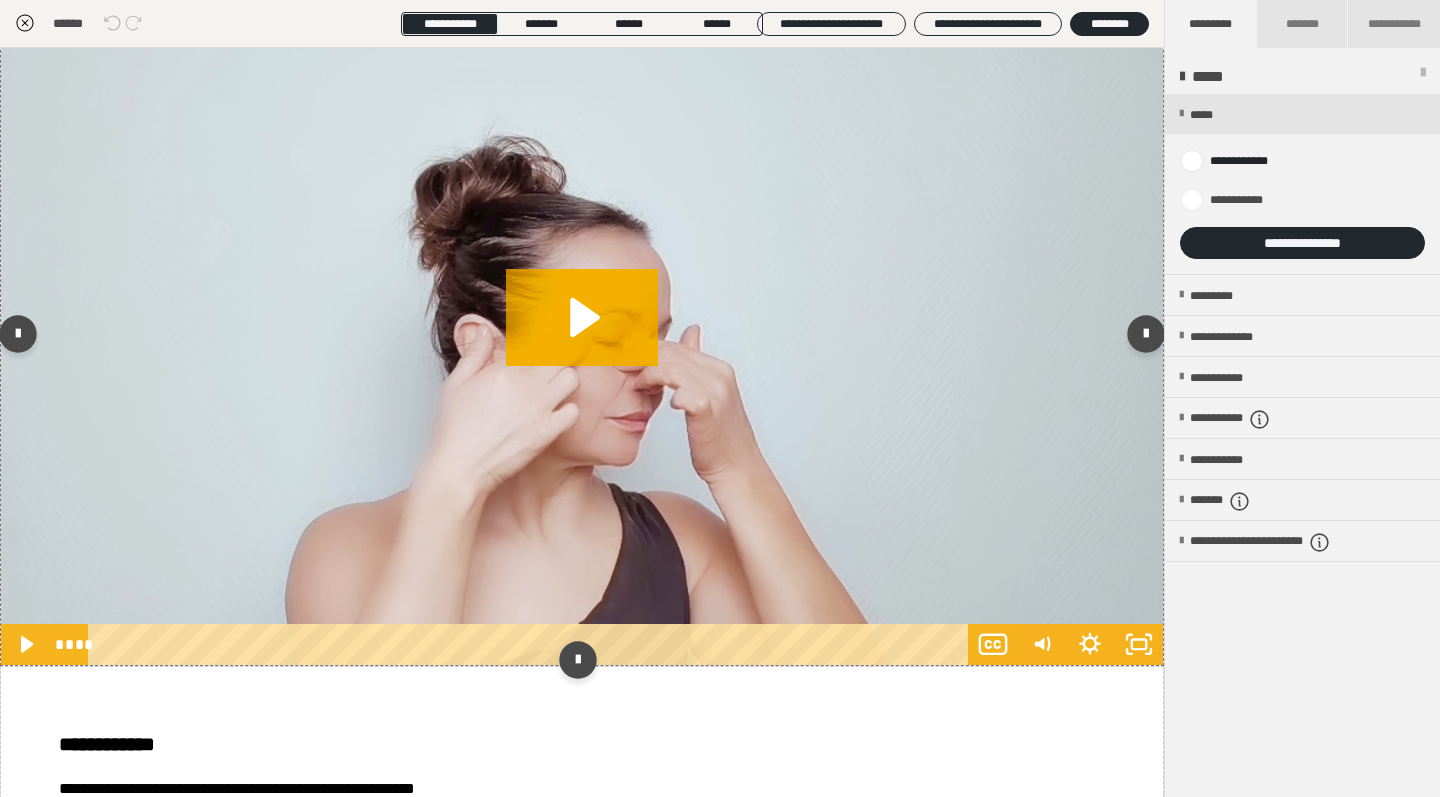 scroll, scrollTop: 721, scrollLeft: 0, axis: vertical 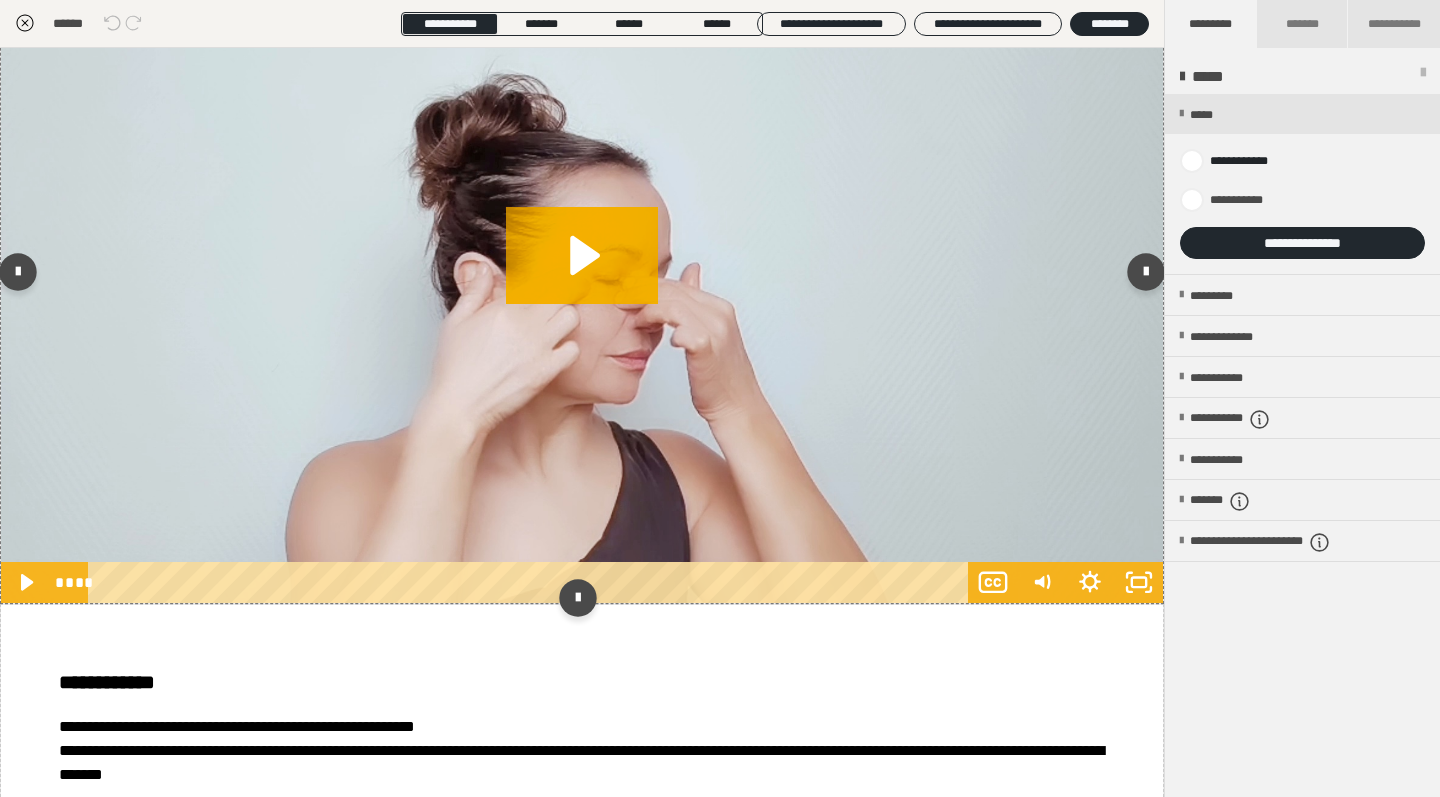 click at bounding box center [582, 276] 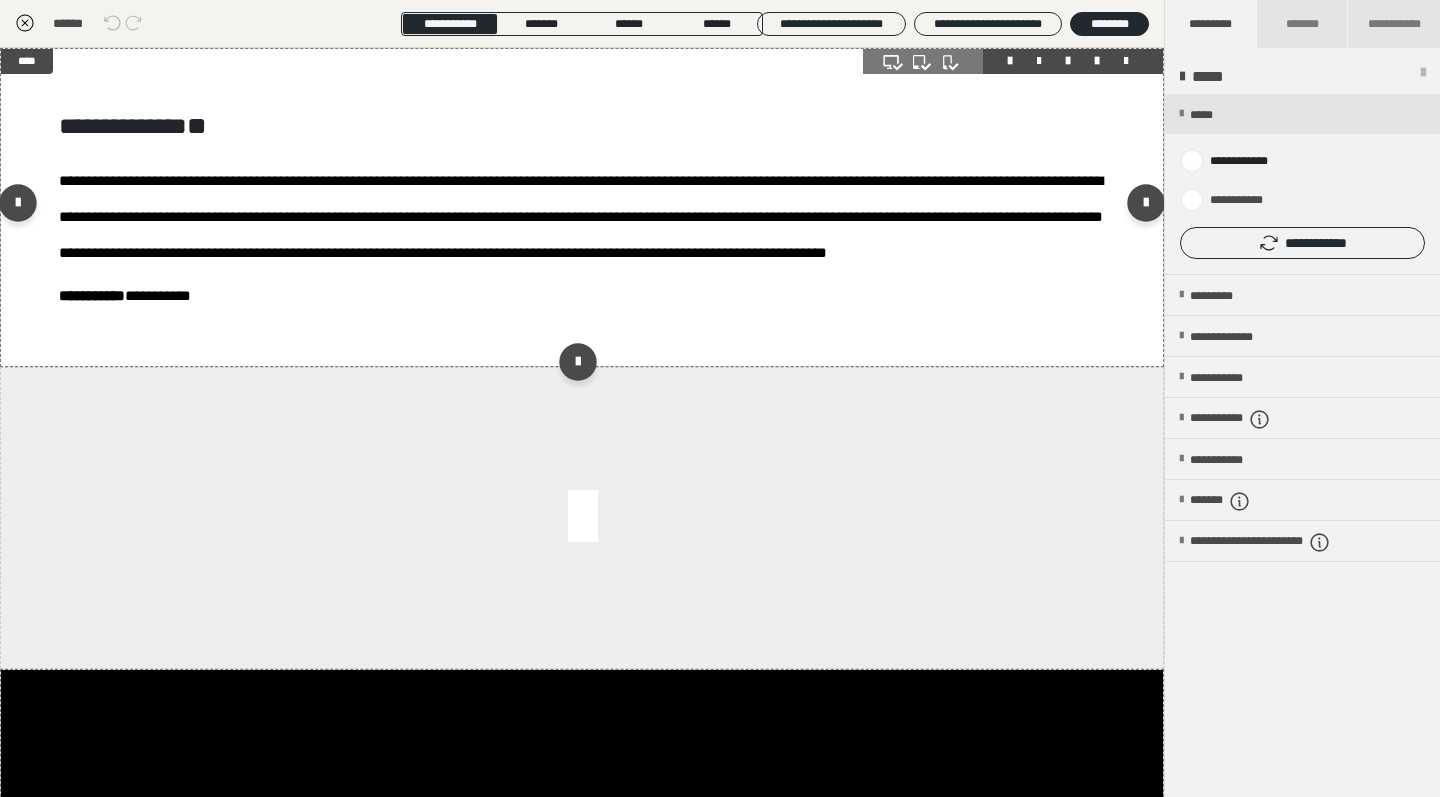 scroll, scrollTop: 0, scrollLeft: 0, axis: both 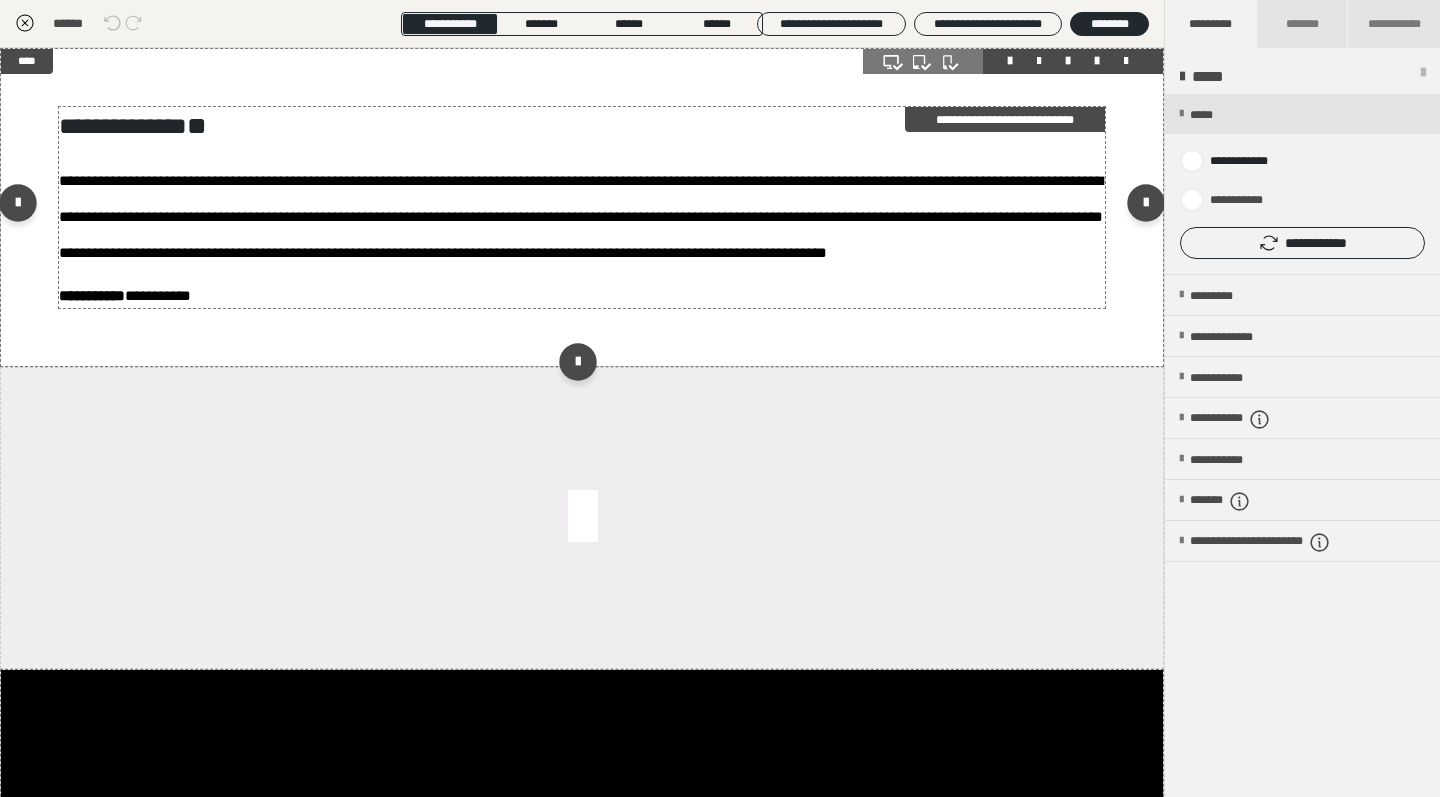 click on "**********" at bounding box center (582, 207) 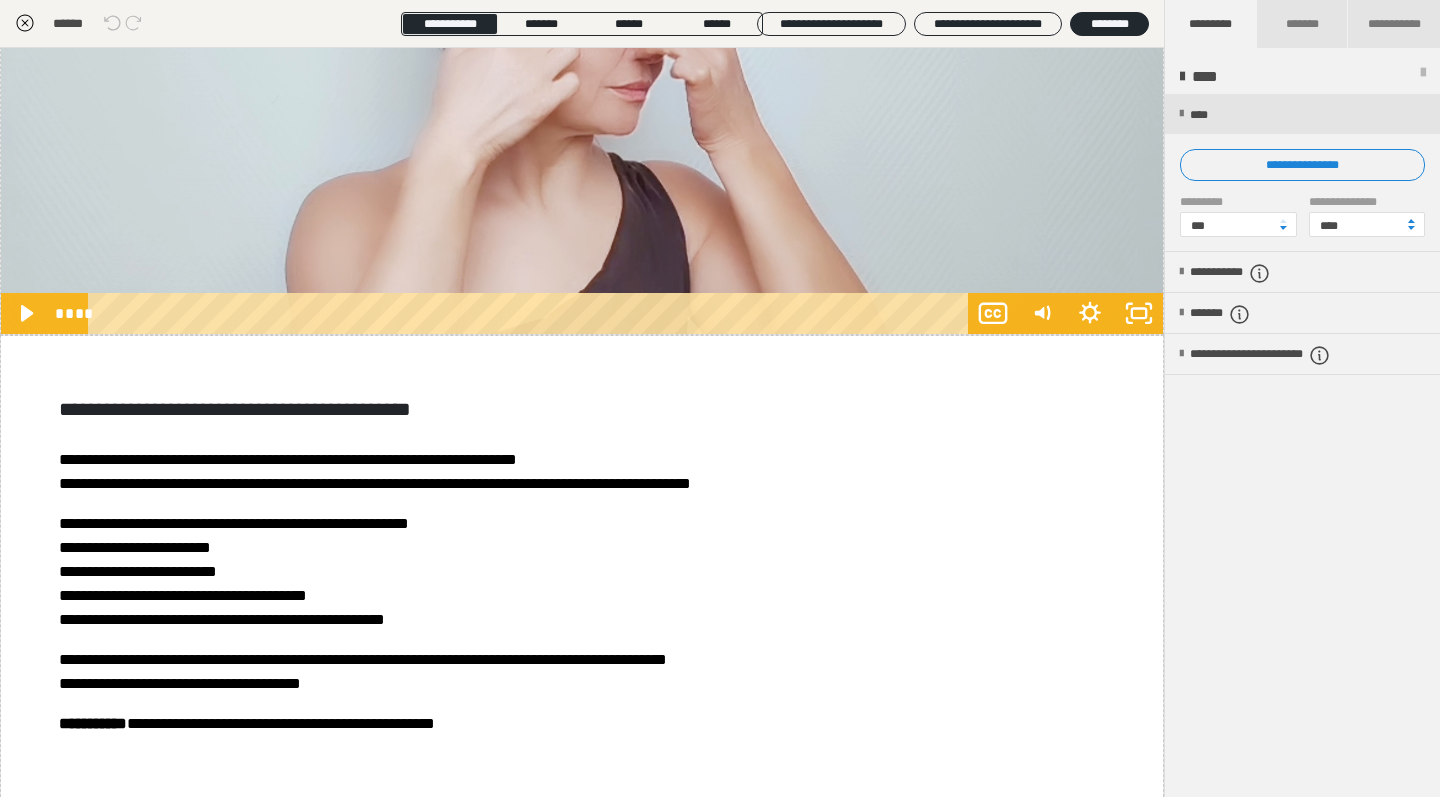 scroll, scrollTop: 2484, scrollLeft: 0, axis: vertical 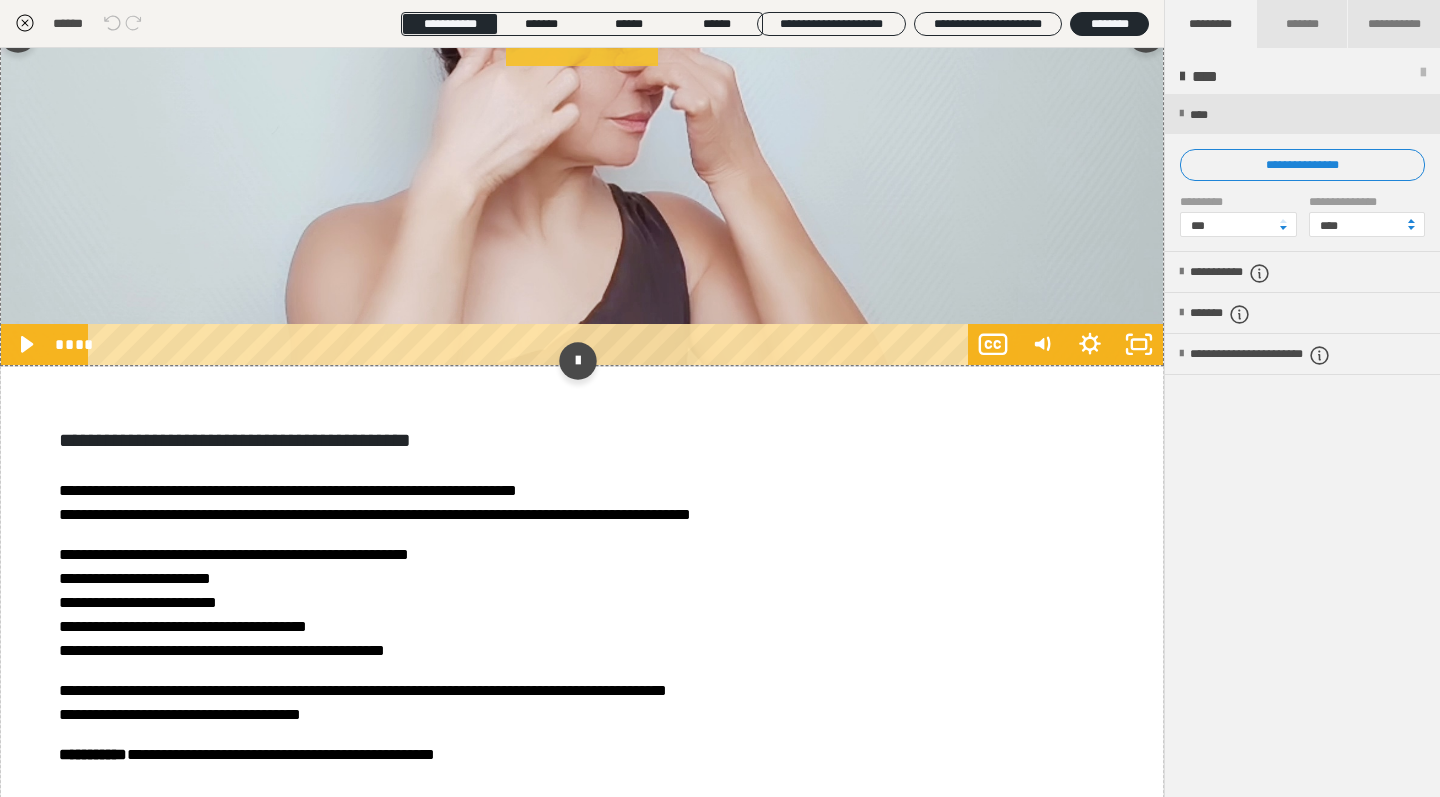 click 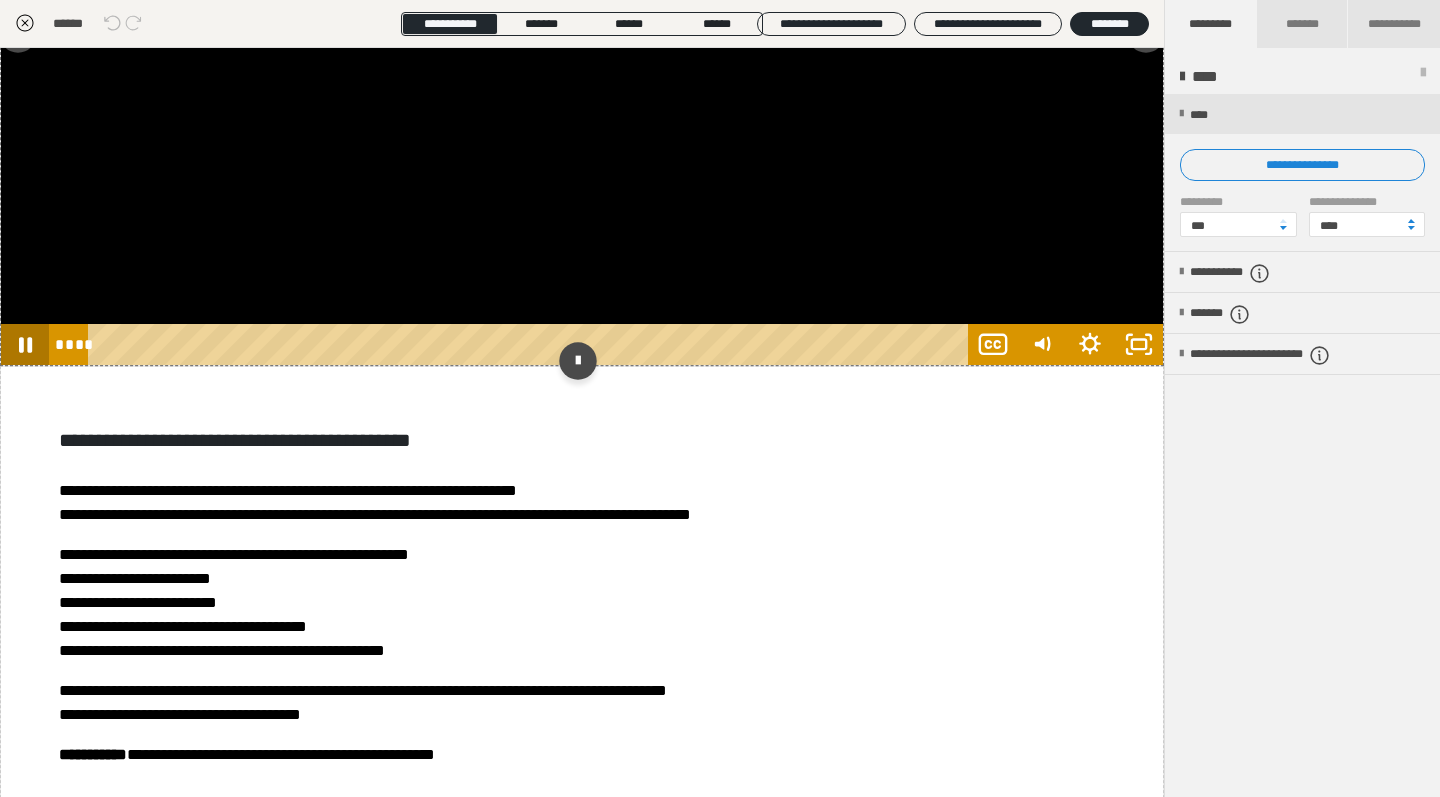 click 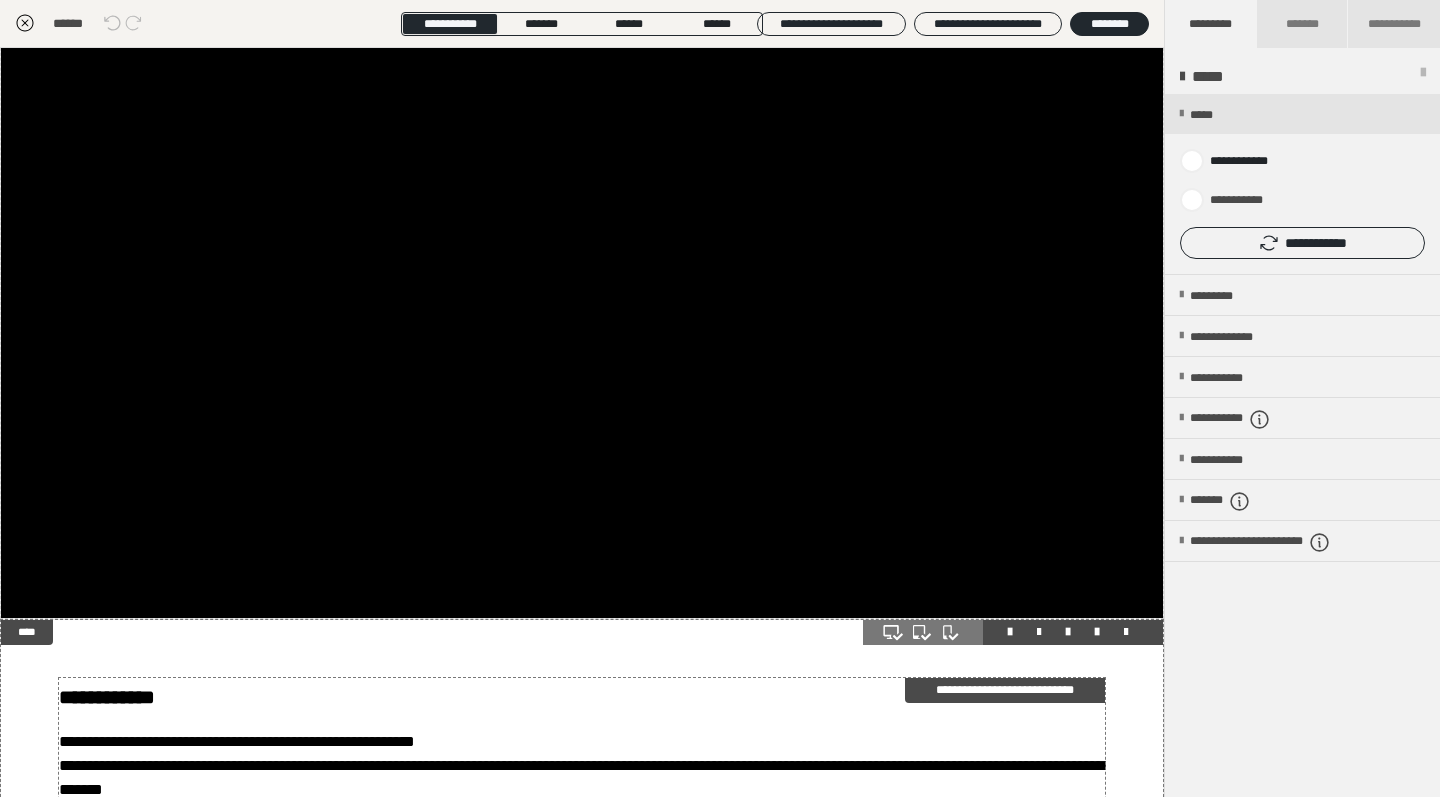 scroll, scrollTop: 686, scrollLeft: 0, axis: vertical 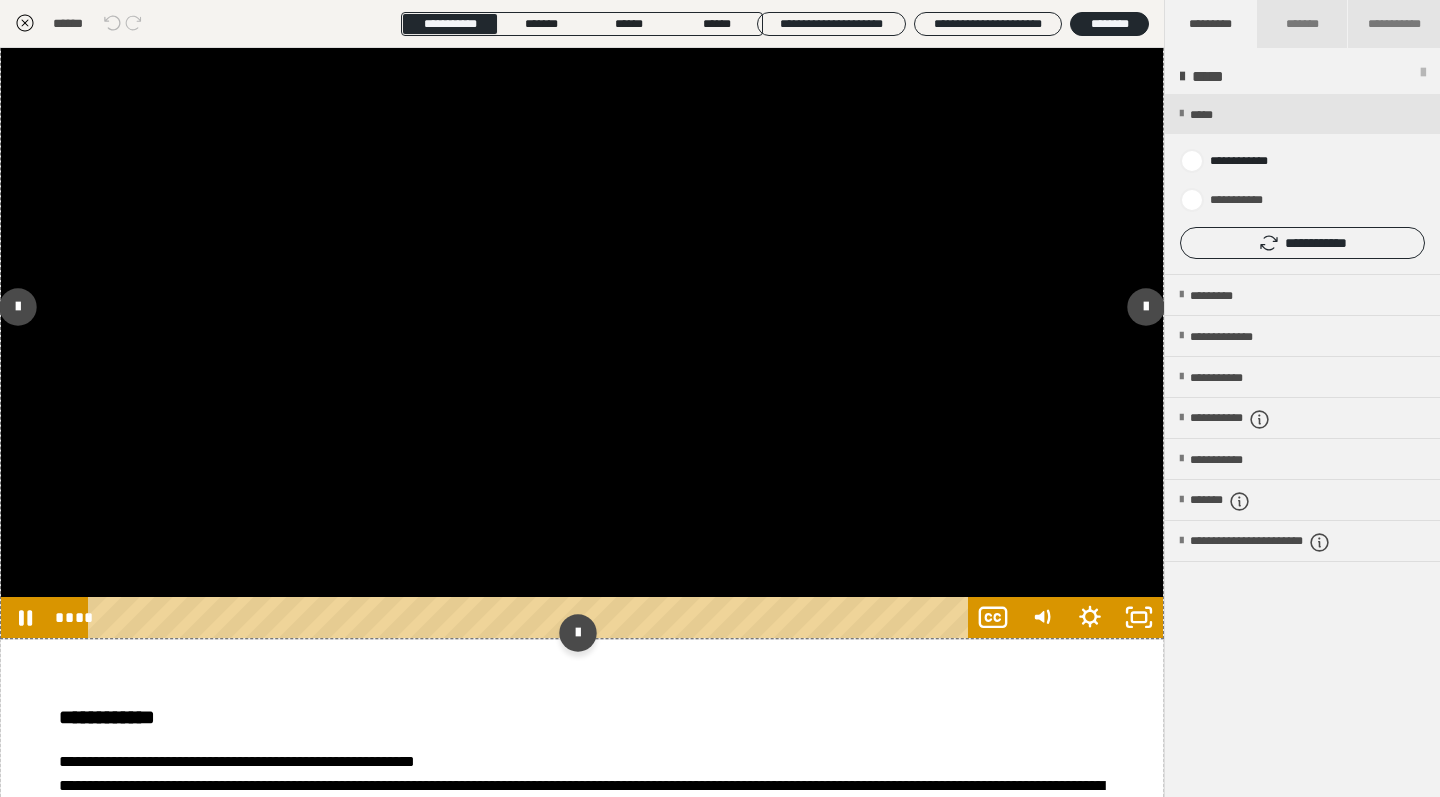 click at bounding box center (582, 311) 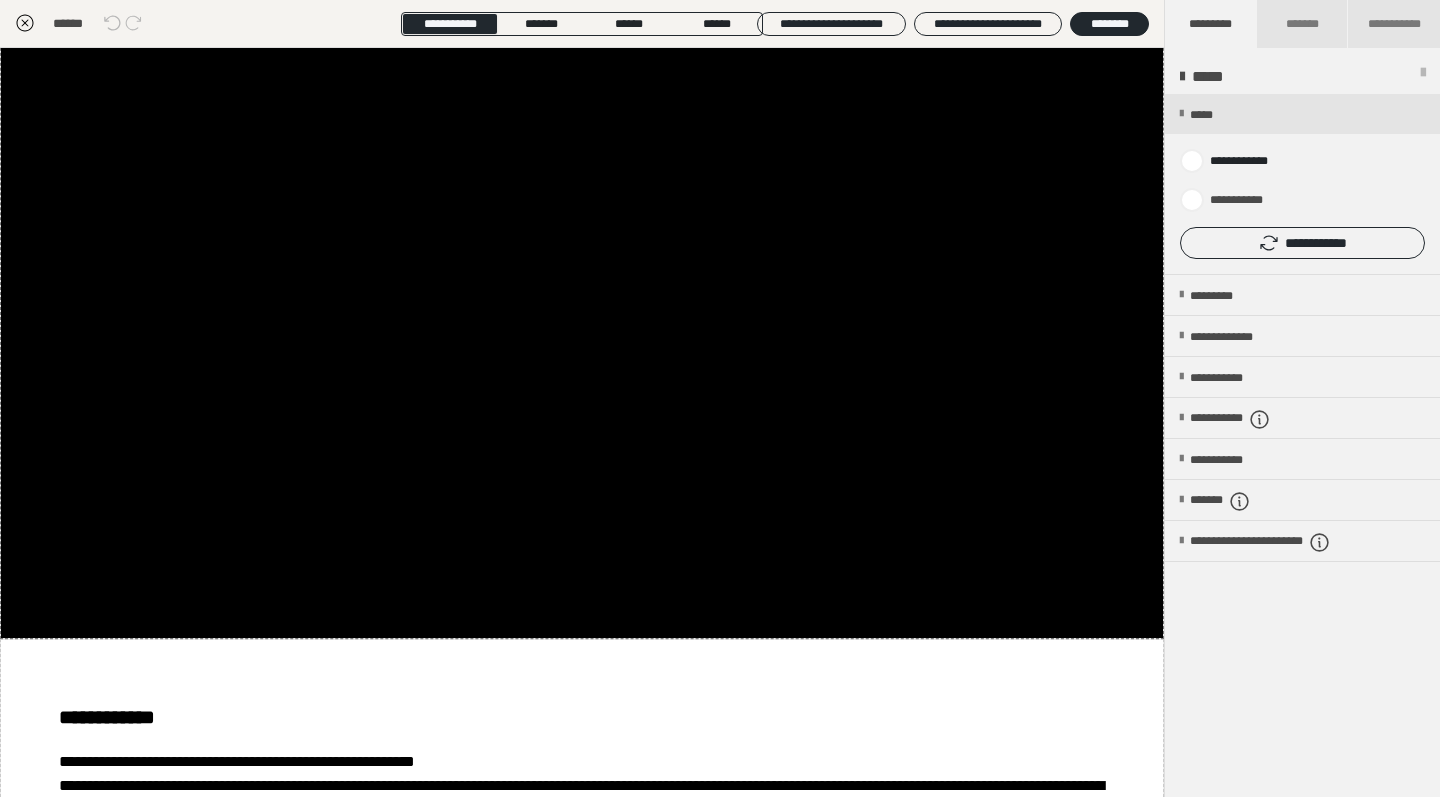 click on "**********" at bounding box center (1302, 243) 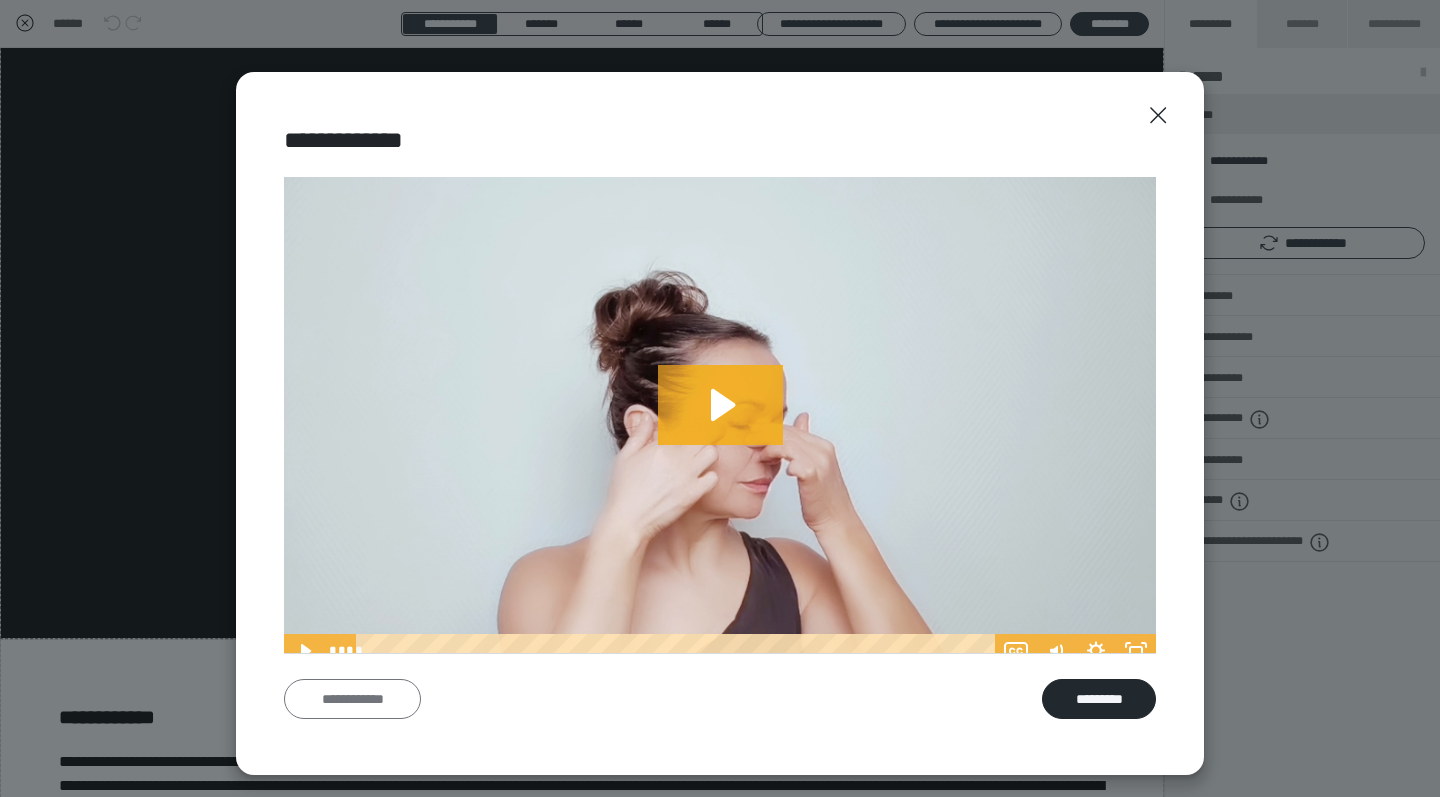 click on "**********" at bounding box center [352, 699] 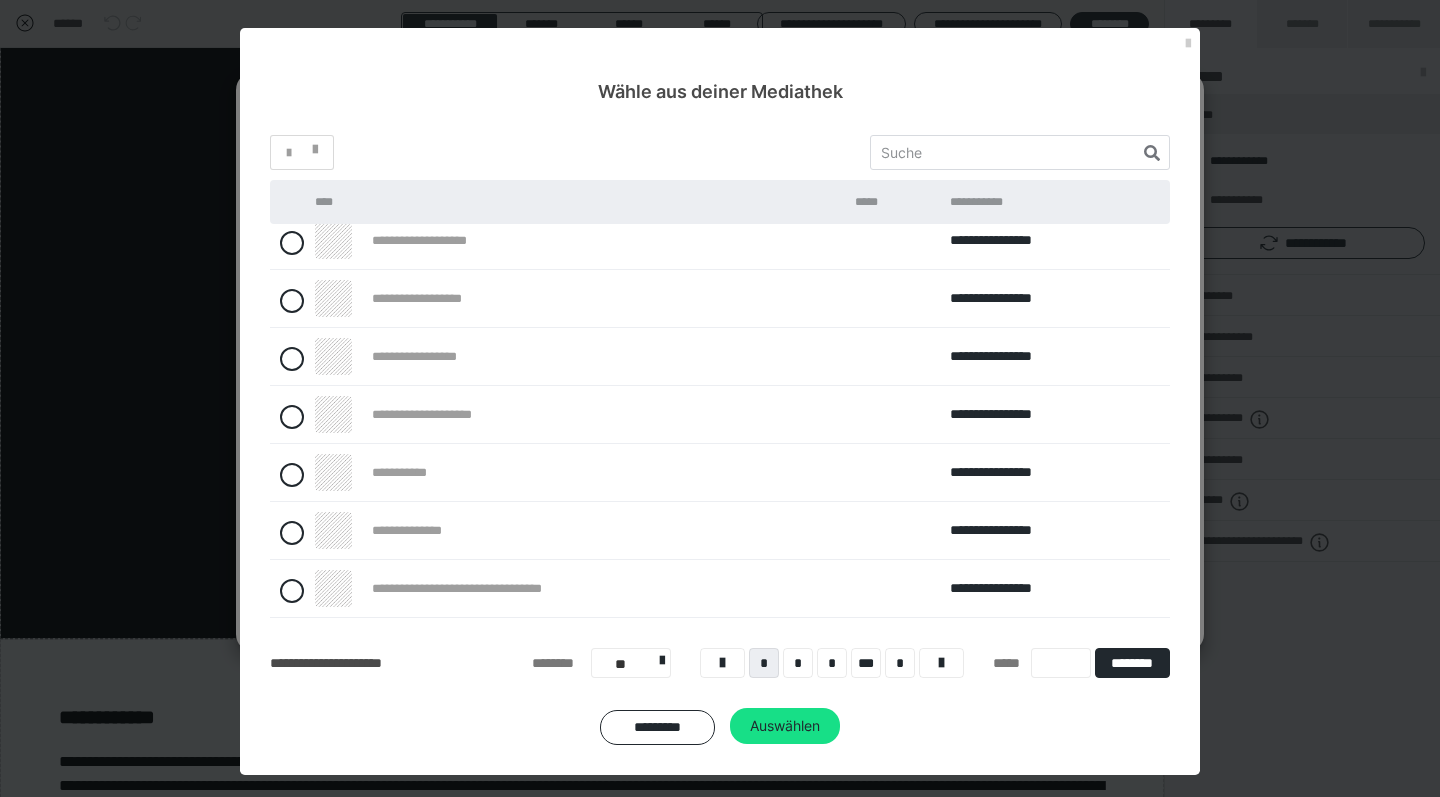 scroll, scrollTop: 186, scrollLeft: 0, axis: vertical 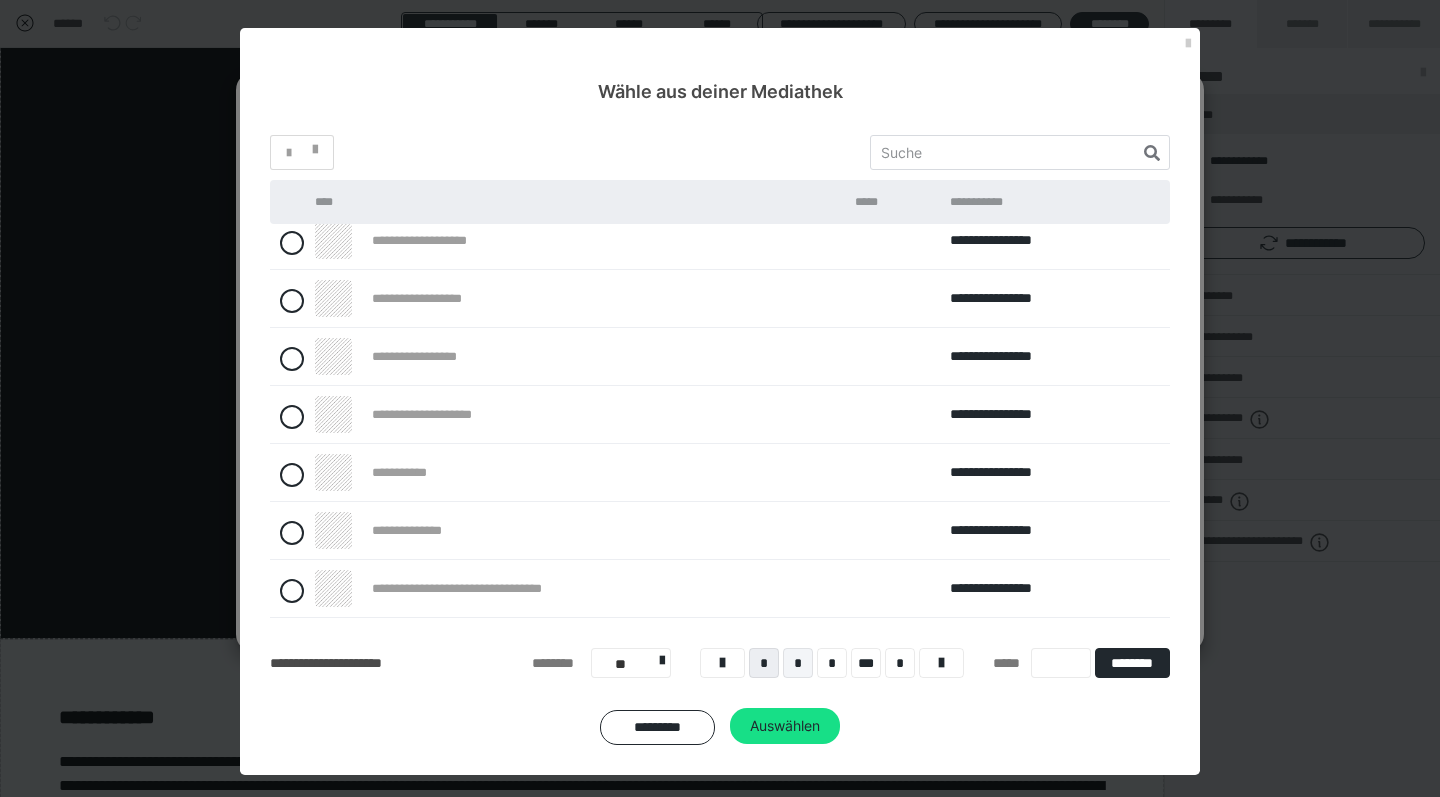 click on "*" at bounding box center (798, 663) 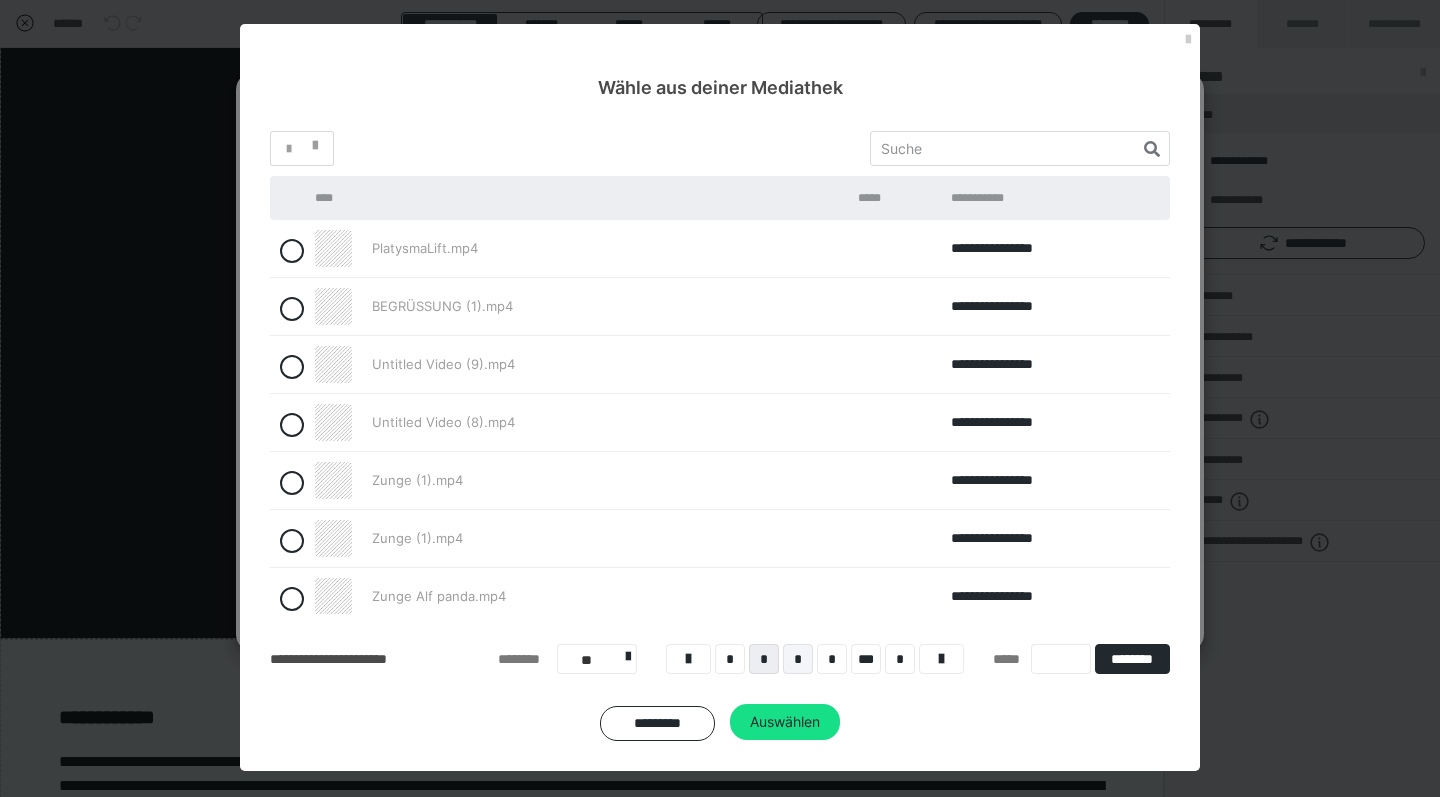 click on "*" at bounding box center [798, 659] 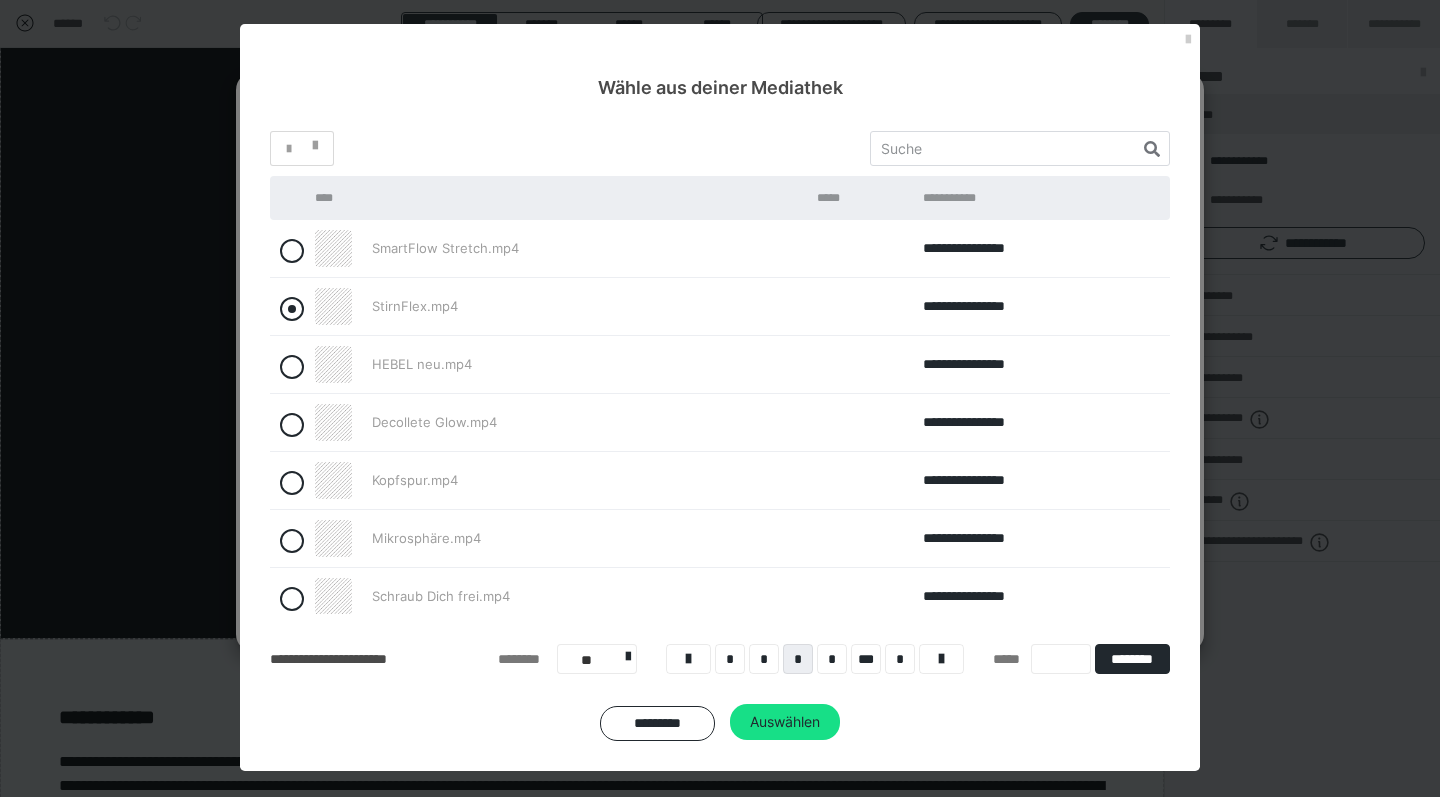 click at bounding box center [292, 309] 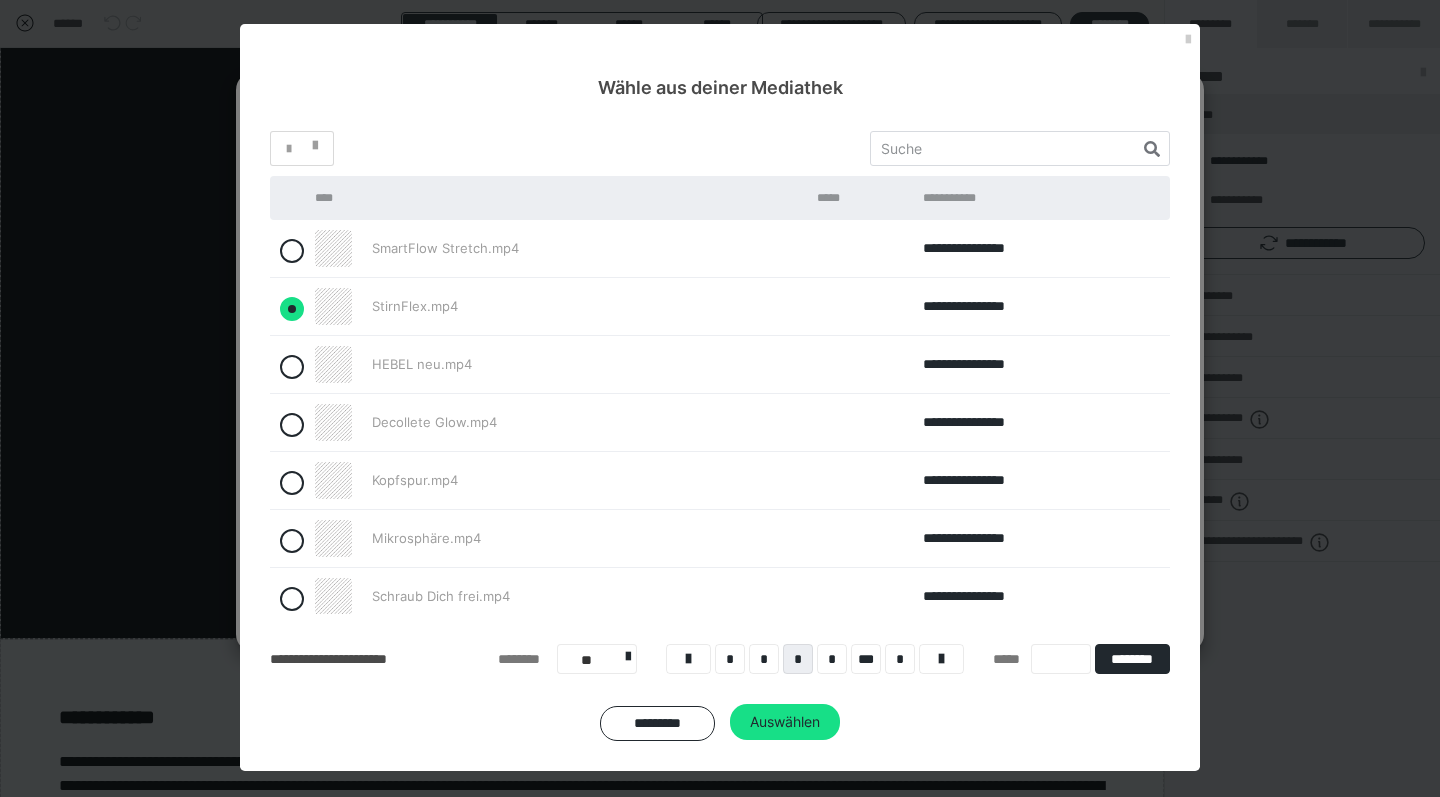 radio on "true" 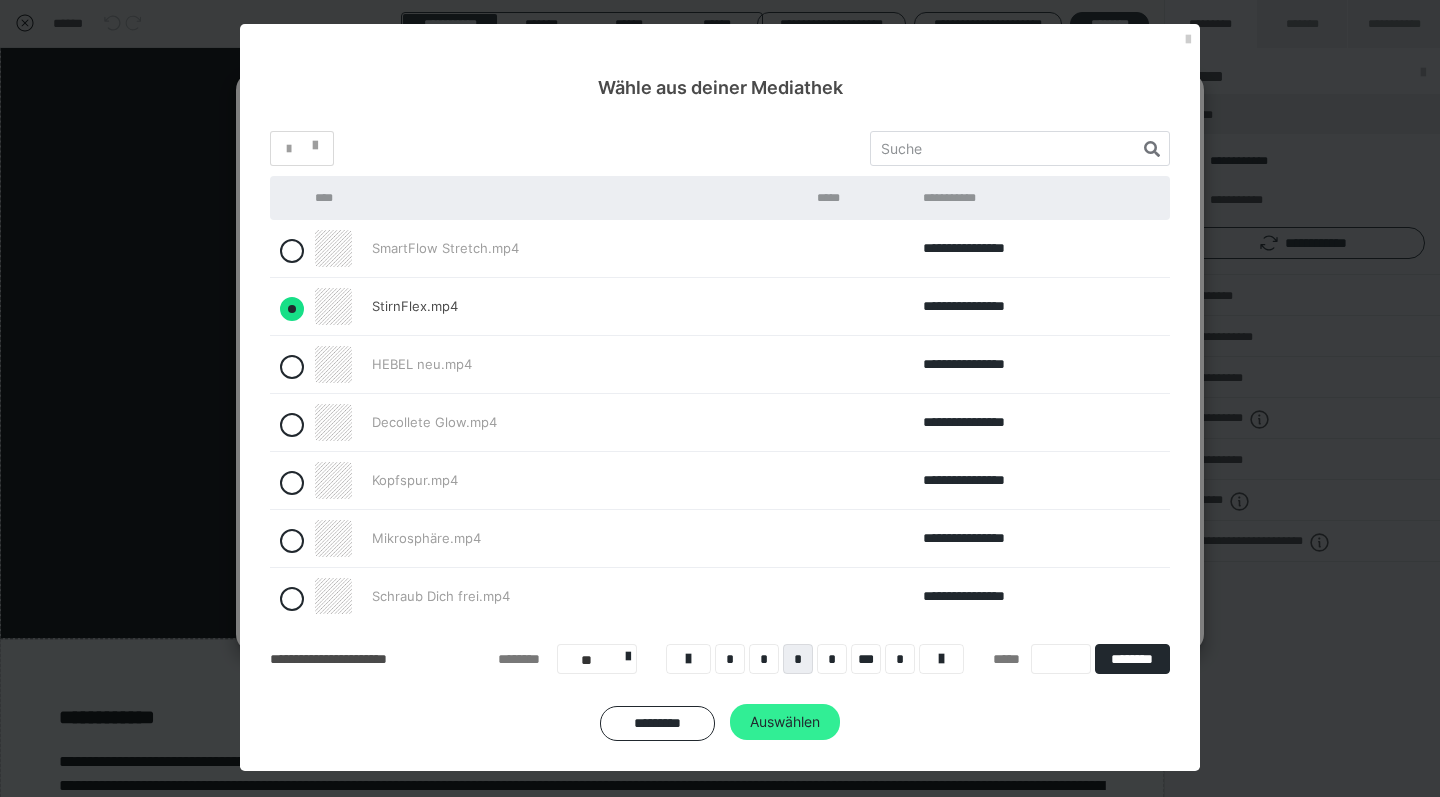 click on "Auswählen" at bounding box center (785, 722) 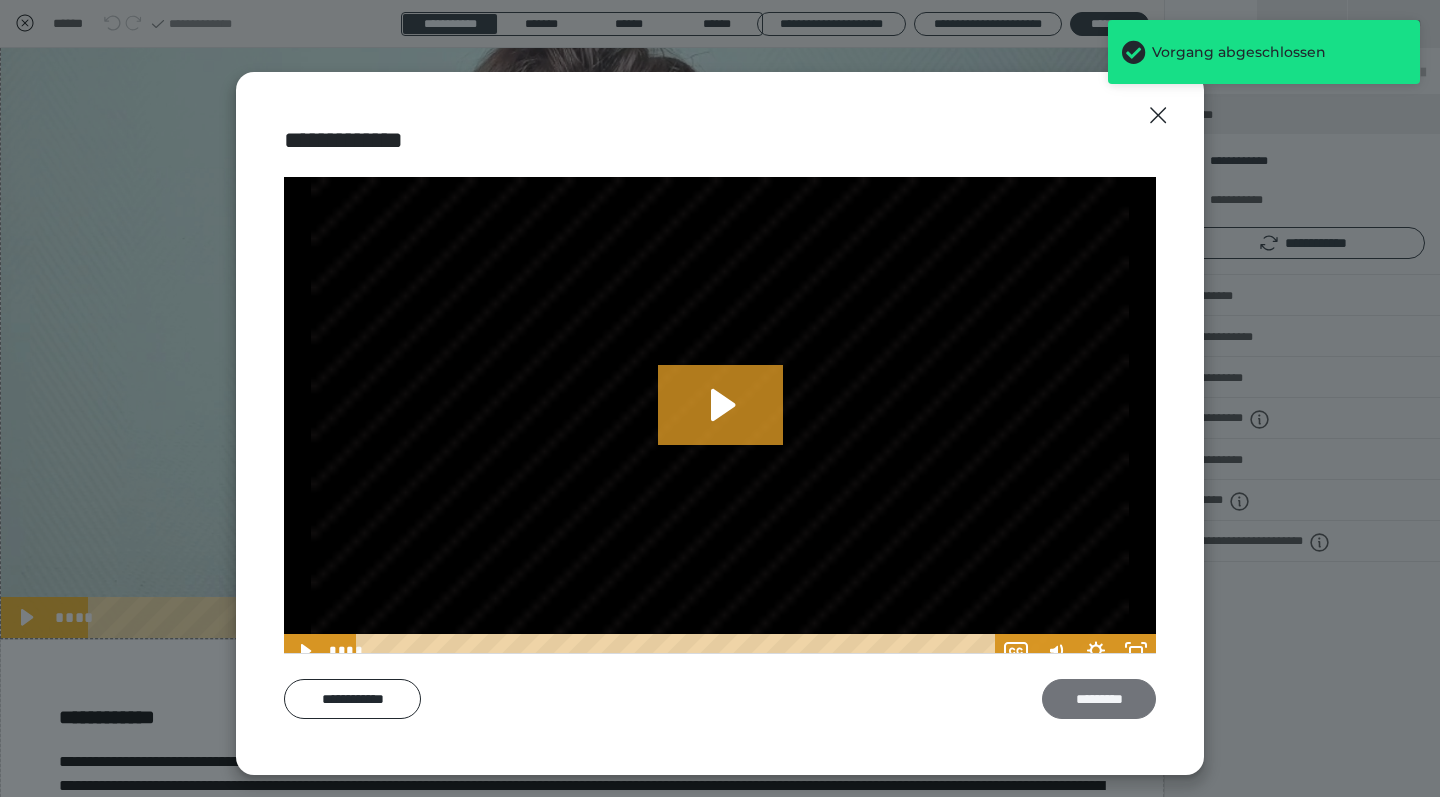 click on "*********" at bounding box center (1099, 699) 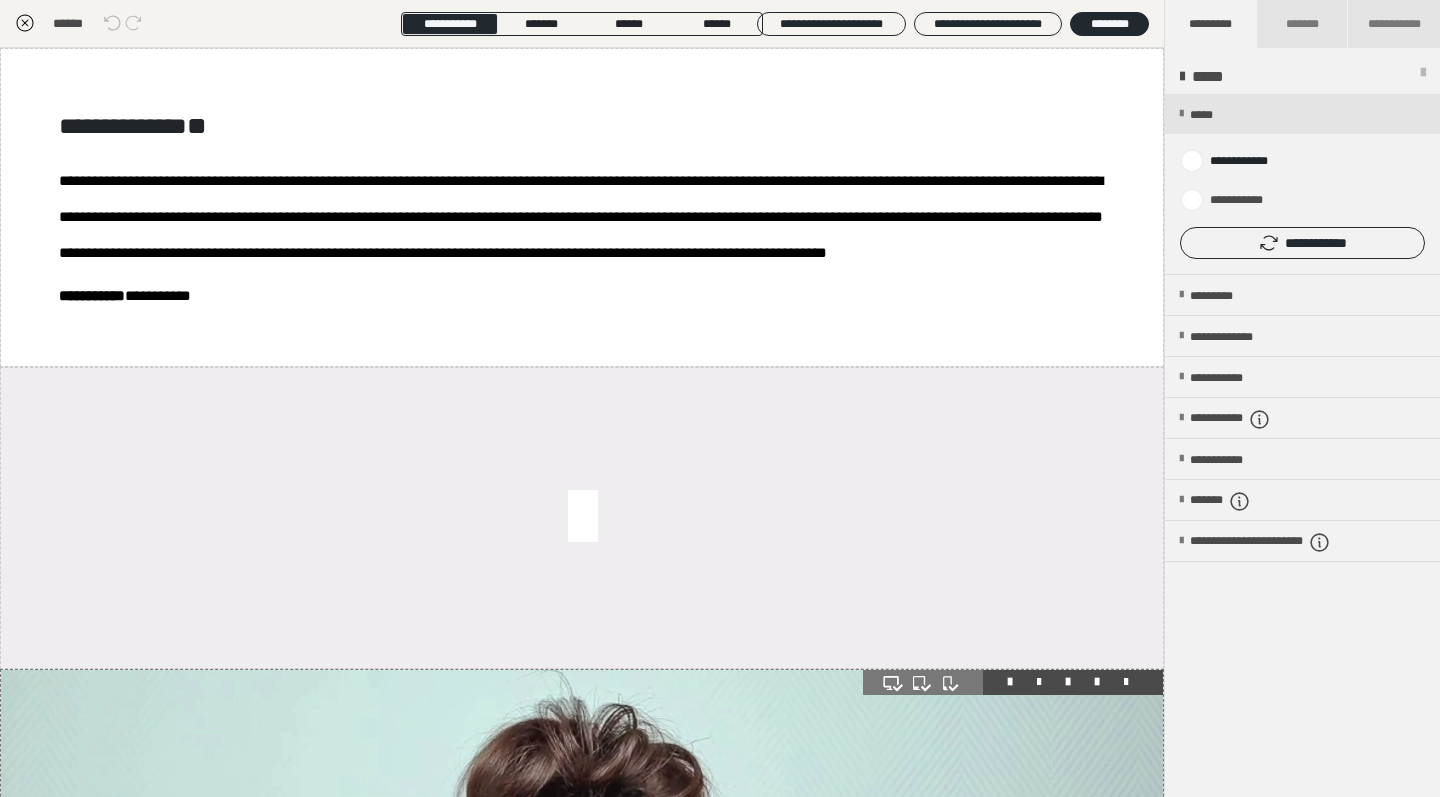 scroll, scrollTop: 0, scrollLeft: 0, axis: both 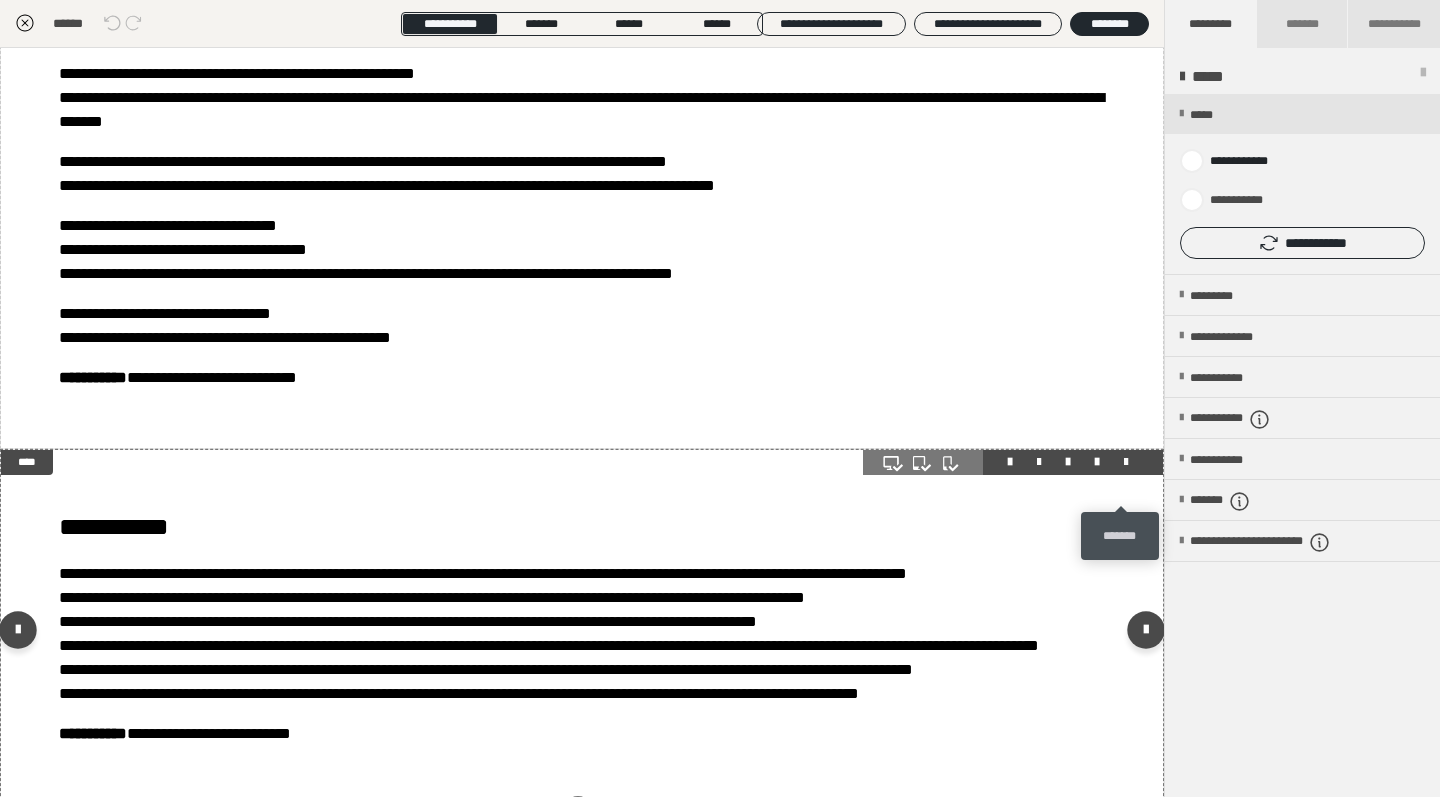 click at bounding box center [1126, 462] 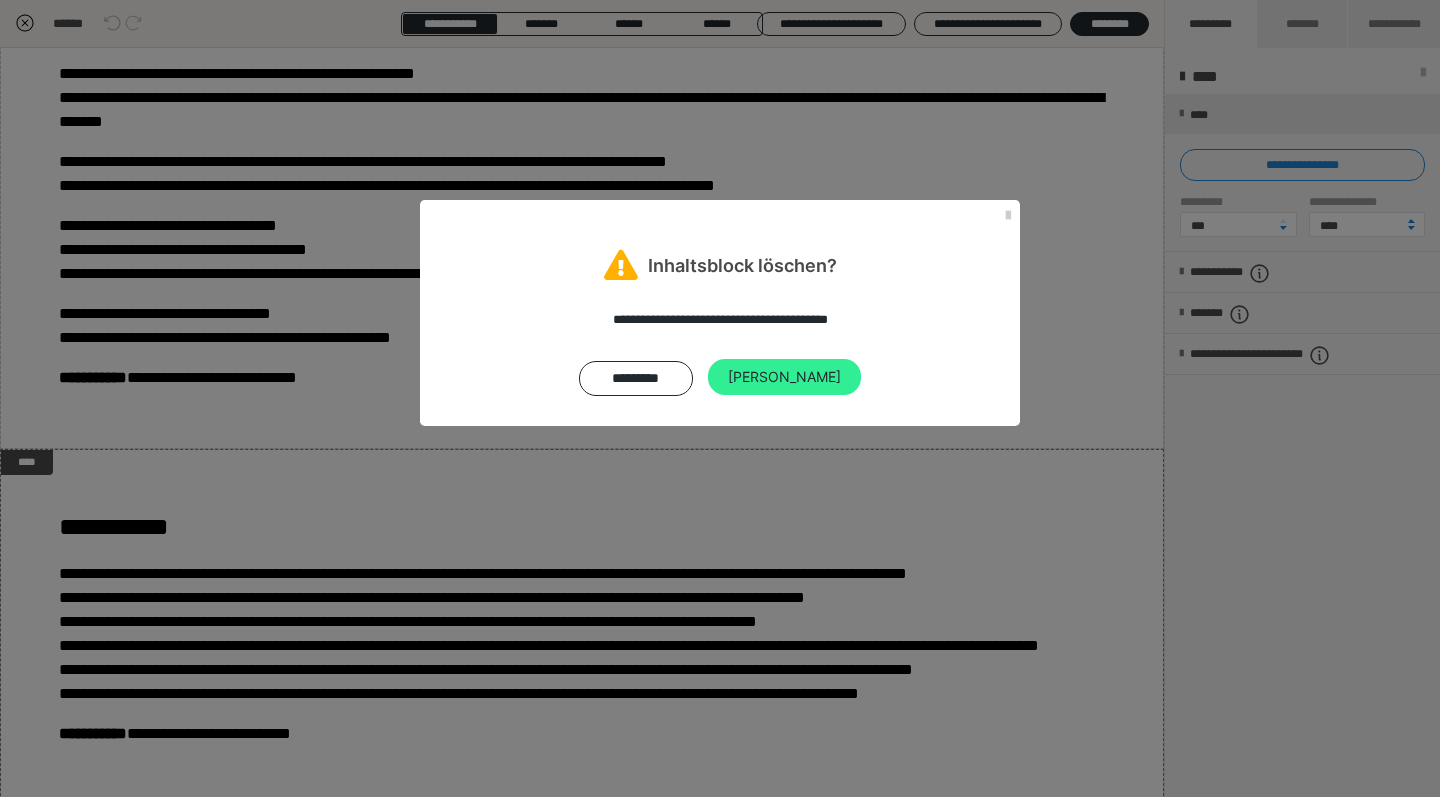 click on "[PERSON_NAME]" at bounding box center (784, 377) 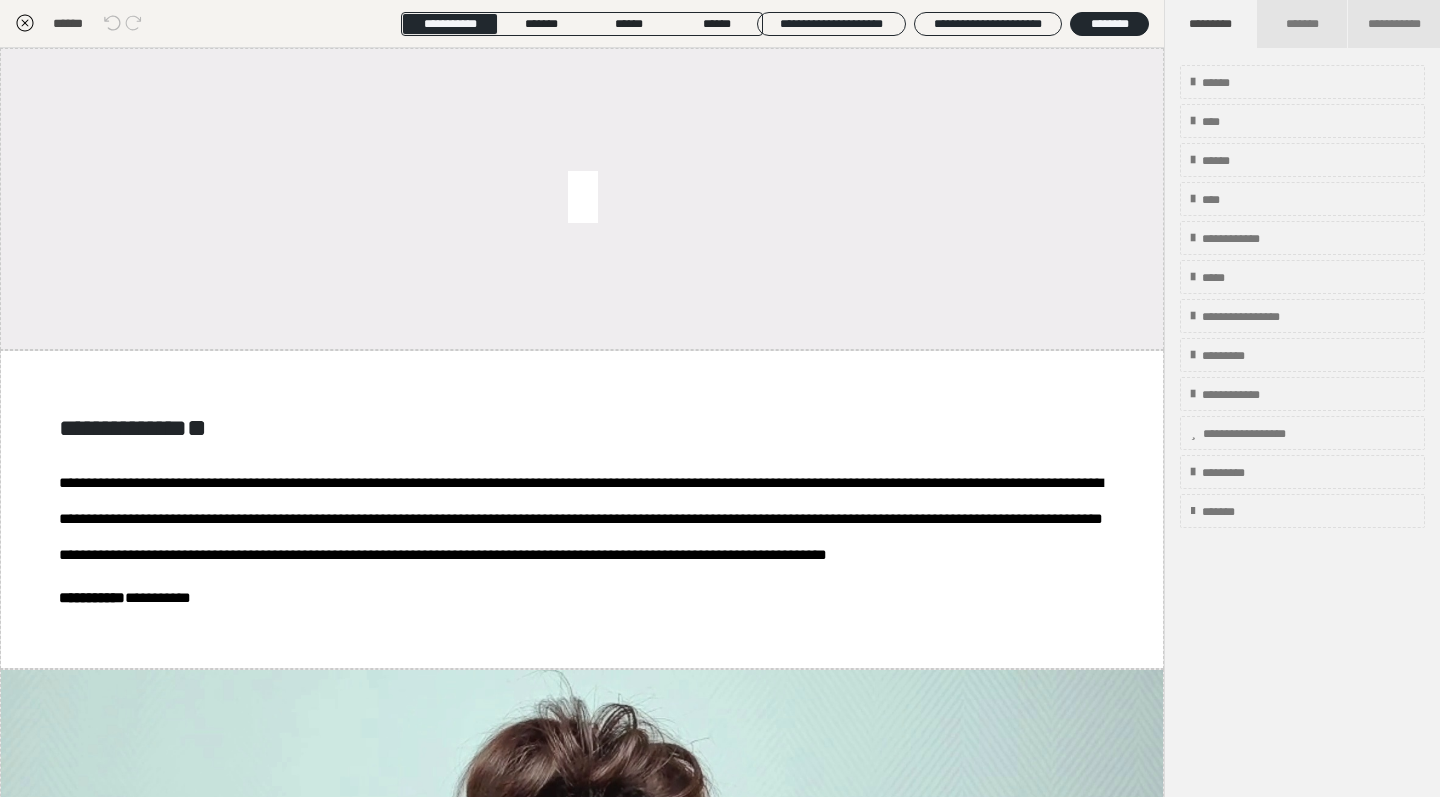 scroll, scrollTop: 0, scrollLeft: 0, axis: both 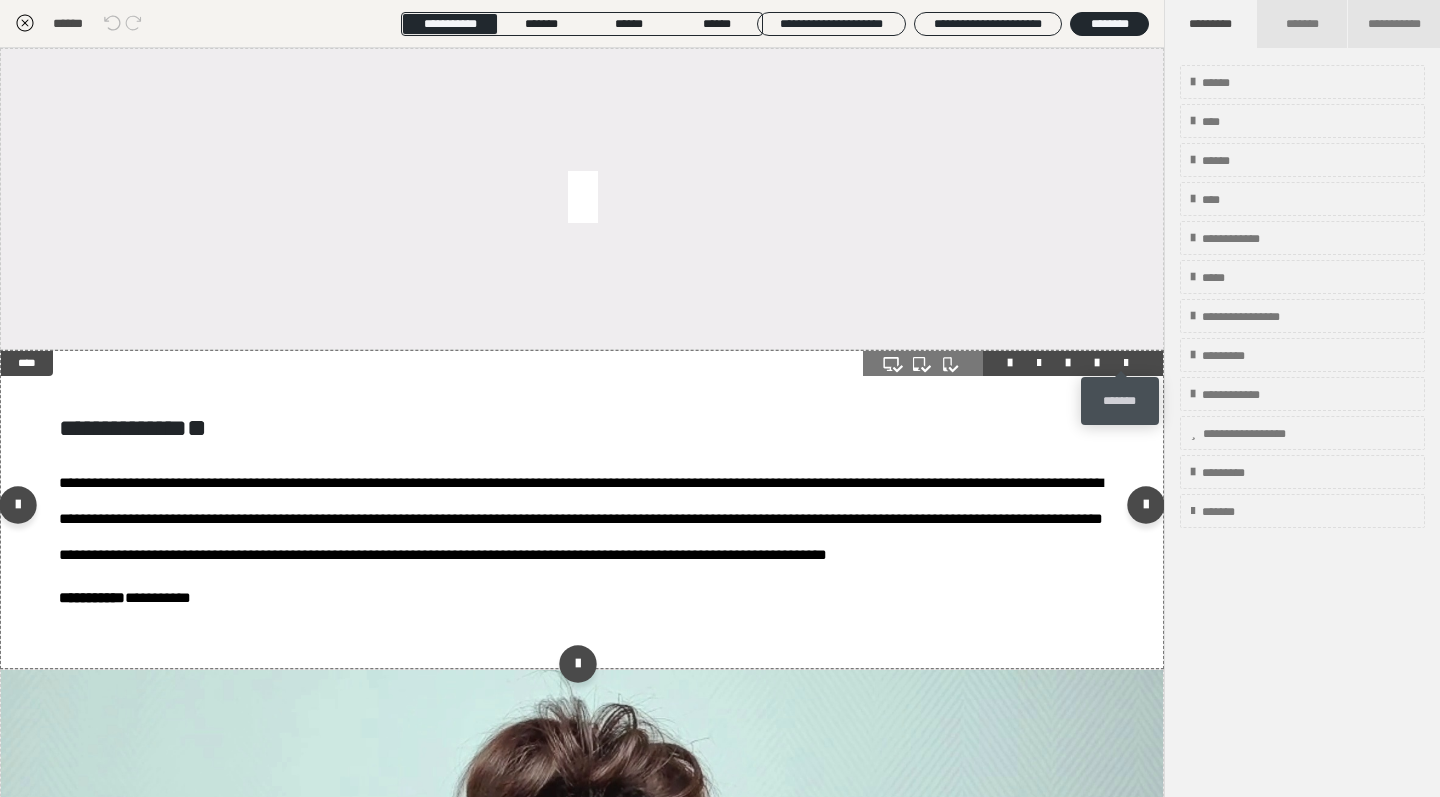click at bounding box center [1126, 363] 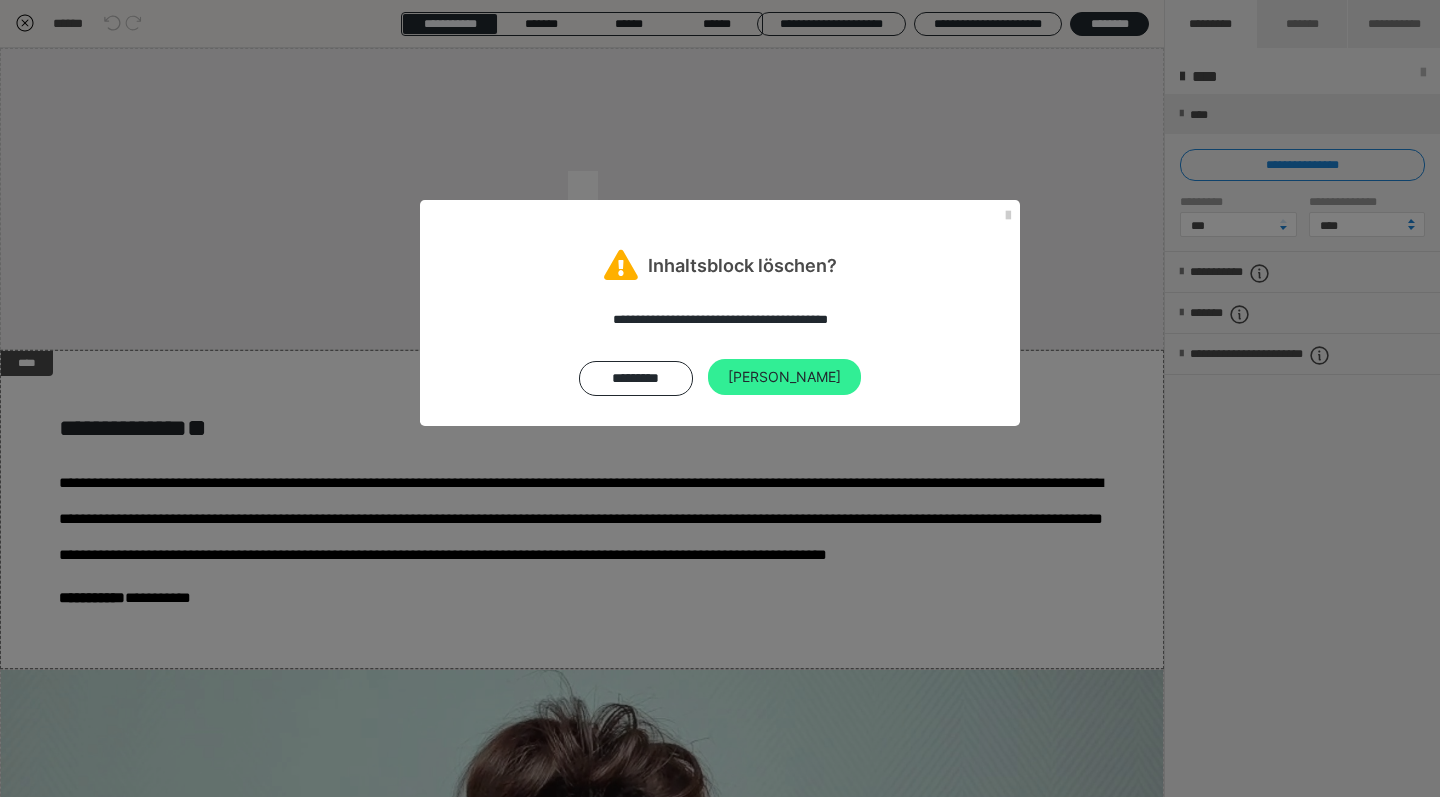 click on "[PERSON_NAME]" at bounding box center [784, 377] 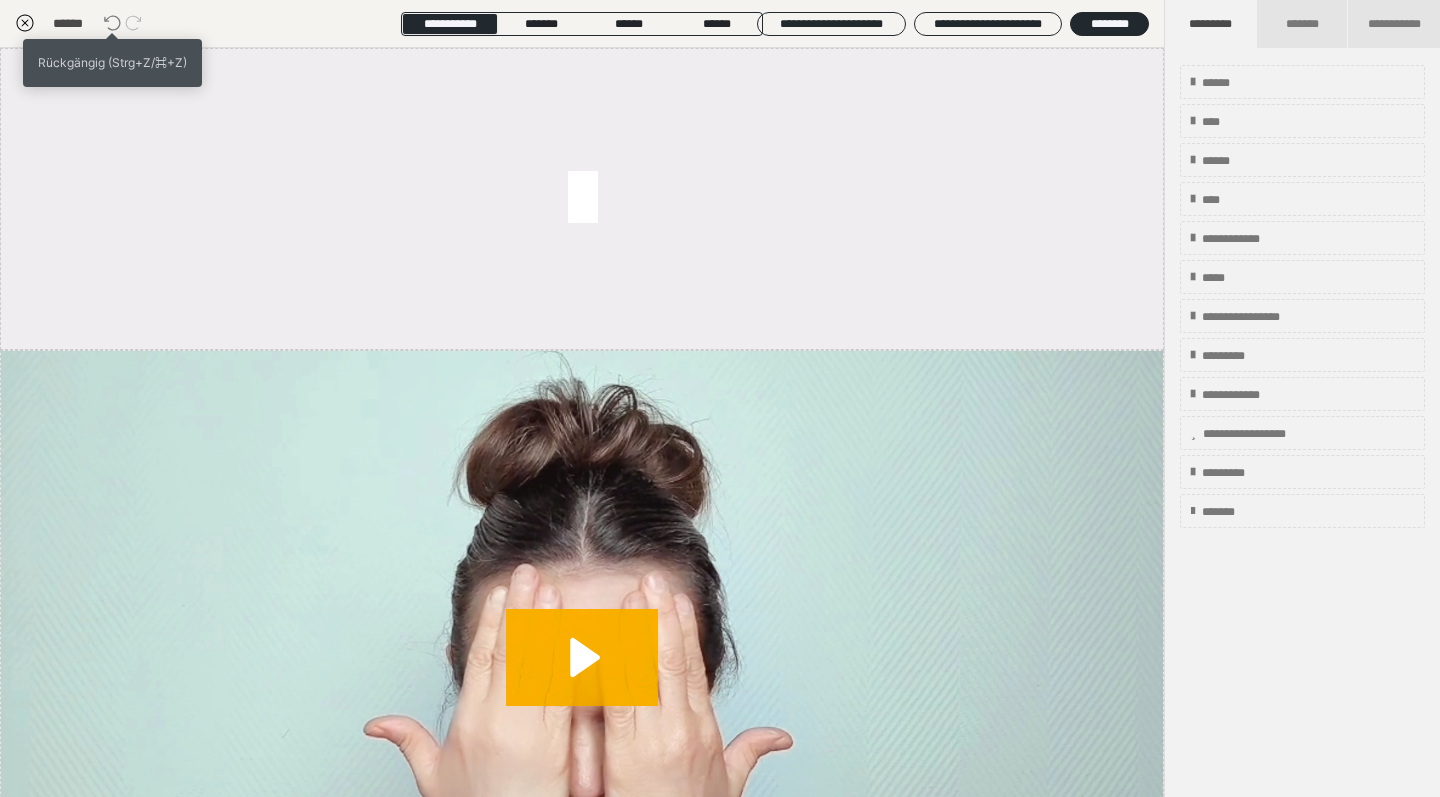 click 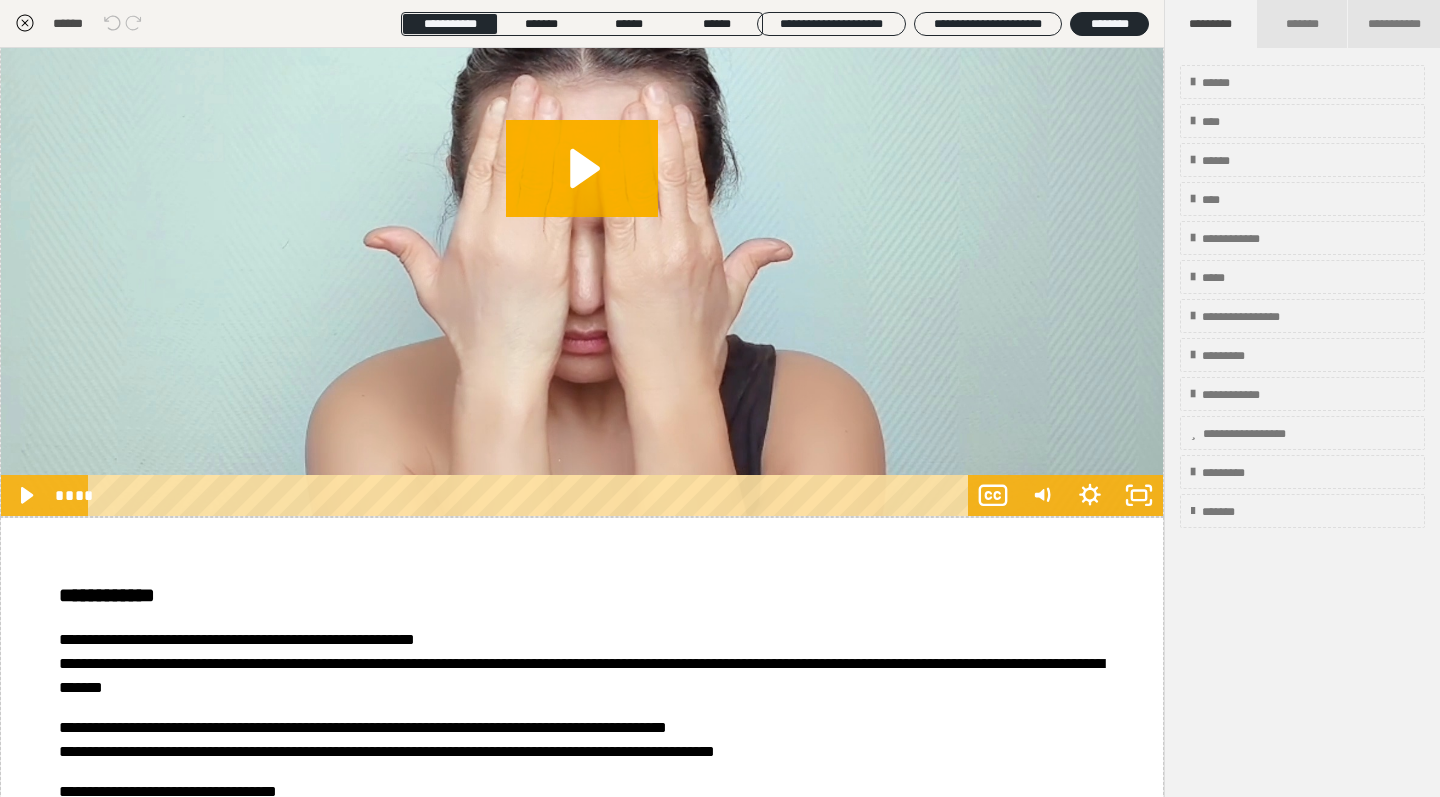 scroll, scrollTop: 816, scrollLeft: 0, axis: vertical 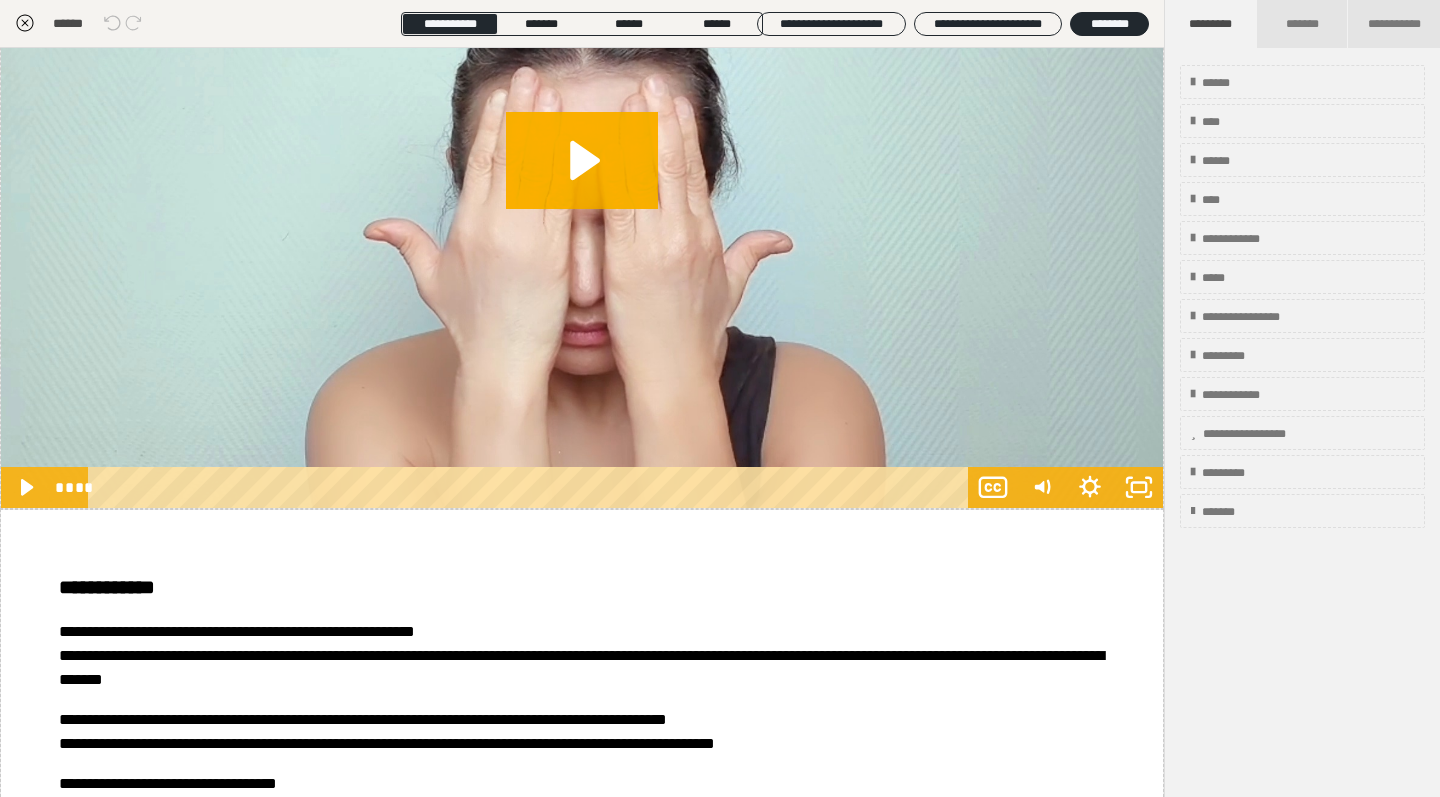 click 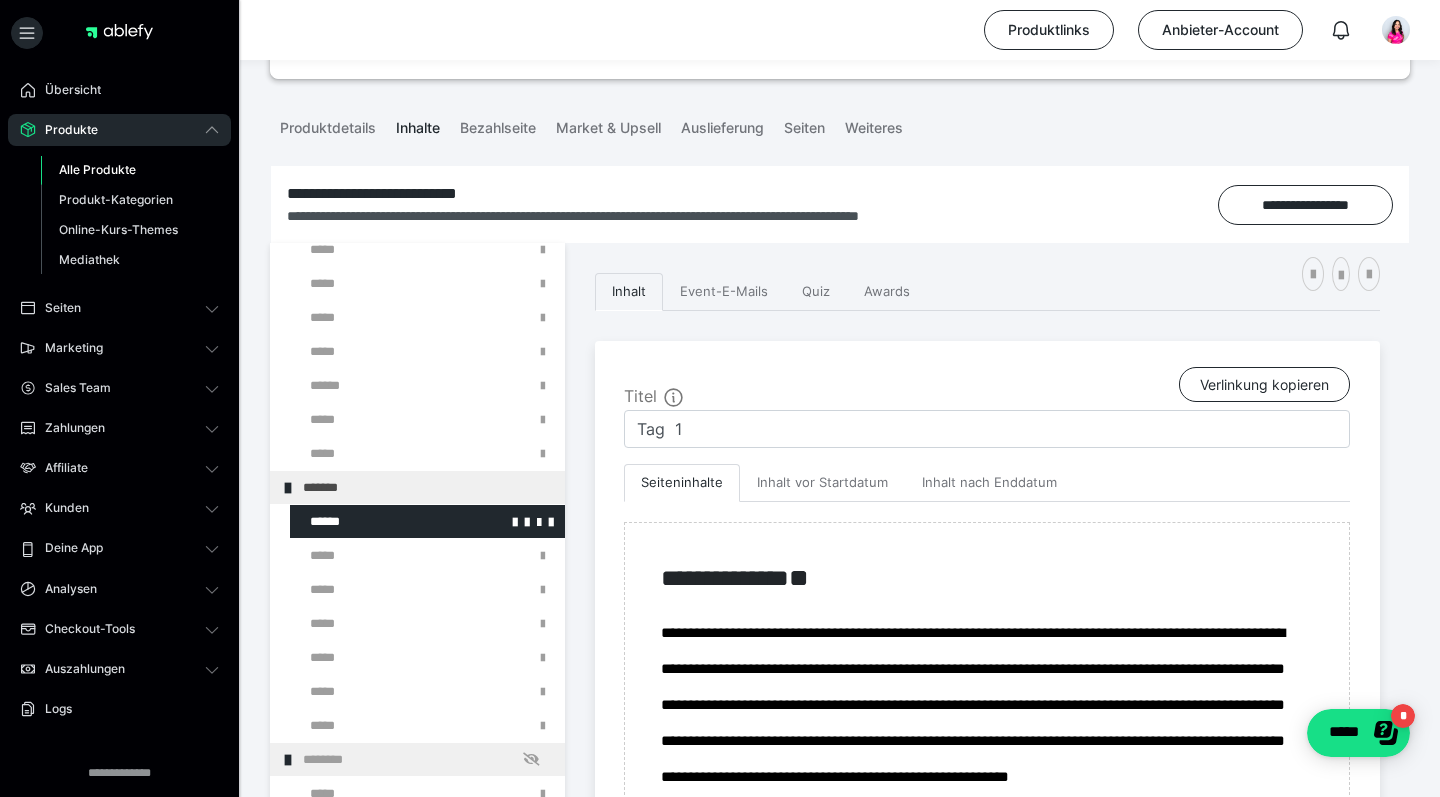 scroll, scrollTop: 195, scrollLeft: 0, axis: vertical 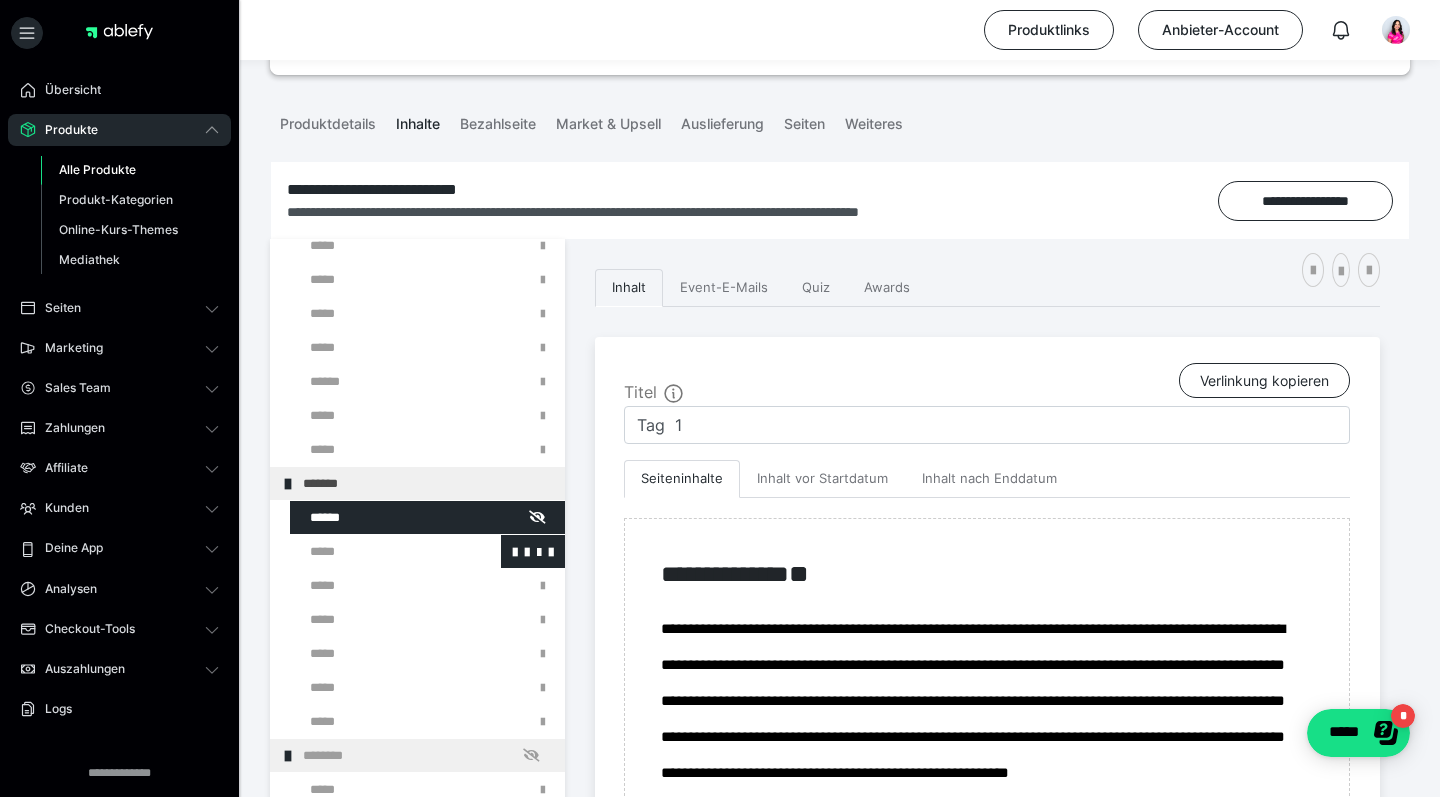 click at bounding box center [375, 551] 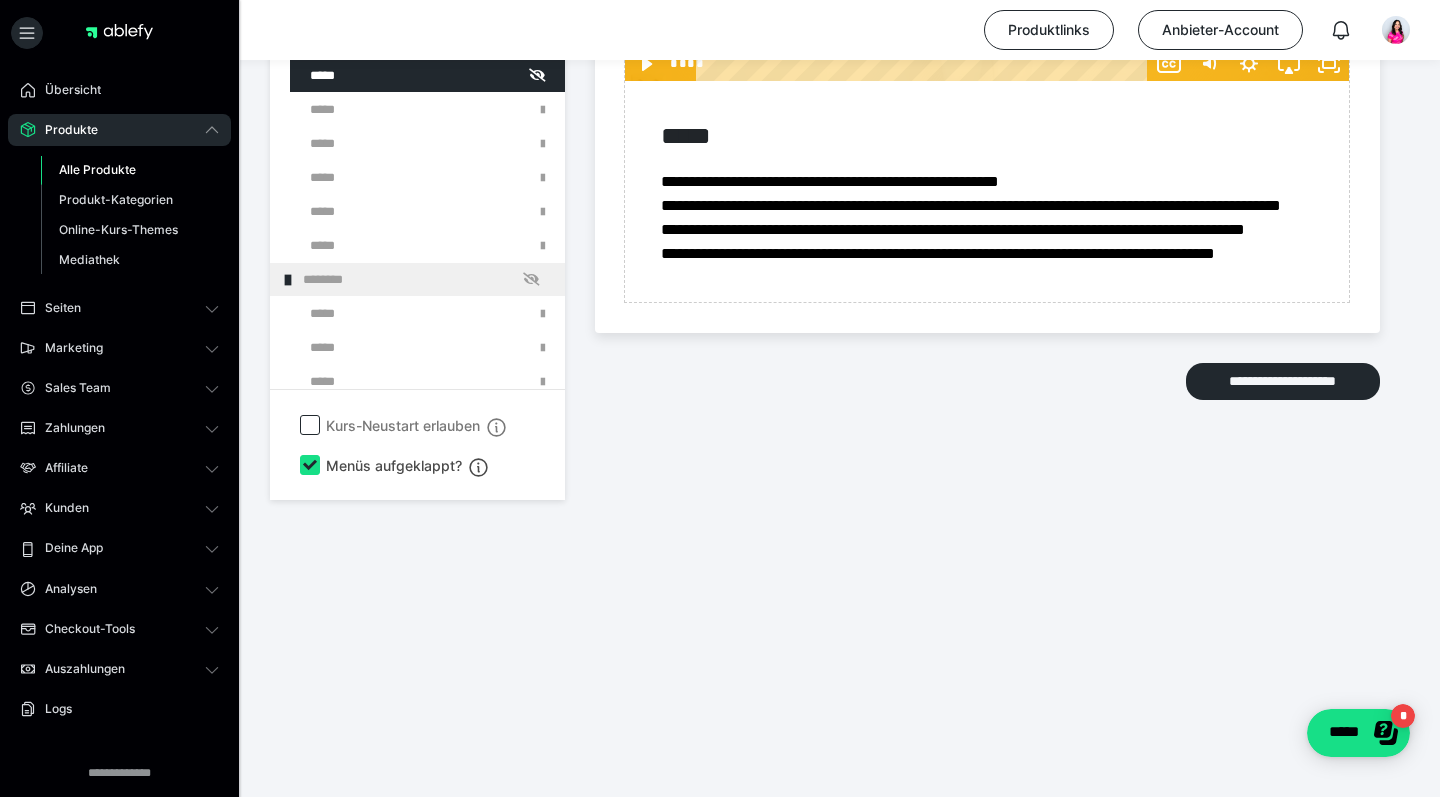 scroll, scrollTop: 4196, scrollLeft: 0, axis: vertical 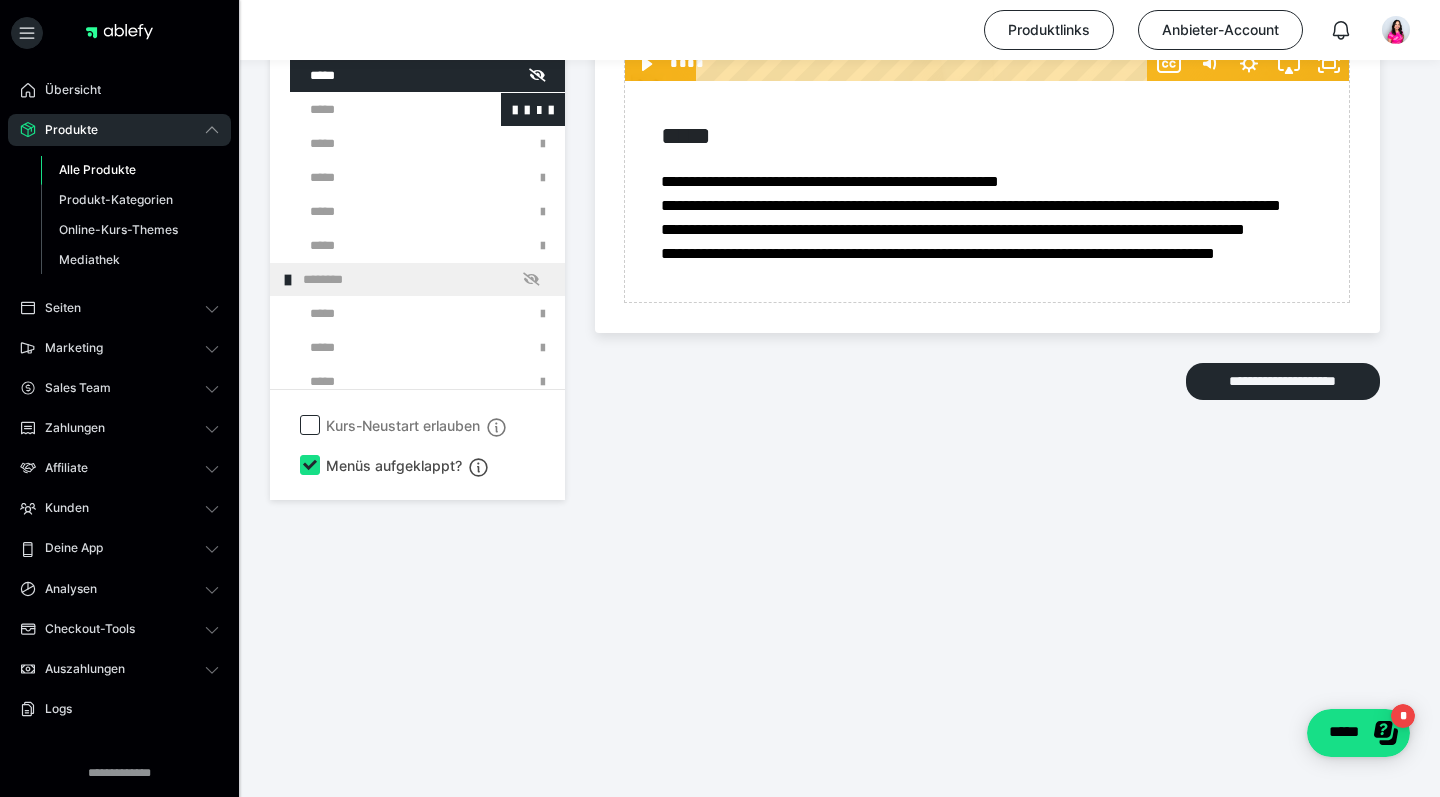 click at bounding box center [375, 109] 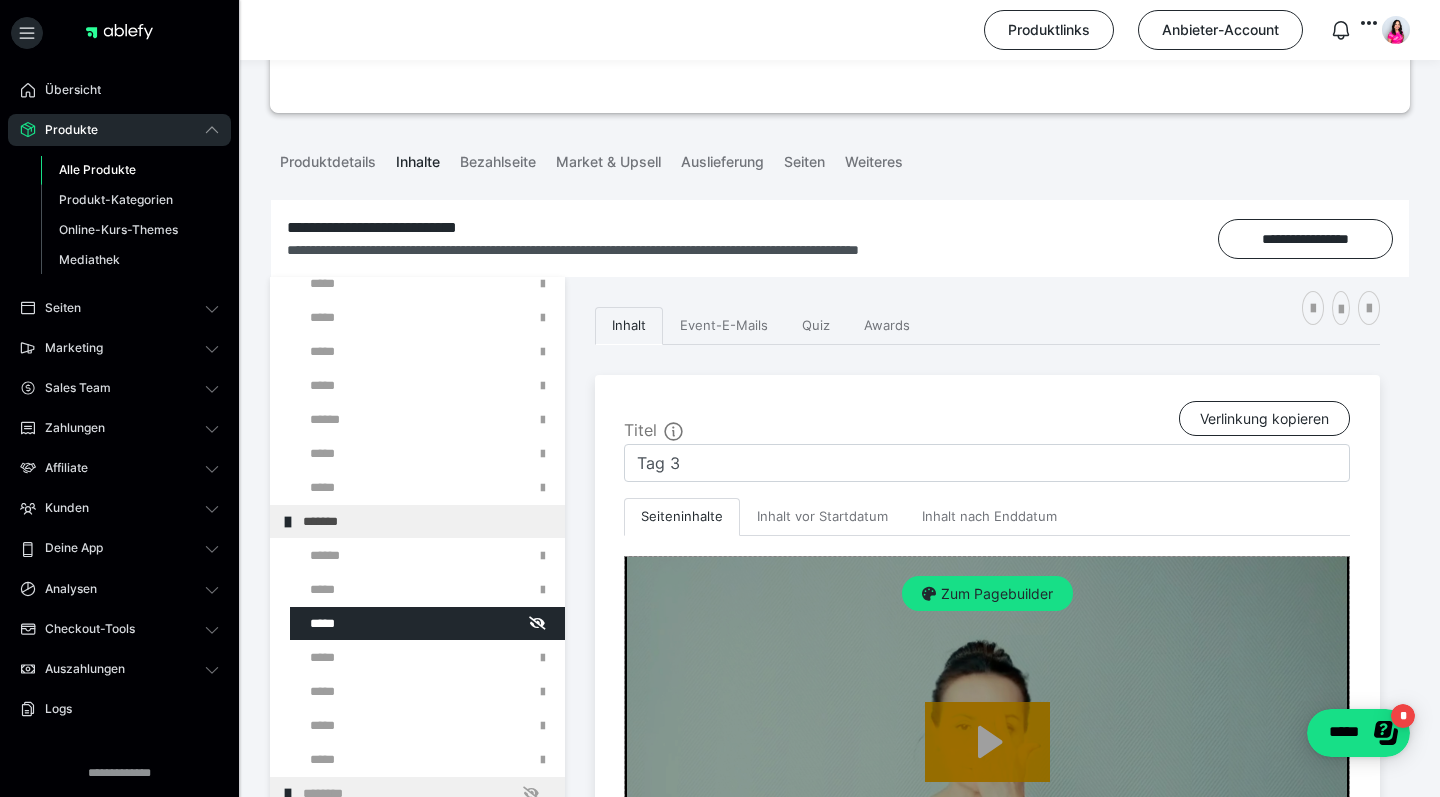 scroll, scrollTop: 138, scrollLeft: 0, axis: vertical 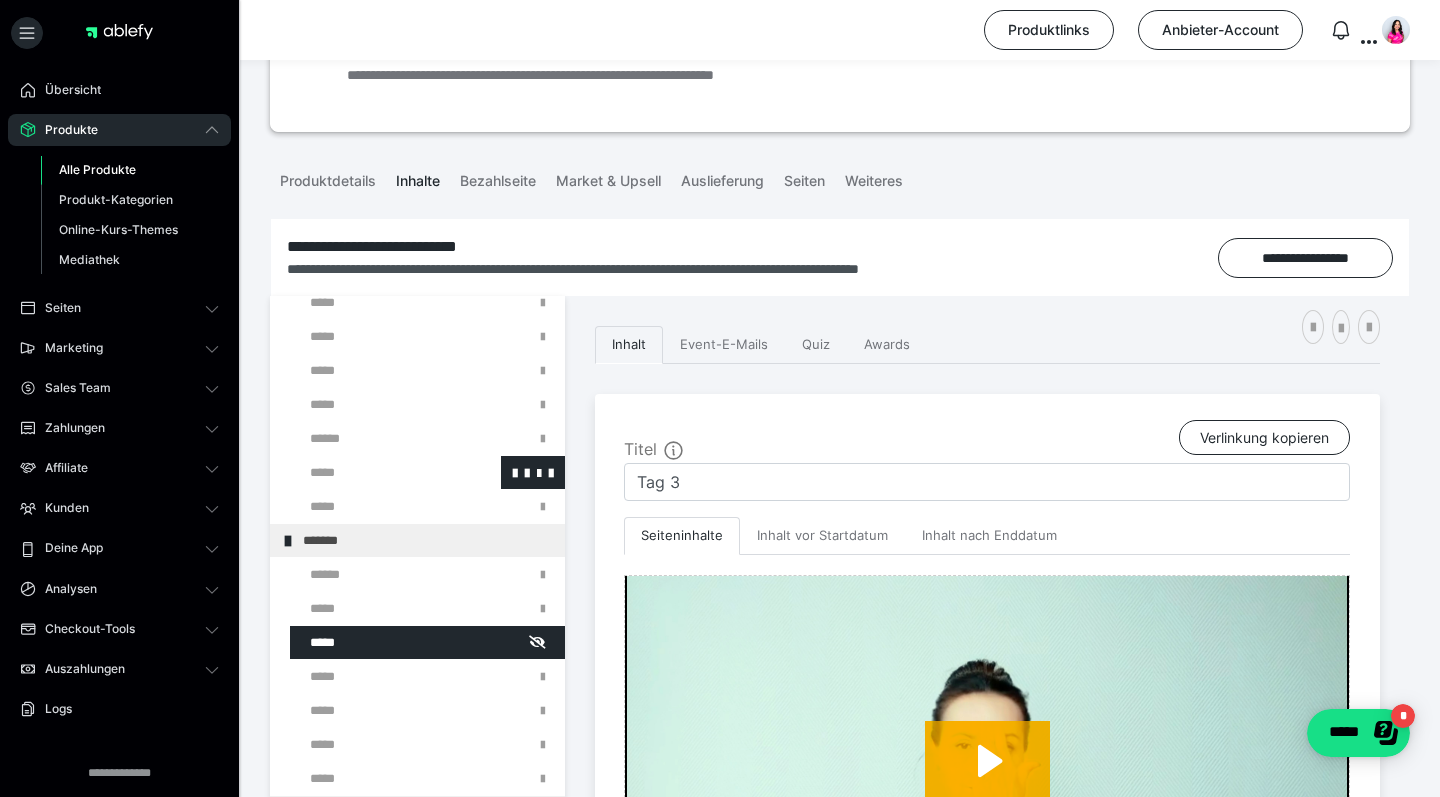 click at bounding box center [375, 472] 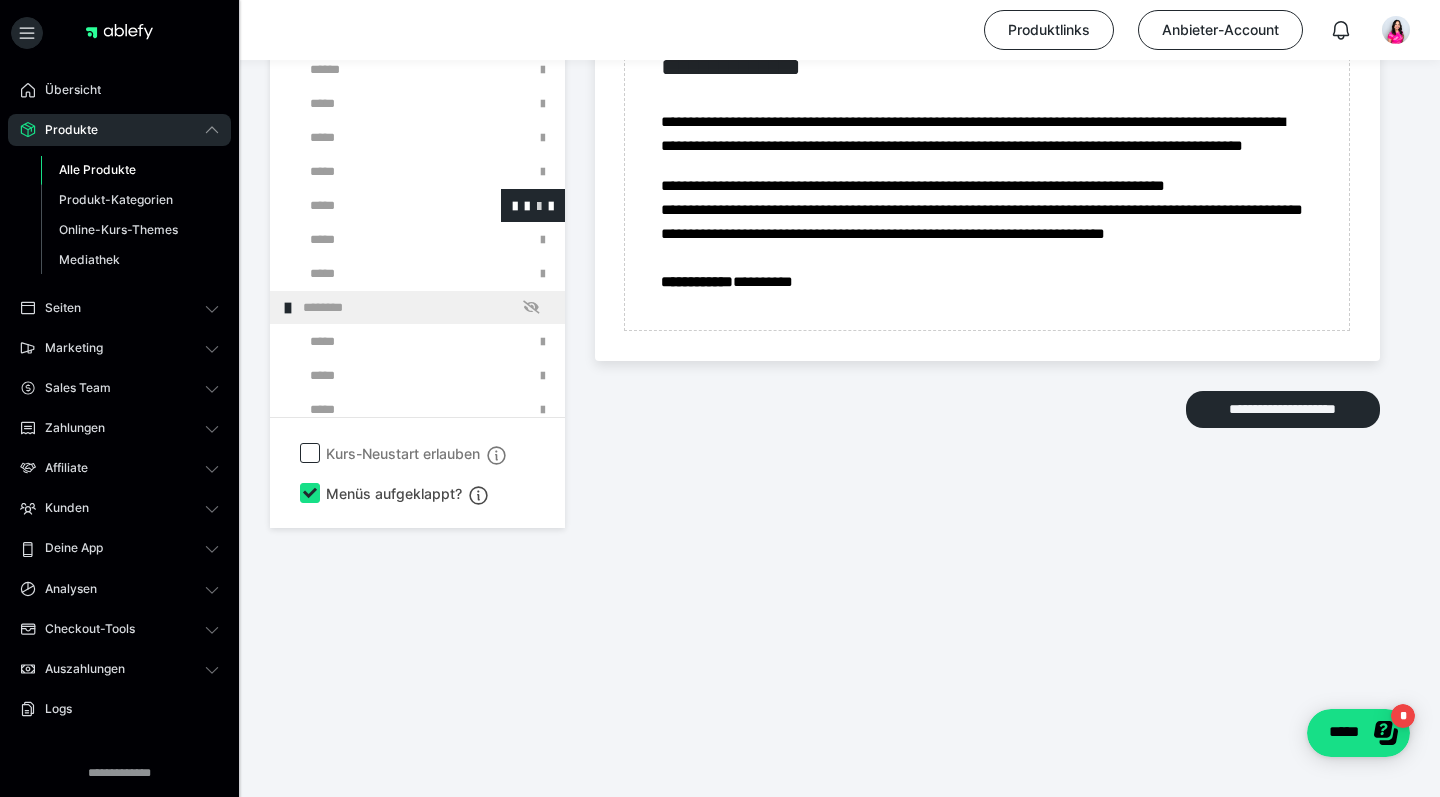 scroll, scrollTop: 4899, scrollLeft: 0, axis: vertical 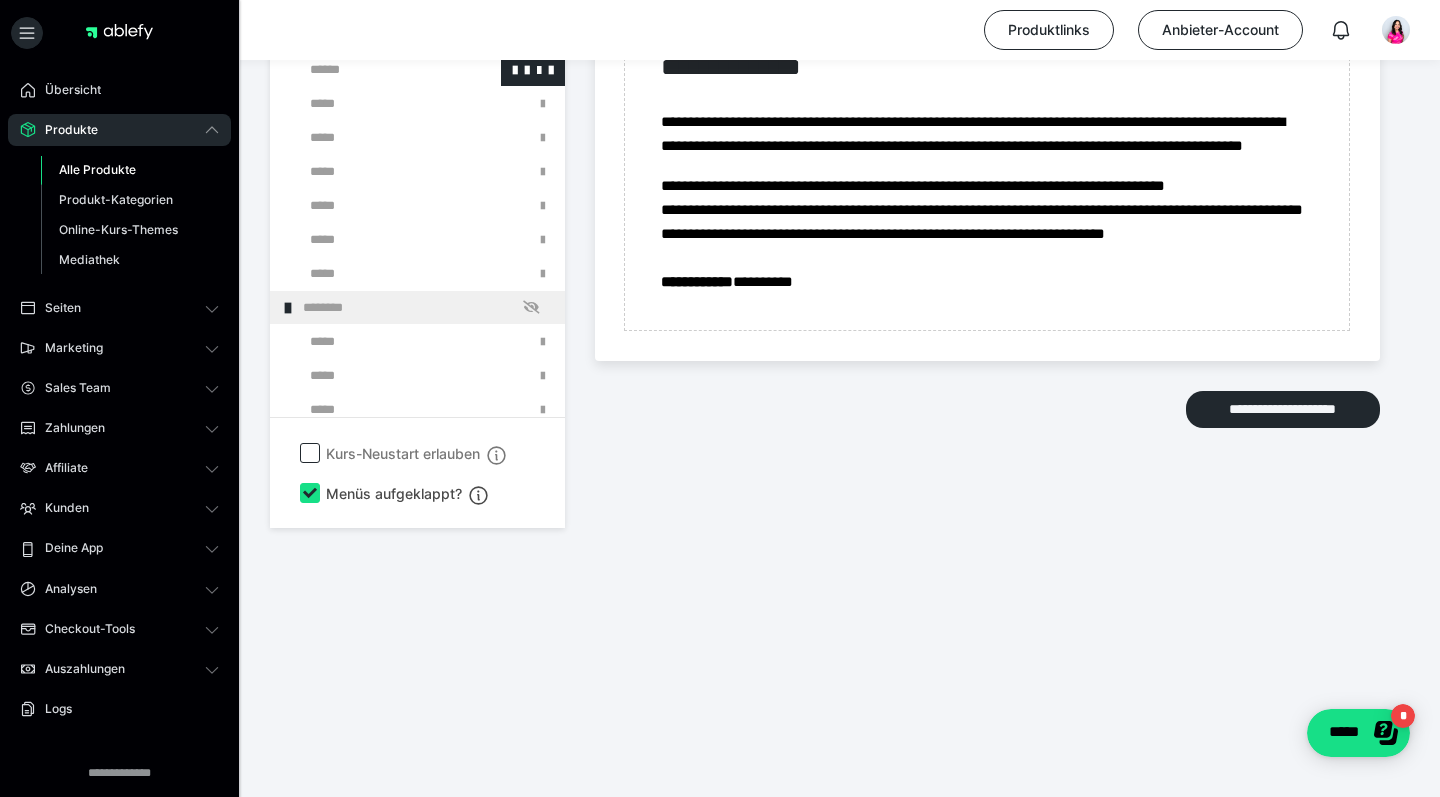 click at bounding box center (375, 69) 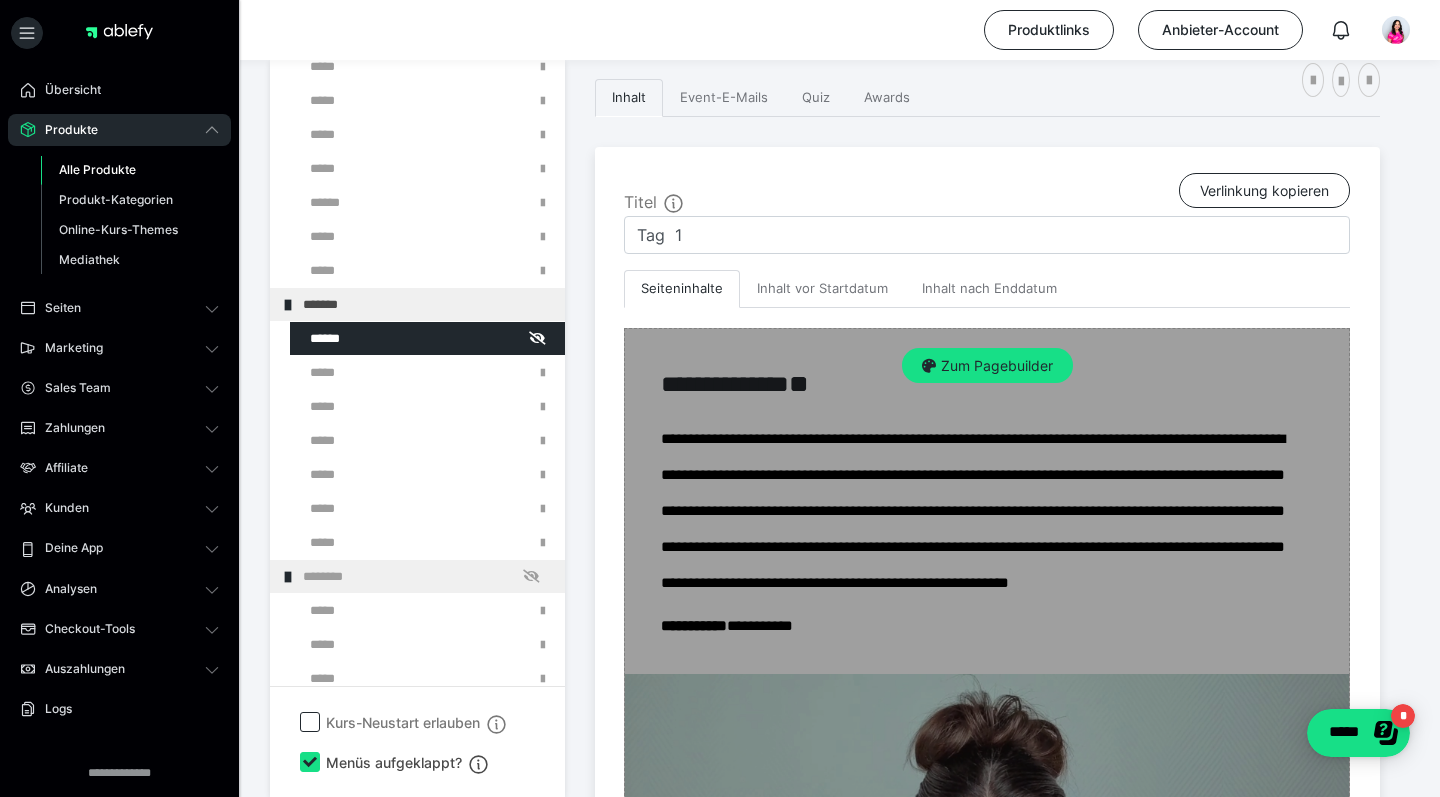 scroll, scrollTop: 396, scrollLeft: 0, axis: vertical 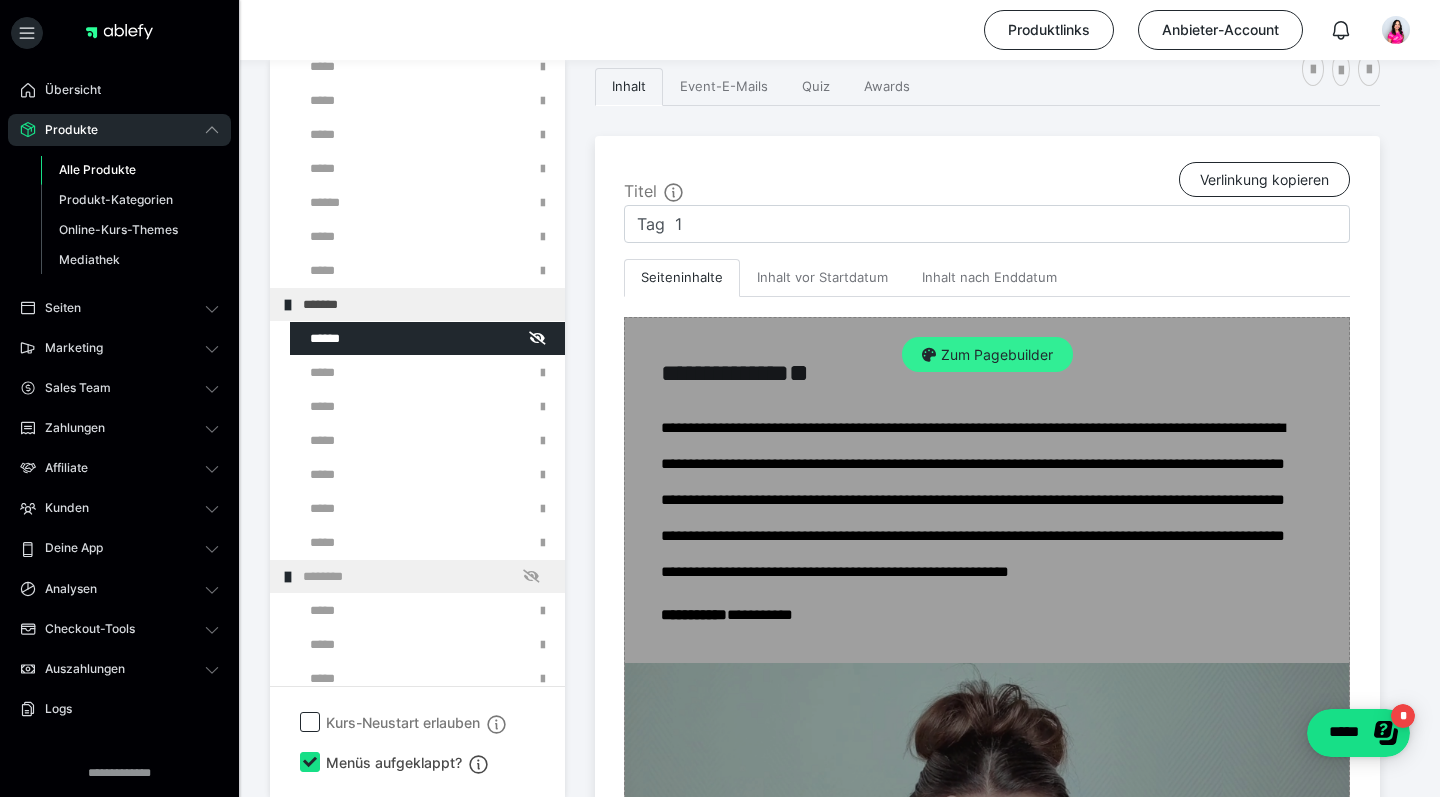 click on "Zum Pagebuilder" at bounding box center [987, 355] 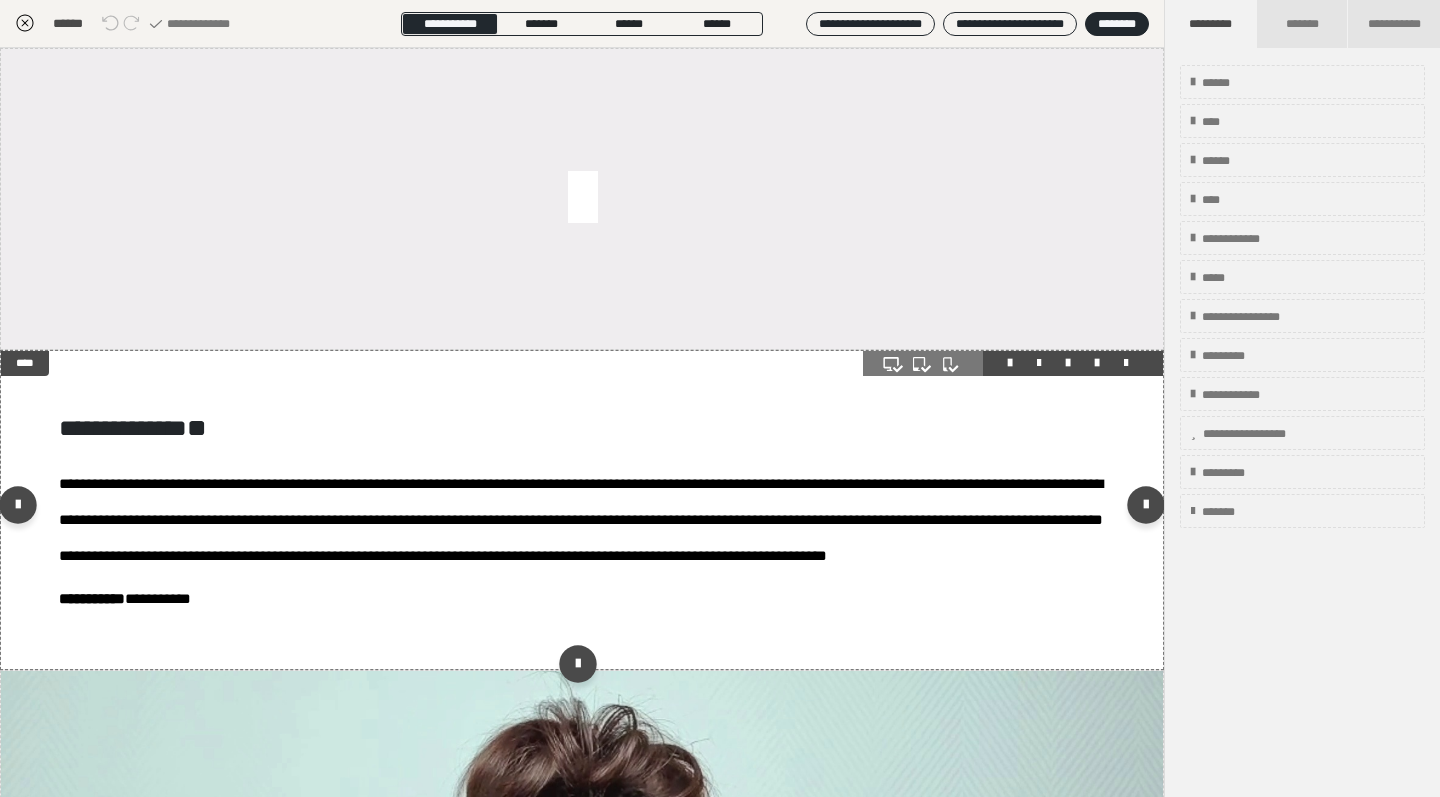 scroll, scrollTop: 374, scrollLeft: 0, axis: vertical 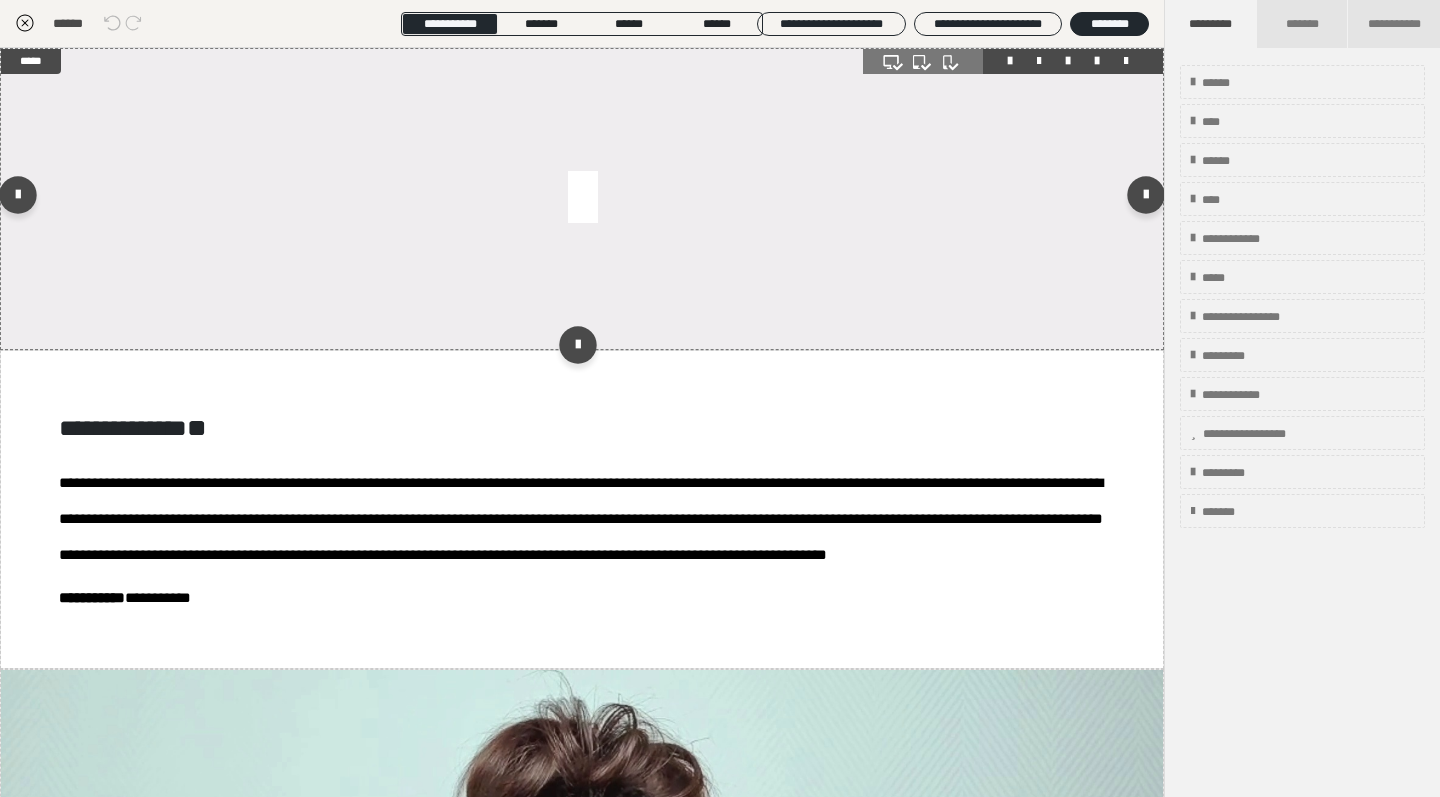 click at bounding box center [582, 199] 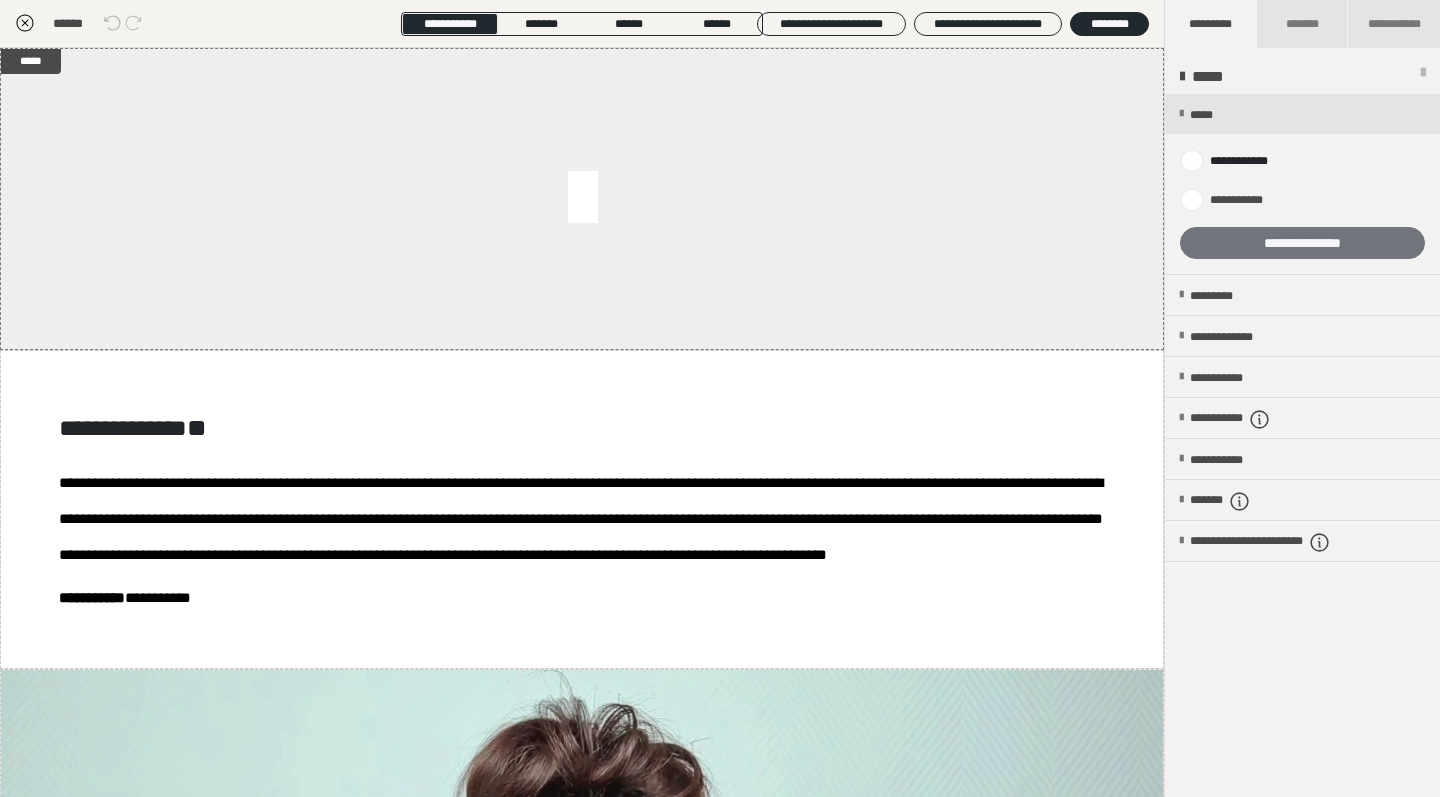 click on "**********" at bounding box center [1302, 243] 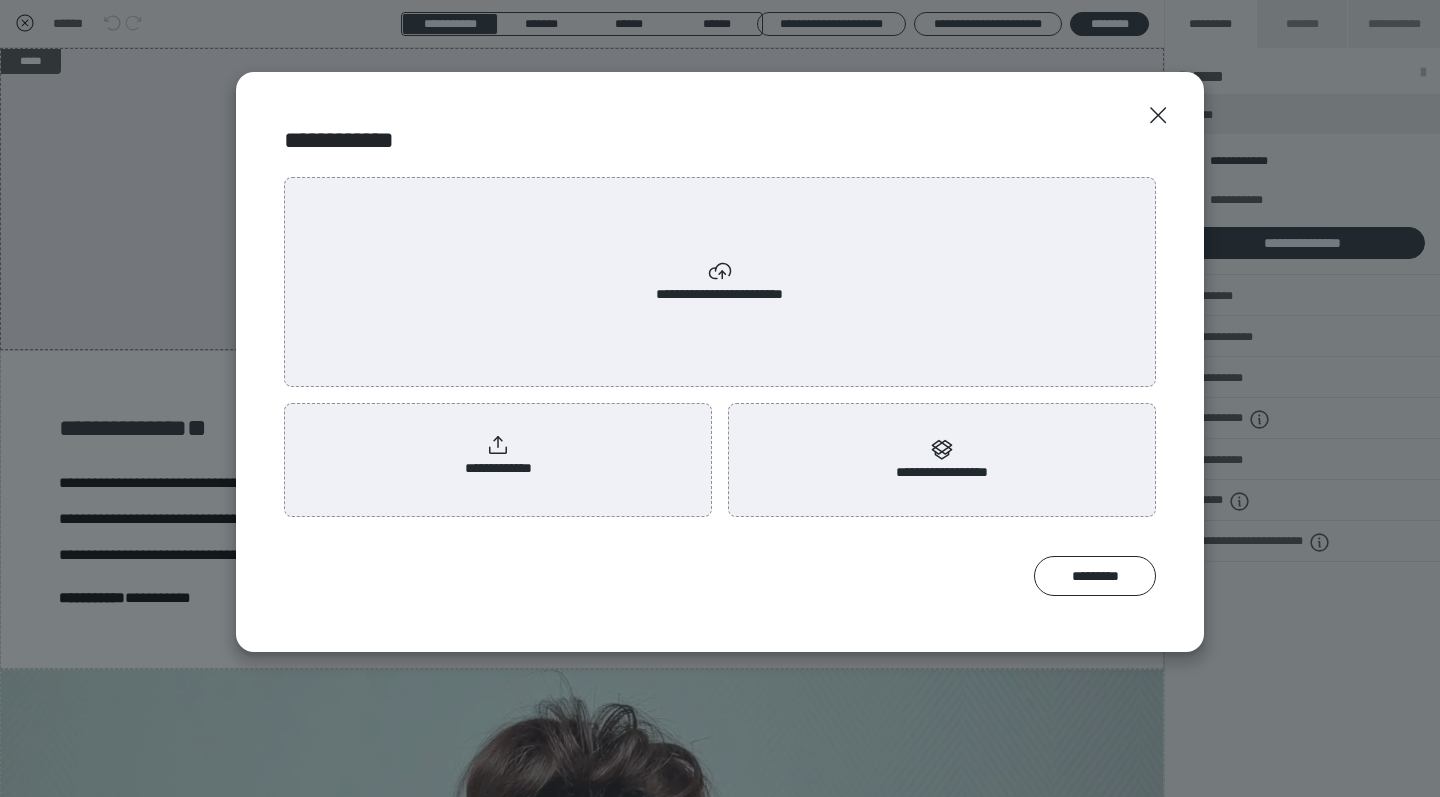 click on "**********" at bounding box center [498, 456] 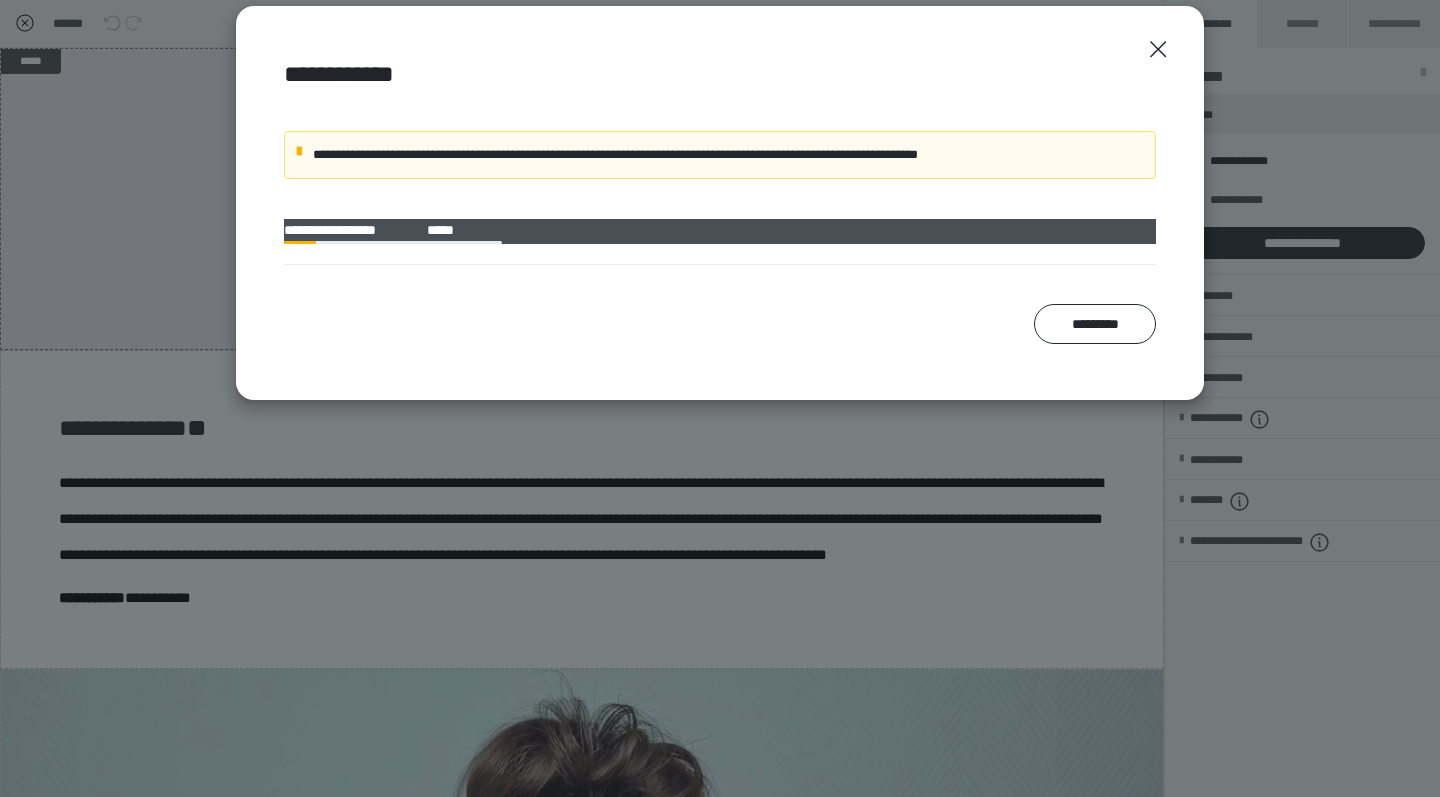 scroll, scrollTop: 55, scrollLeft: 0, axis: vertical 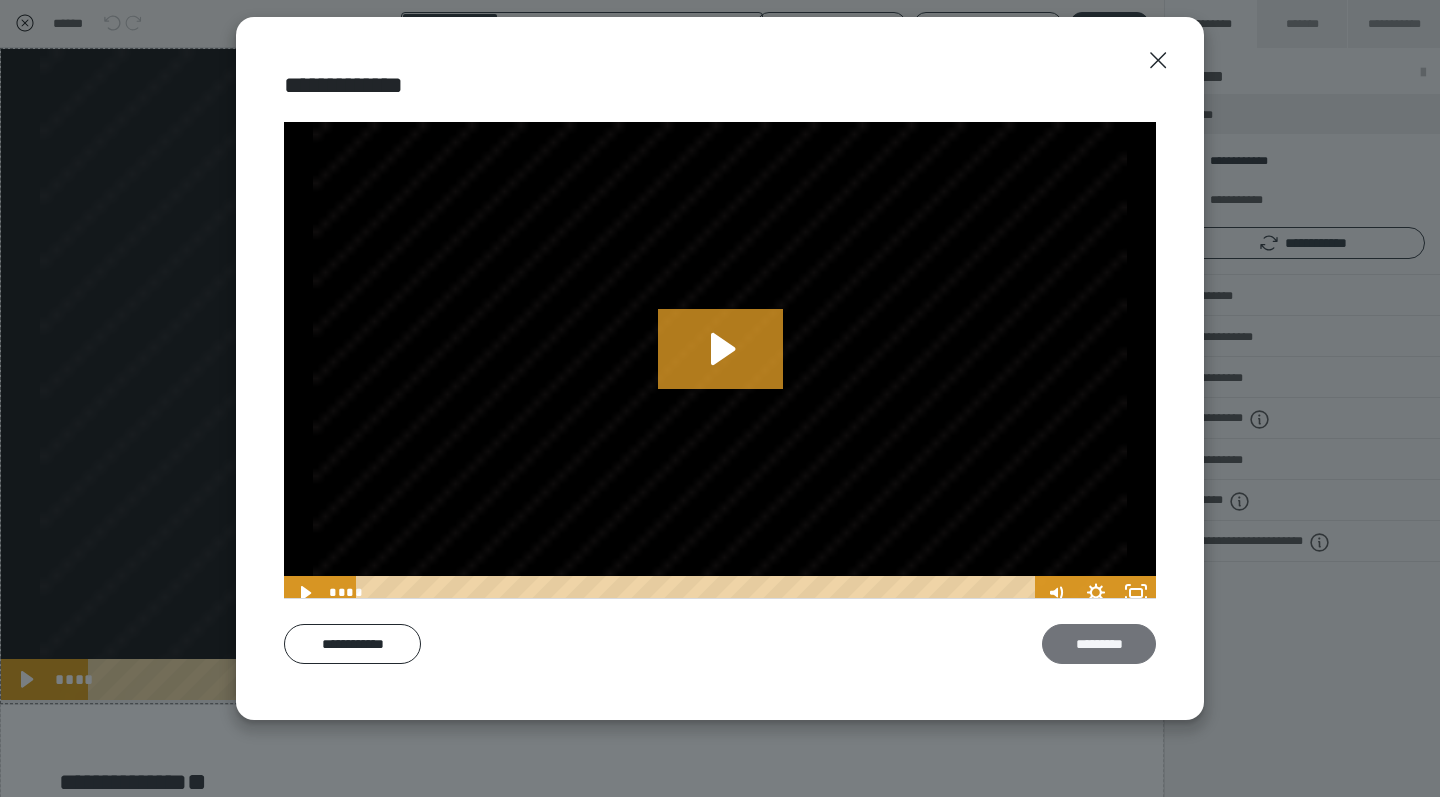 click on "*********" at bounding box center [1099, 644] 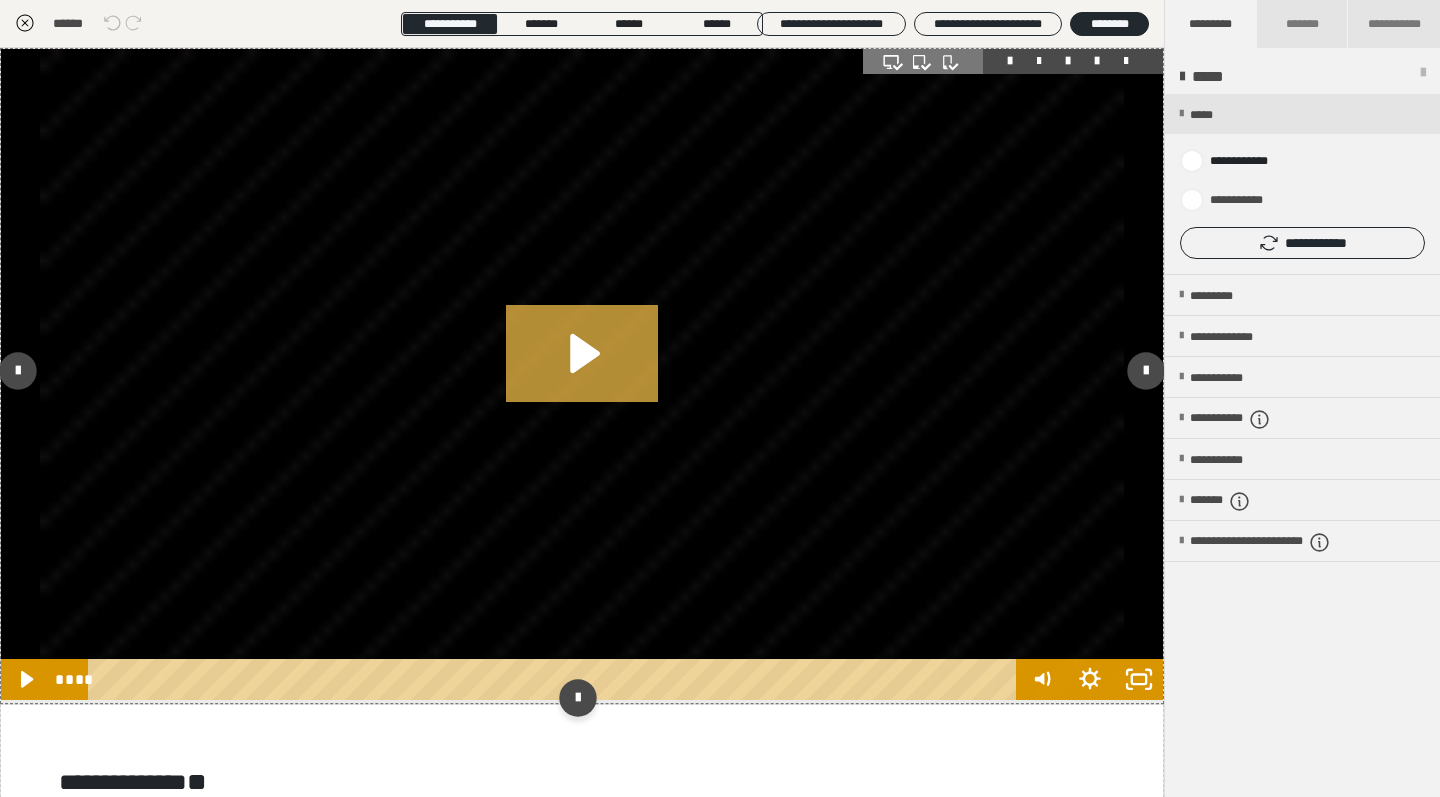 click 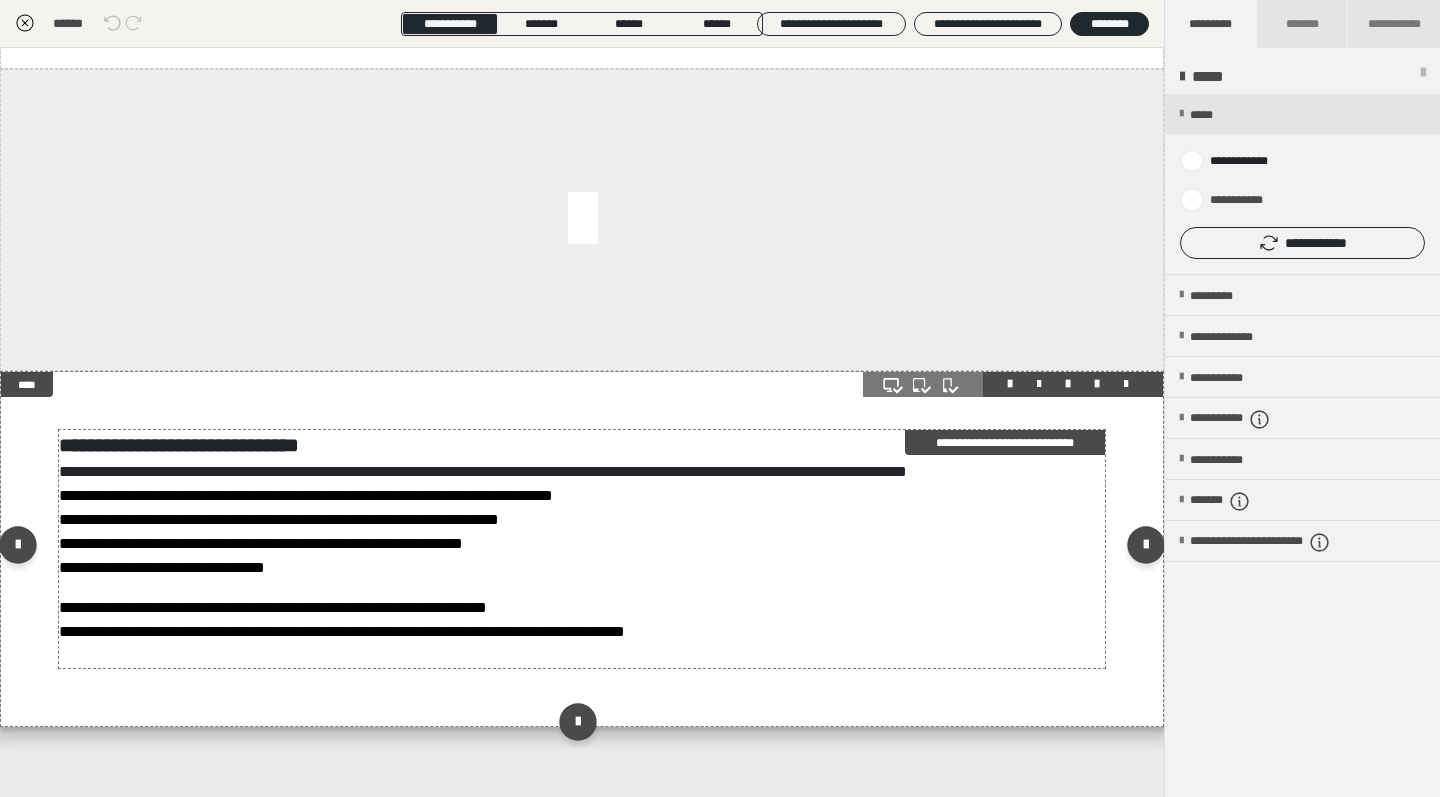 scroll, scrollTop: 4255, scrollLeft: 0, axis: vertical 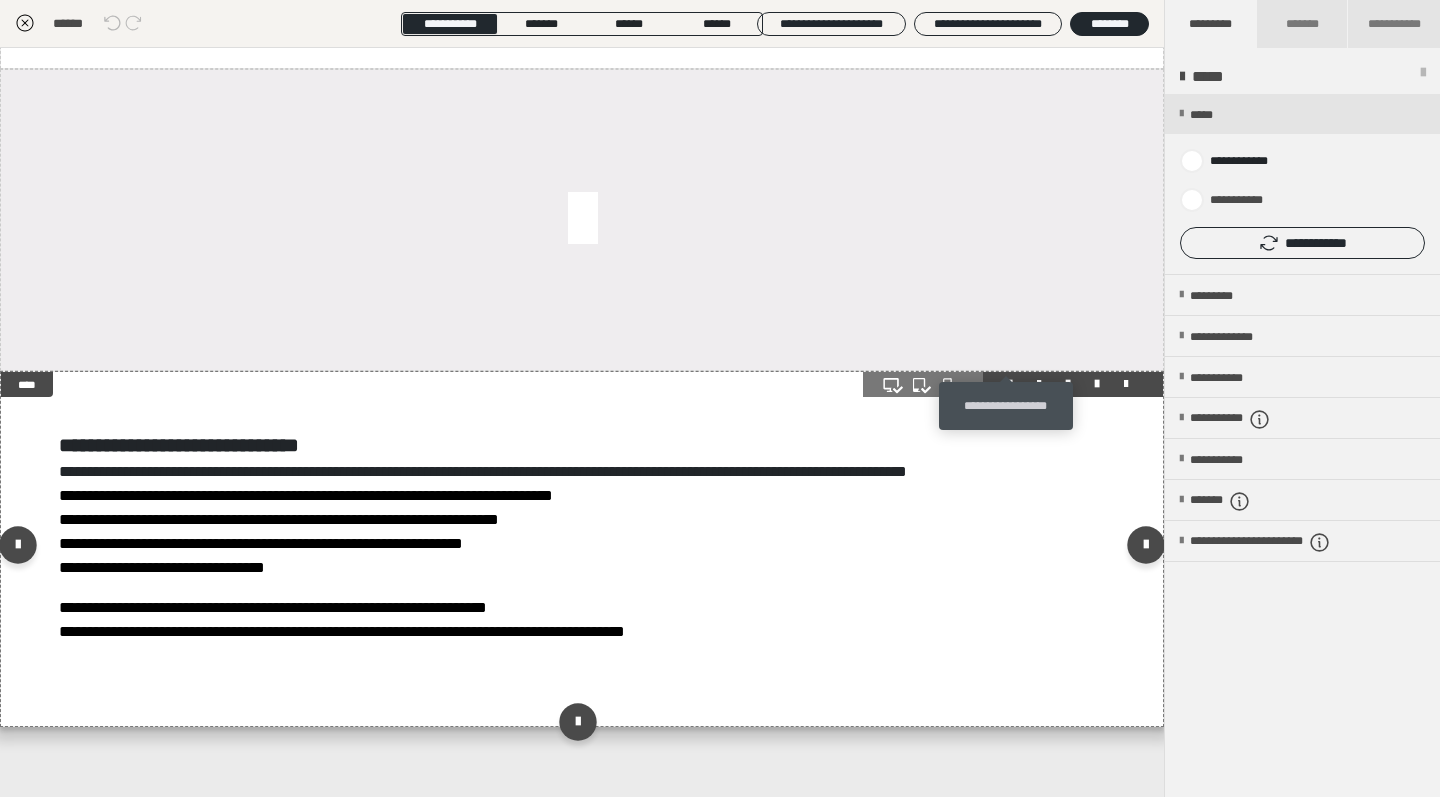 click at bounding box center [1010, 384] 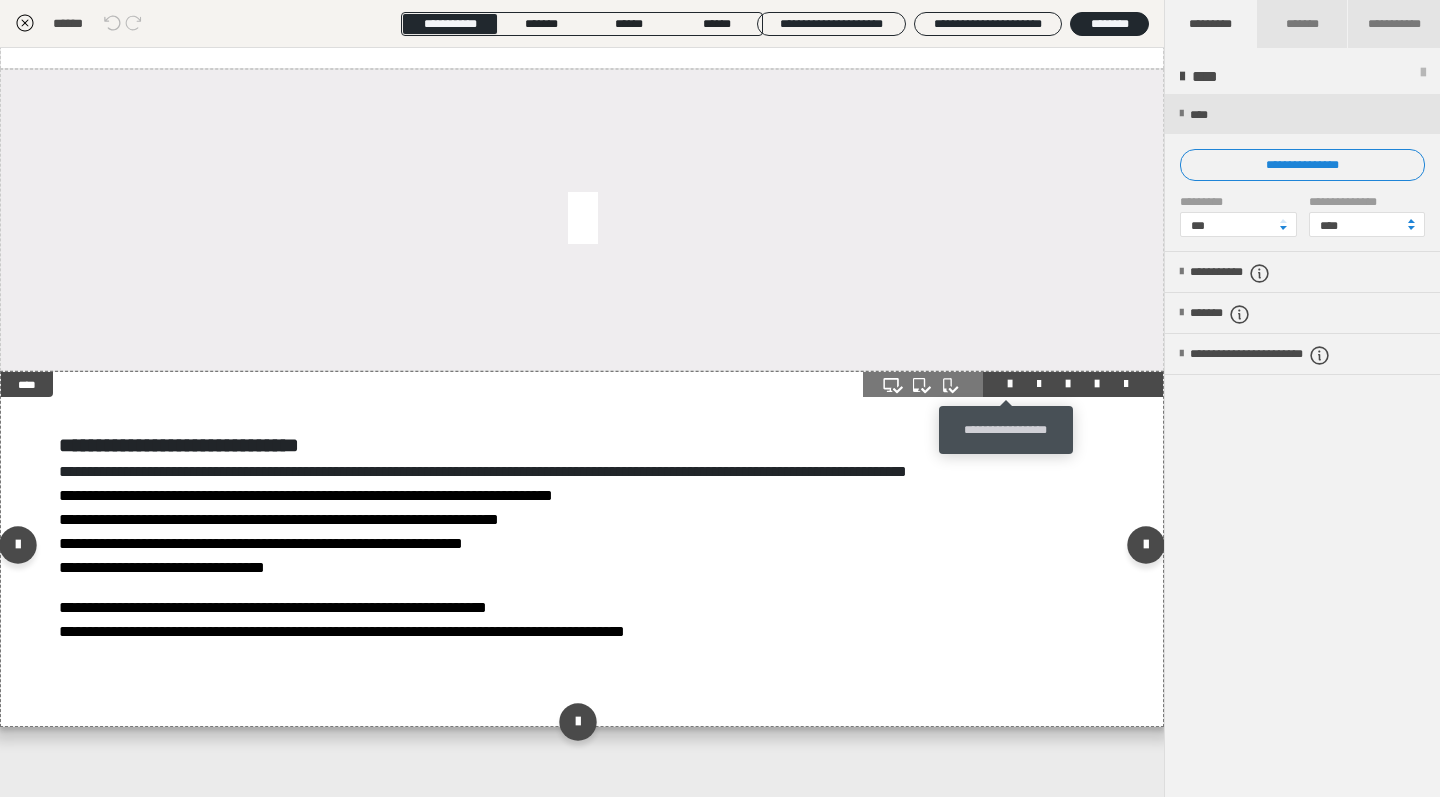 scroll, scrollTop: 3602, scrollLeft: 0, axis: vertical 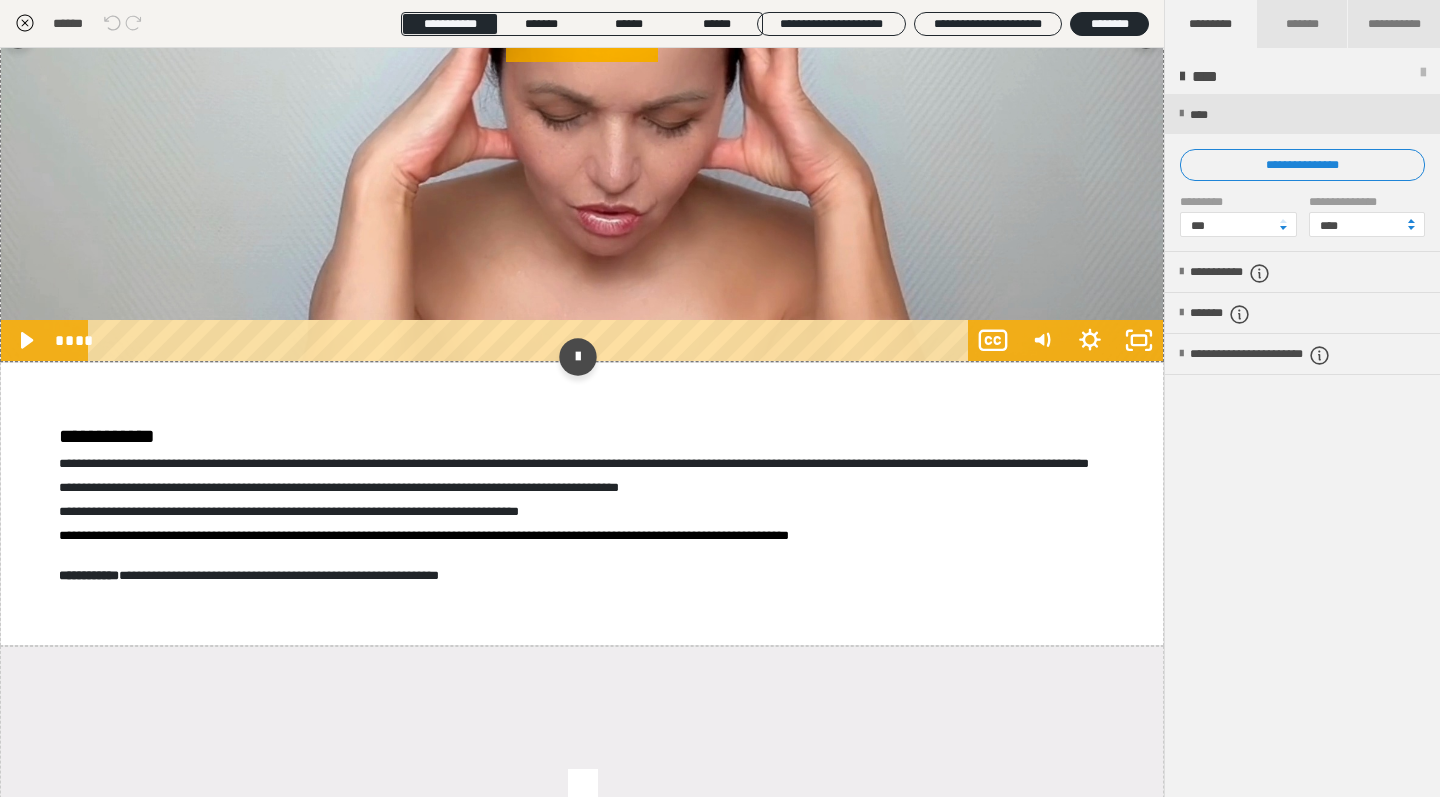 drag, startPoint x: 1002, startPoint y: 367, endPoint x: 995, endPoint y: 223, distance: 144.17004 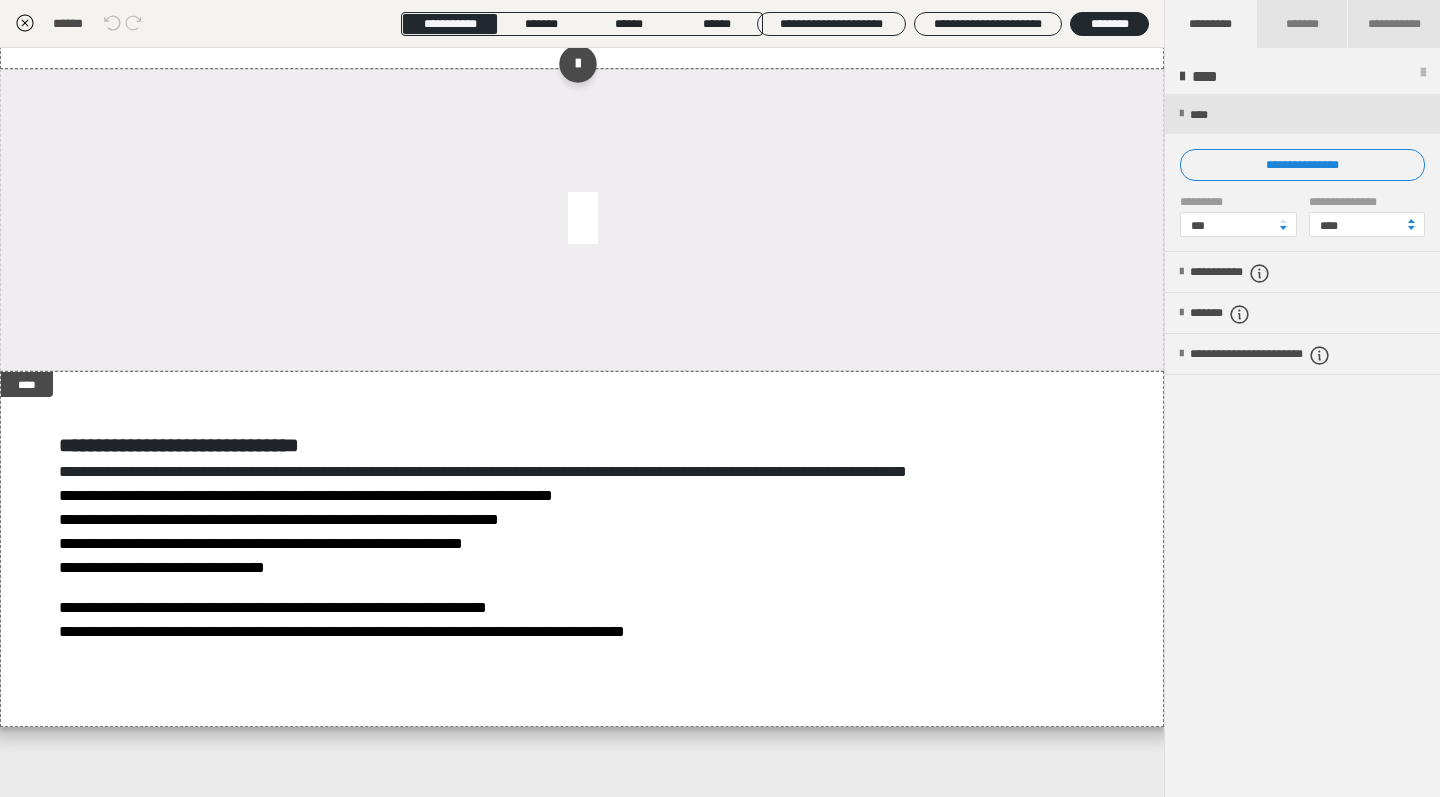 scroll, scrollTop: 4253, scrollLeft: 0, axis: vertical 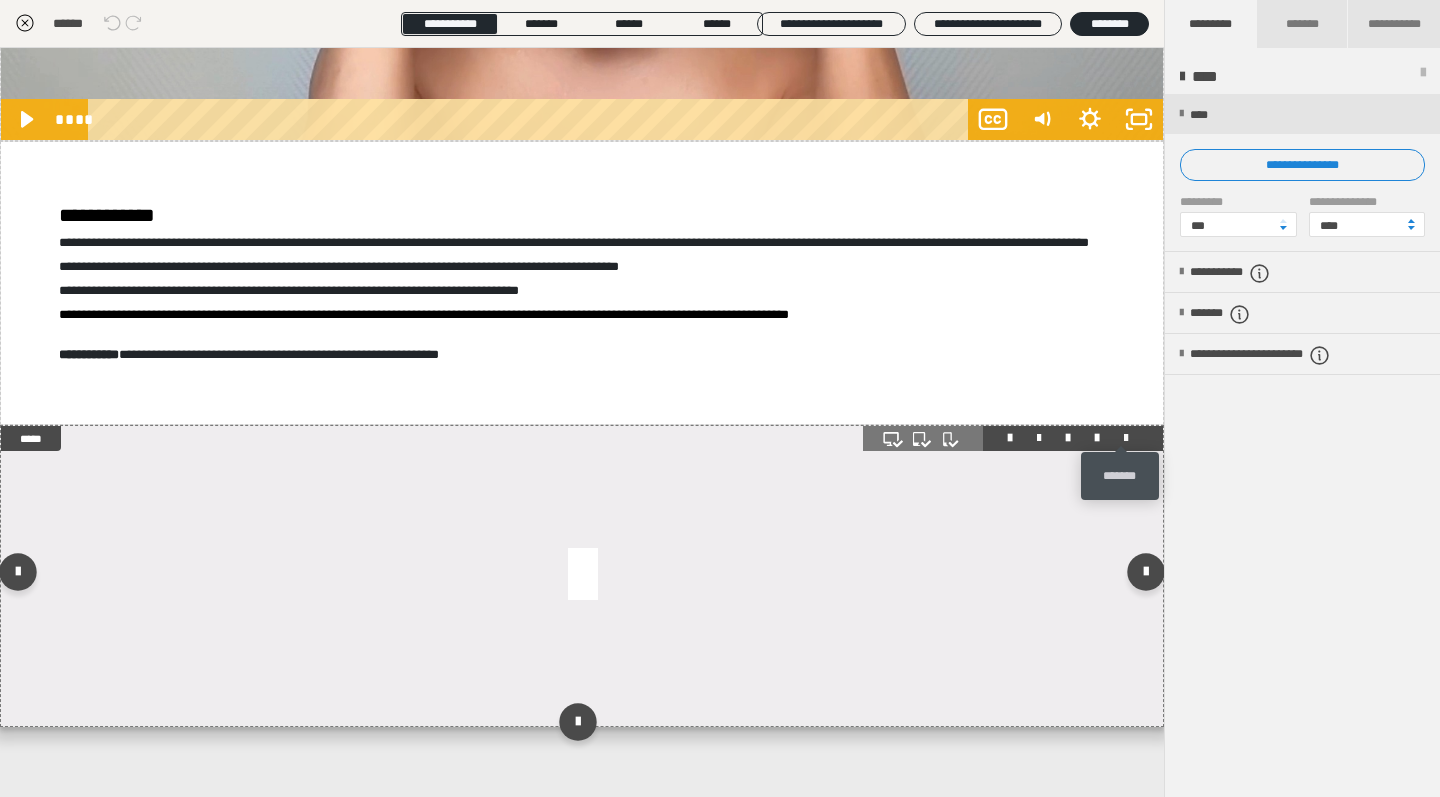 click at bounding box center [1126, 438] 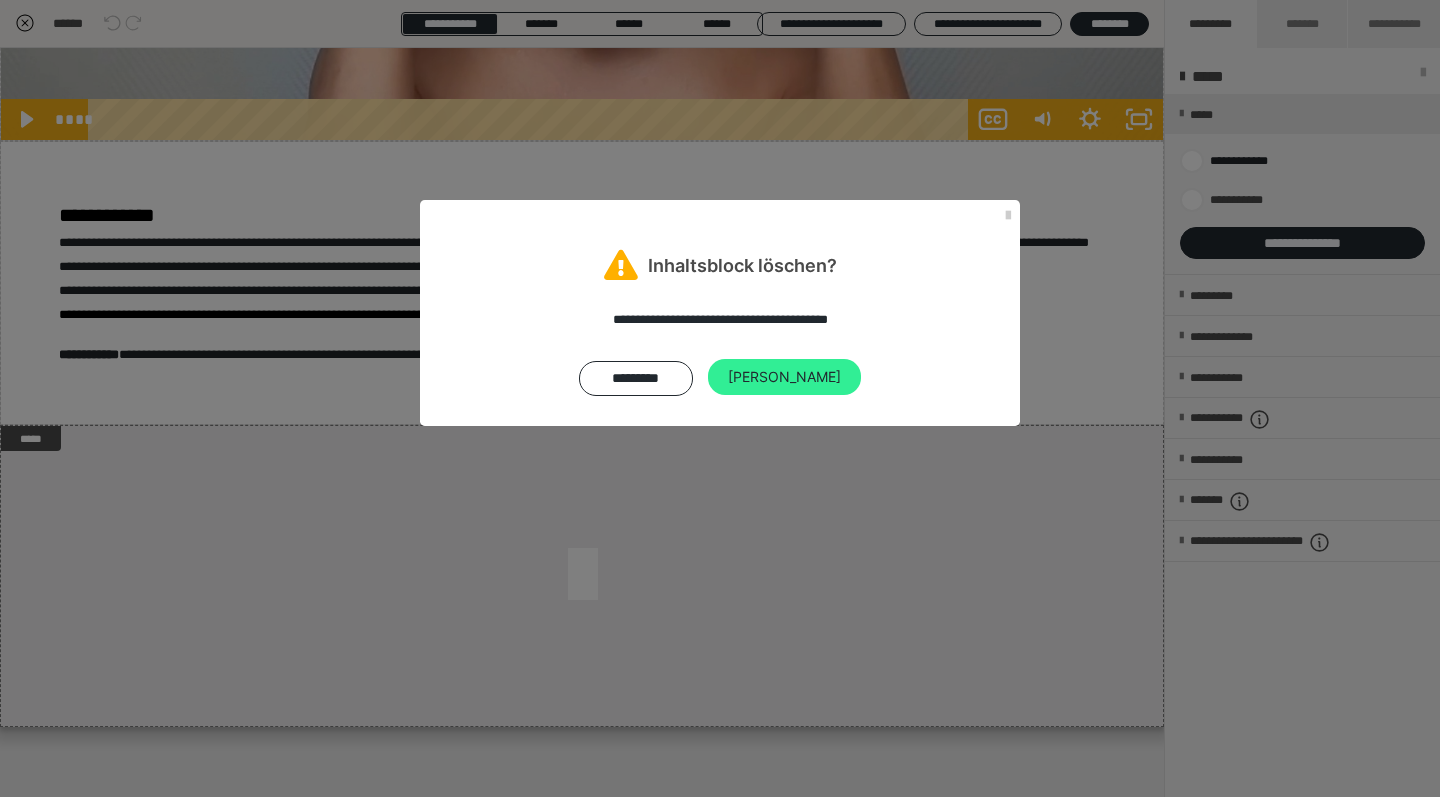 click on "[PERSON_NAME]" at bounding box center [784, 377] 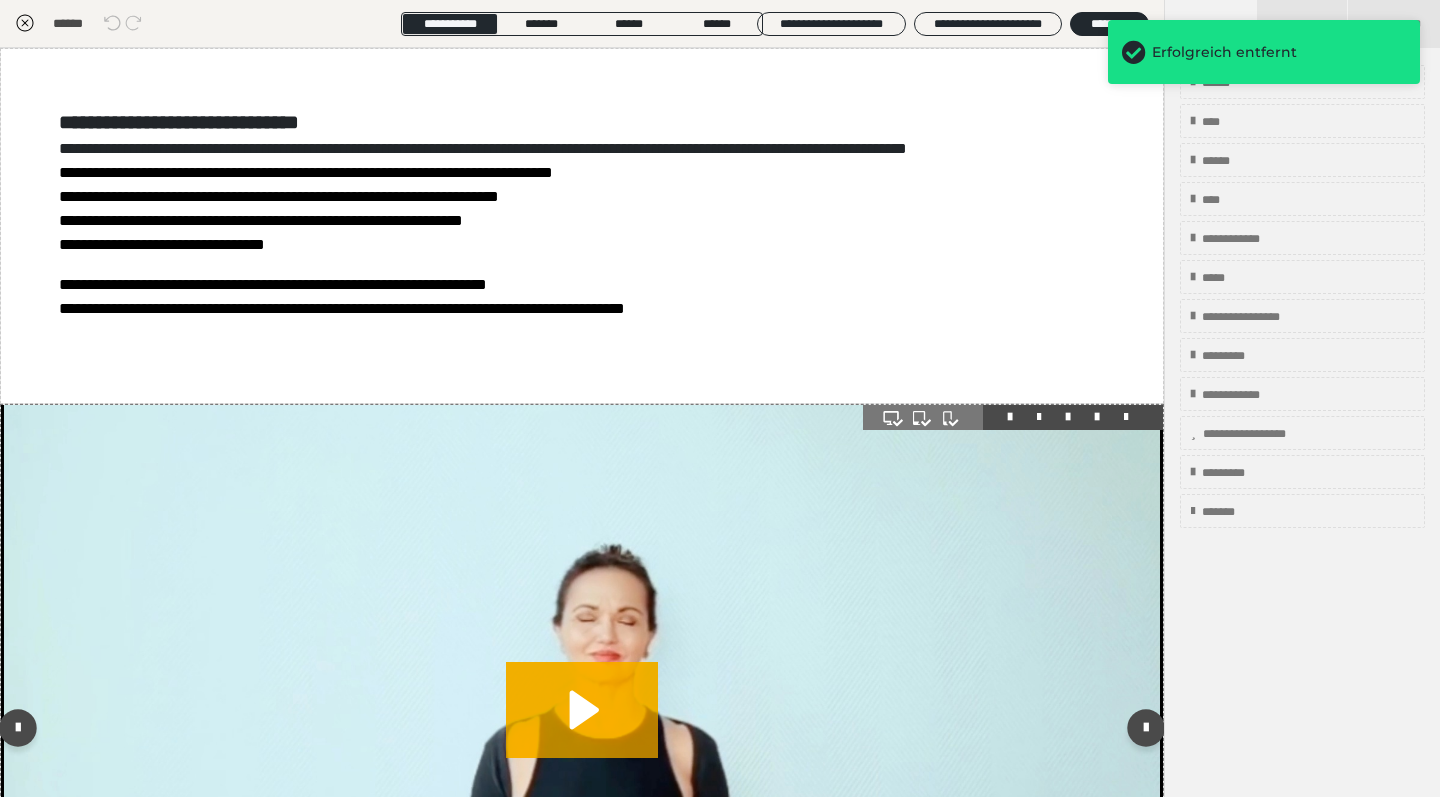 scroll, scrollTop: 0, scrollLeft: 0, axis: both 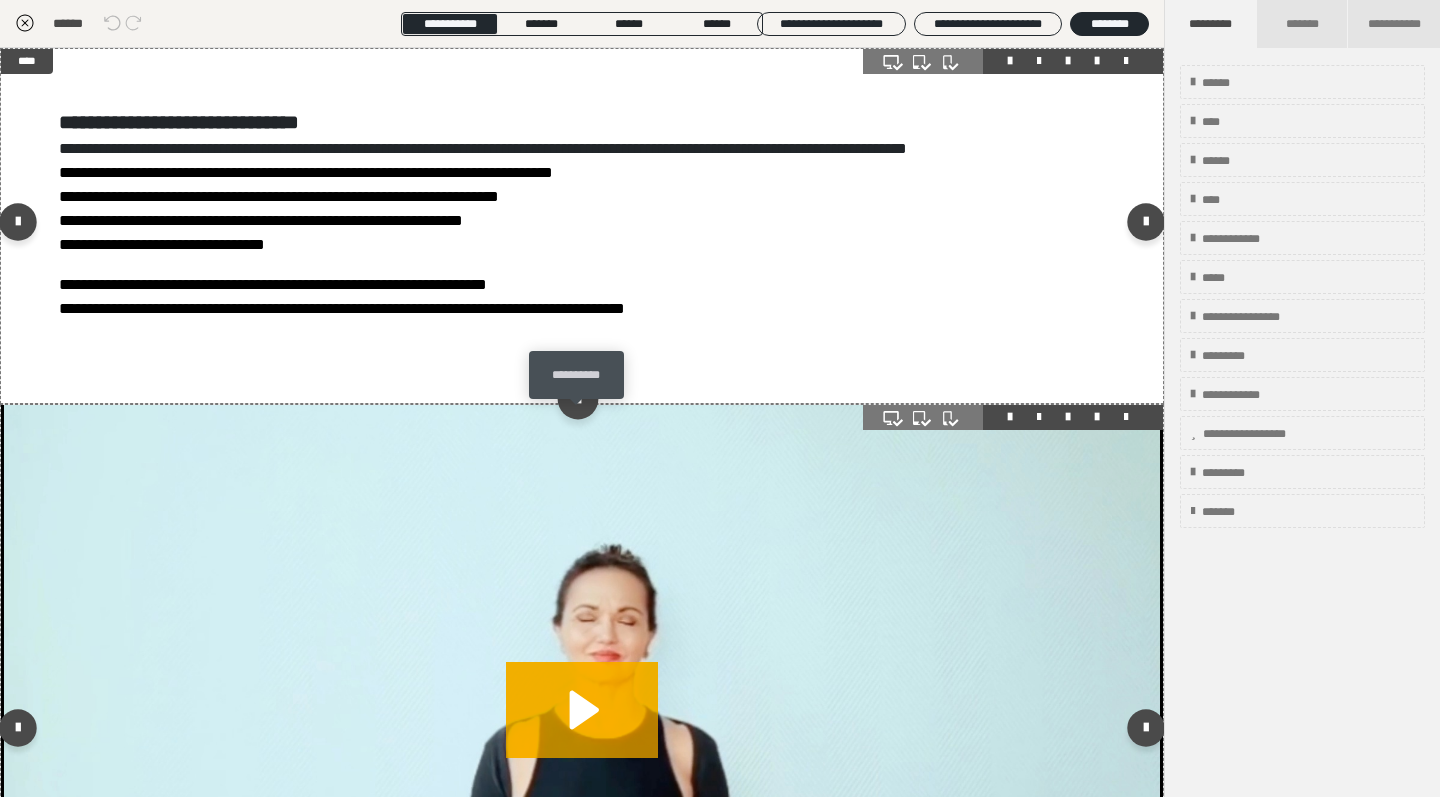 click at bounding box center (577, 398) 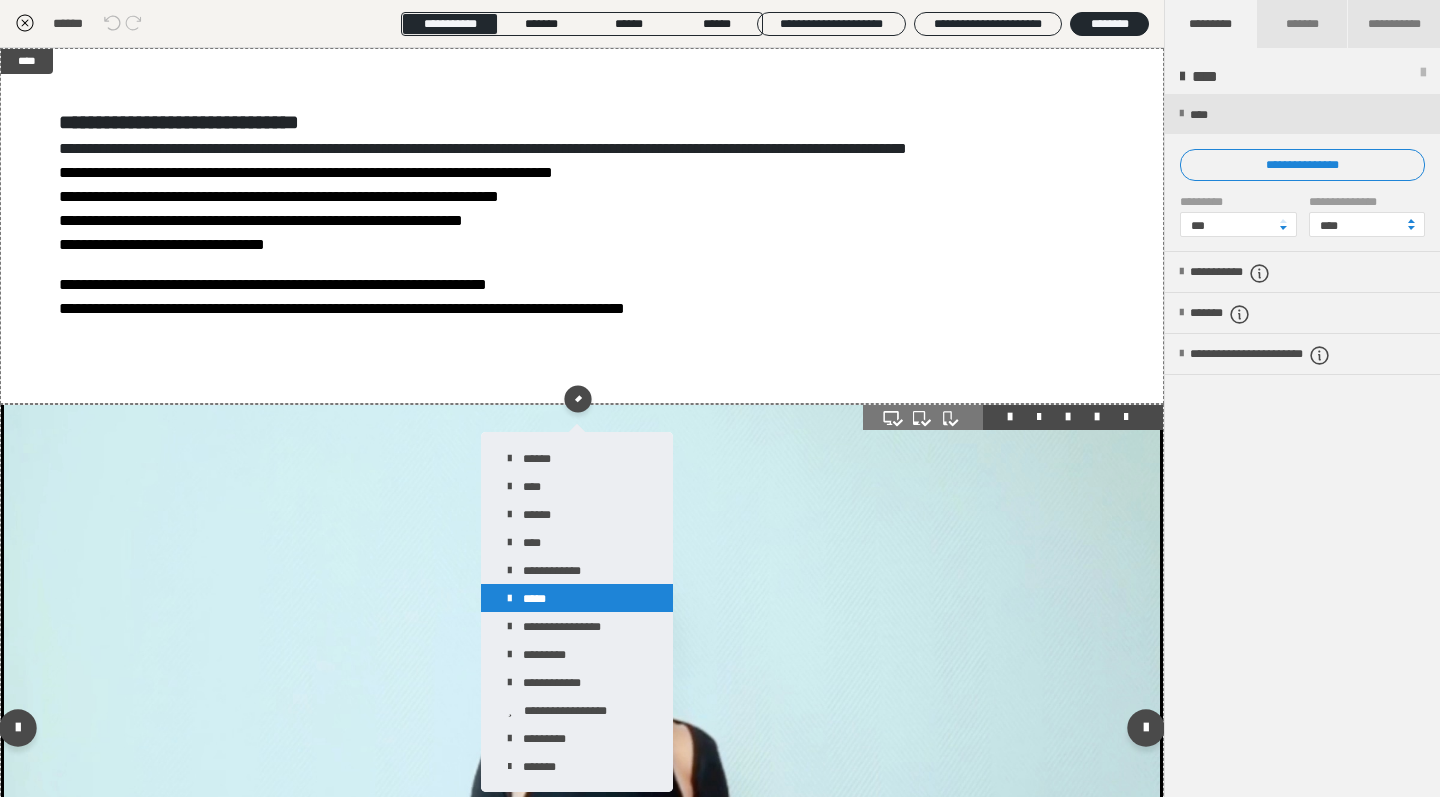 click on "*****" at bounding box center [577, 598] 